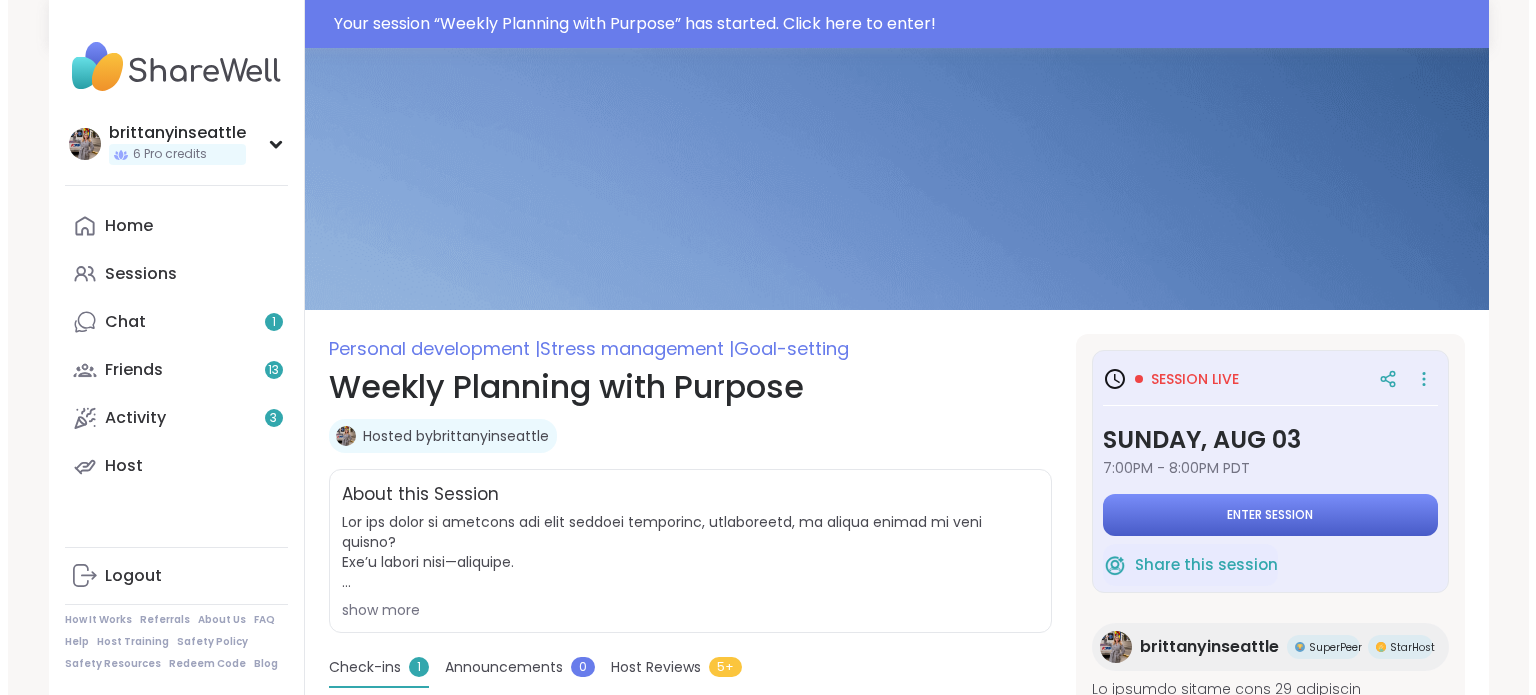 scroll, scrollTop: 0, scrollLeft: 0, axis: both 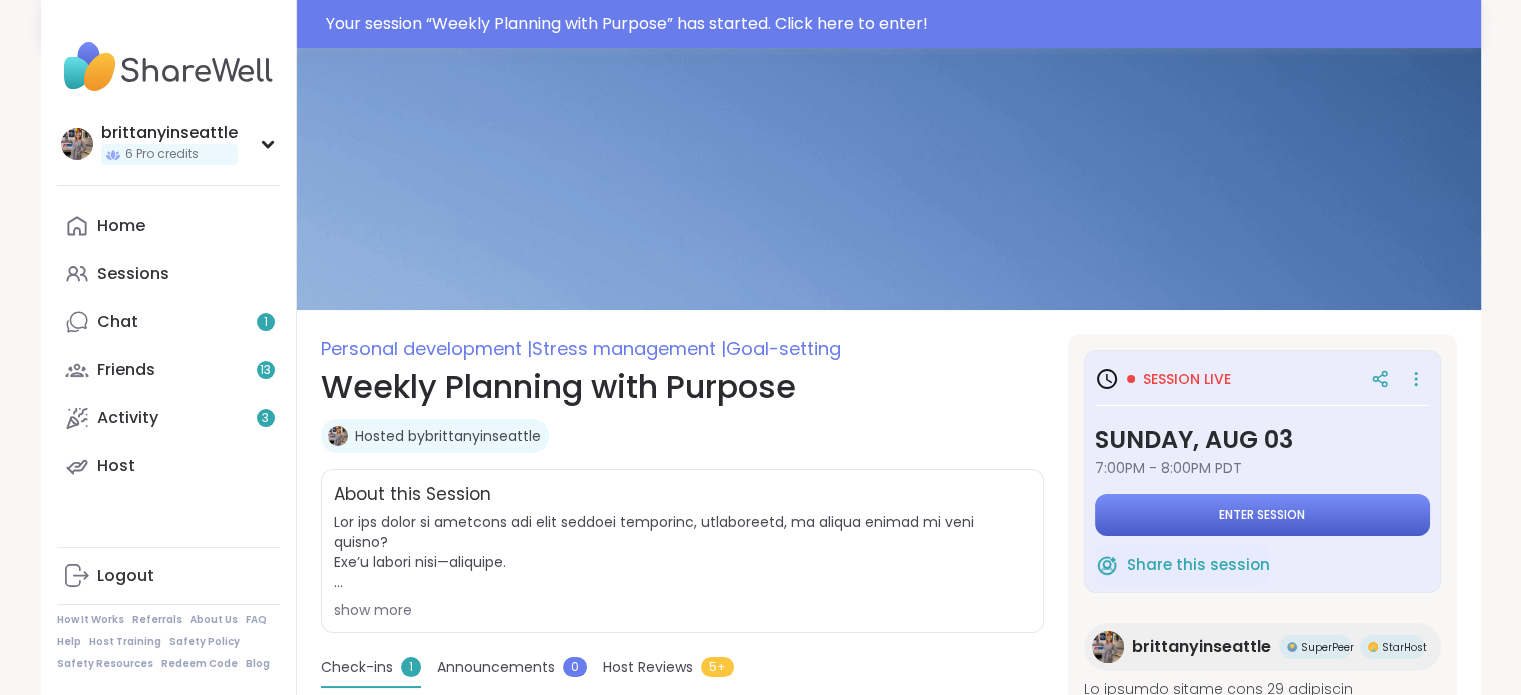 click on "Enter session" at bounding box center [1262, 515] 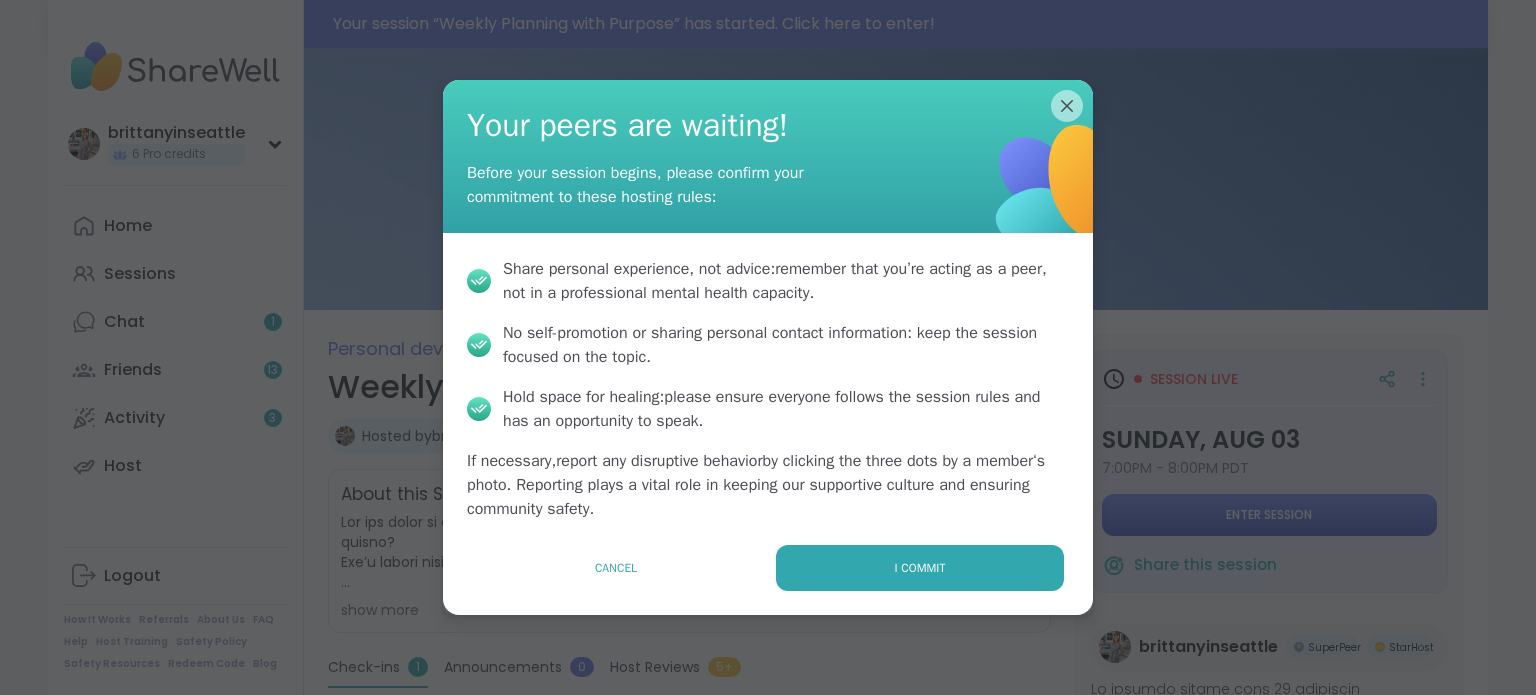 scroll, scrollTop: 0, scrollLeft: 0, axis: both 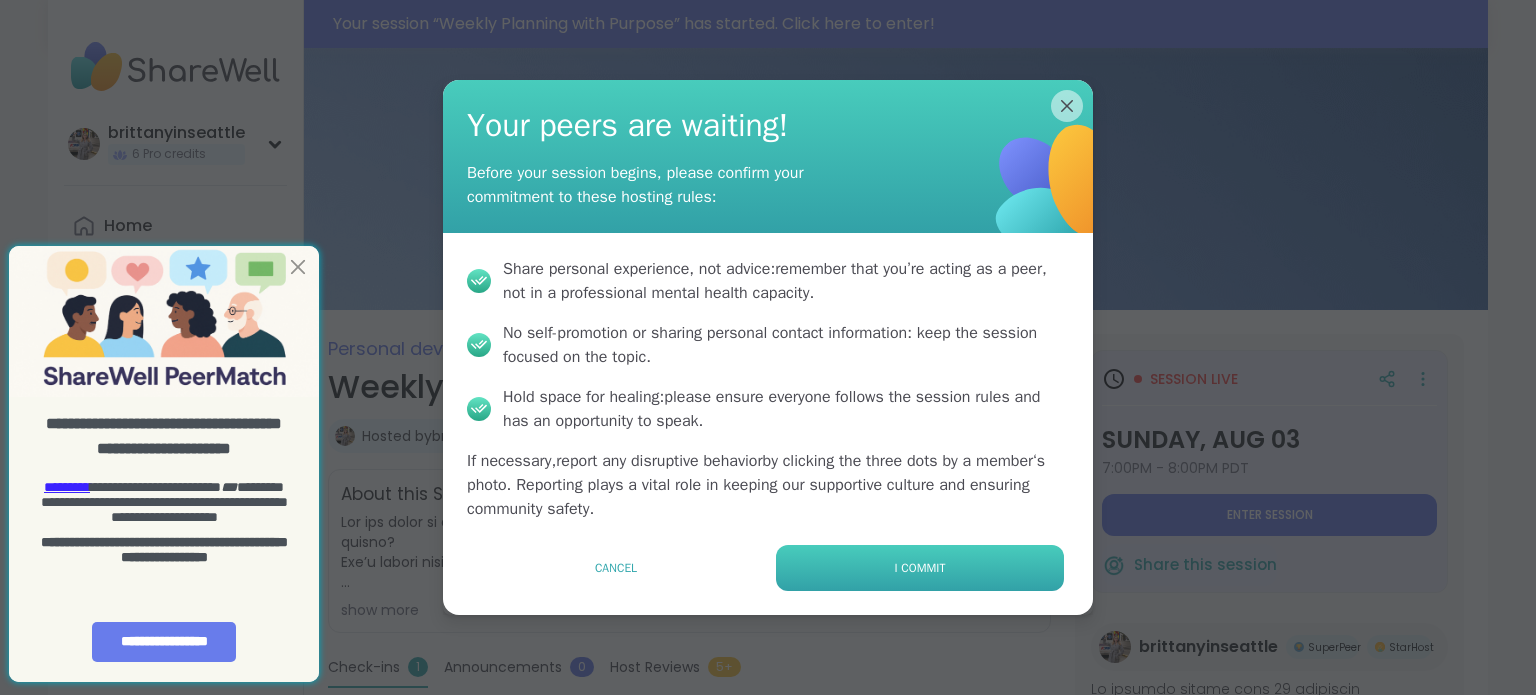 click on "I commit" at bounding box center (920, 568) 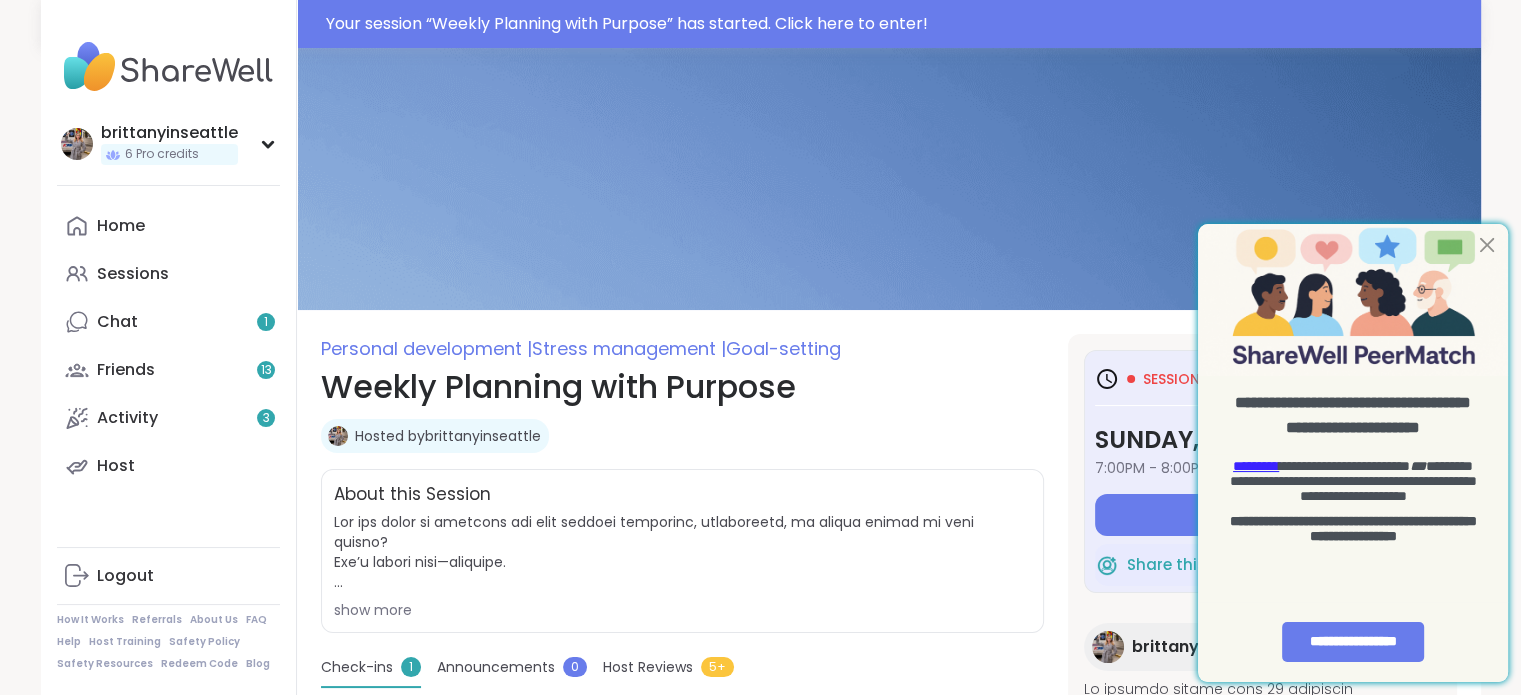type on "*" 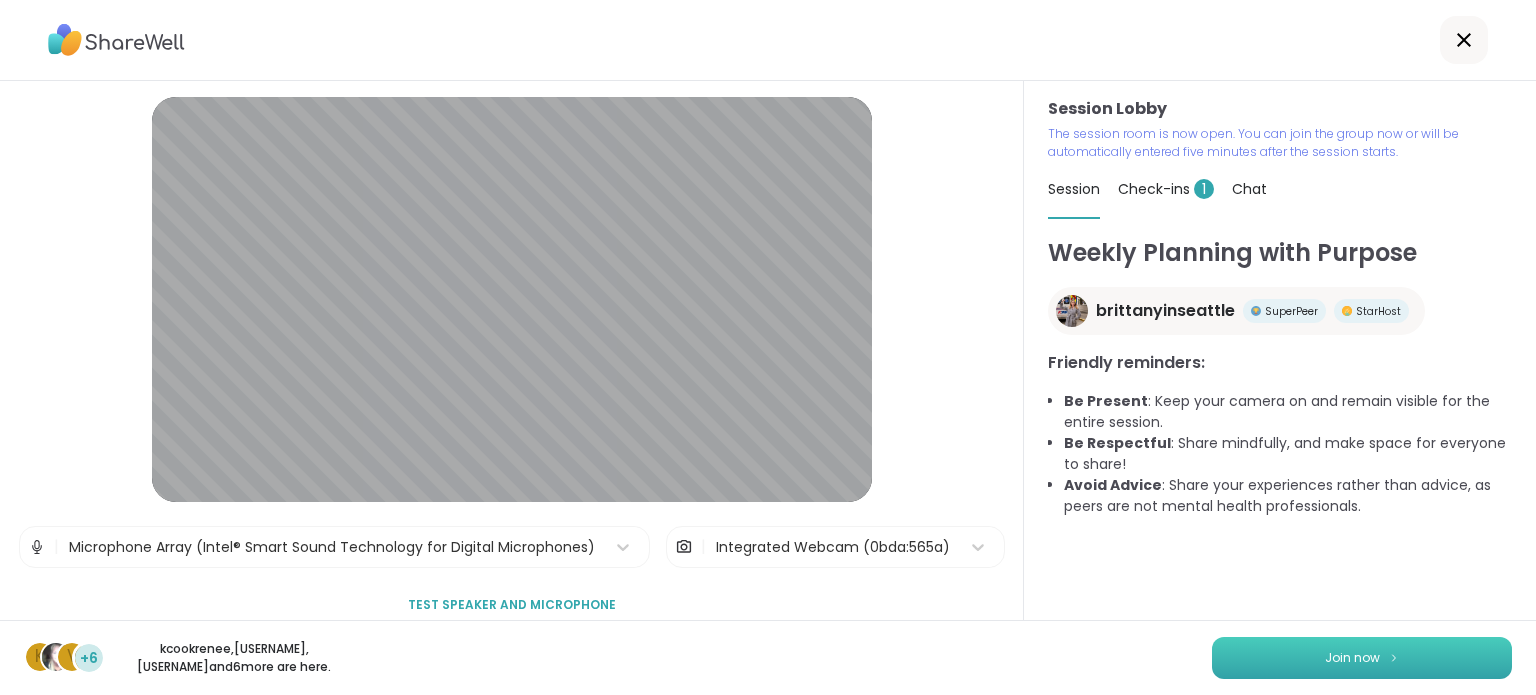 click on "Join now" at bounding box center (1362, 658) 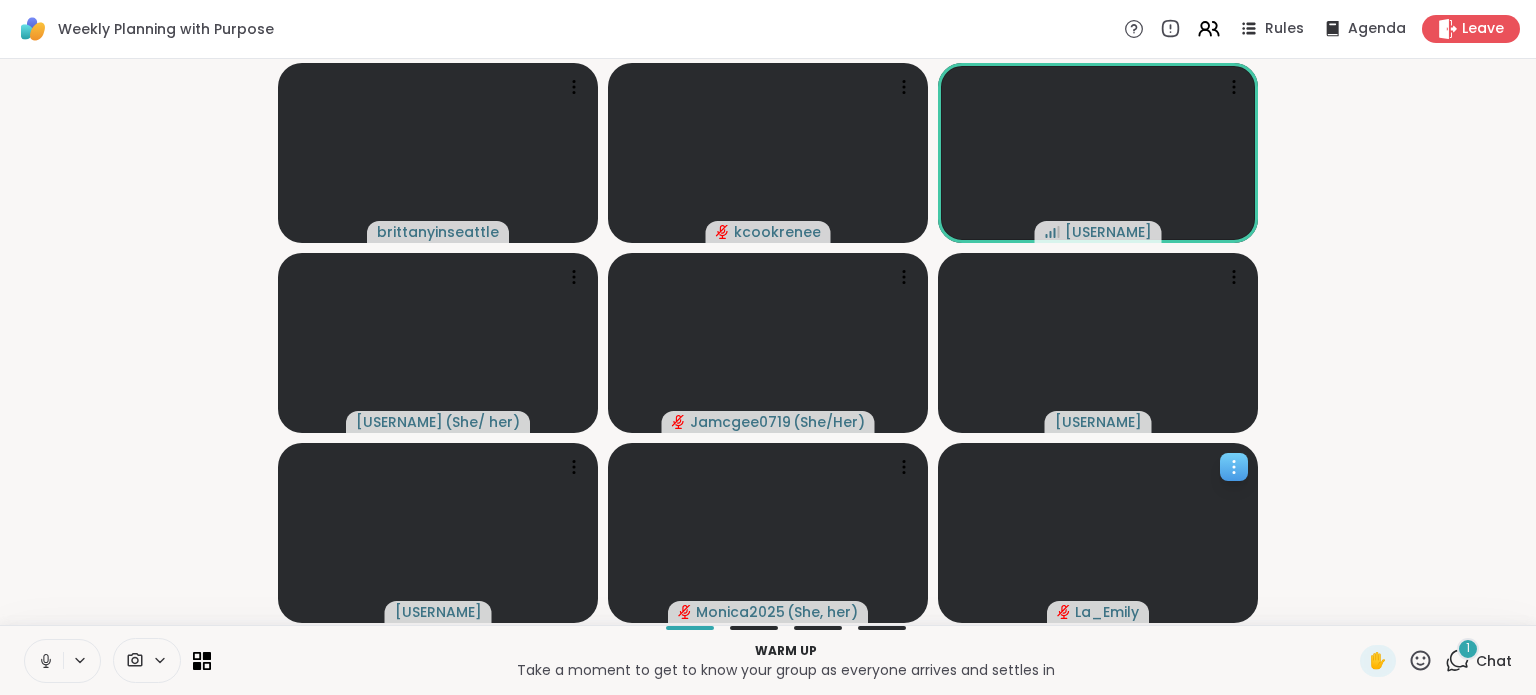 click at bounding box center [1098, 533] 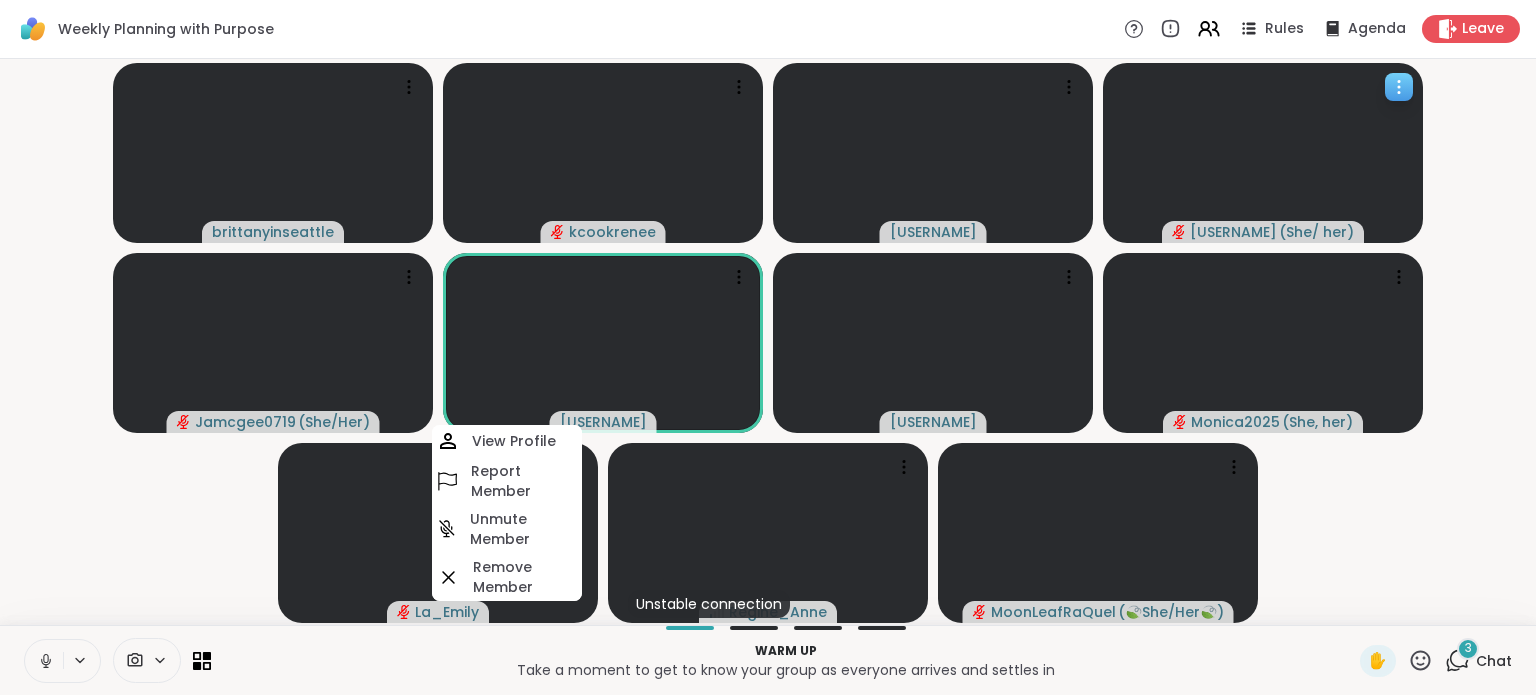 click at bounding box center [1263, 153] 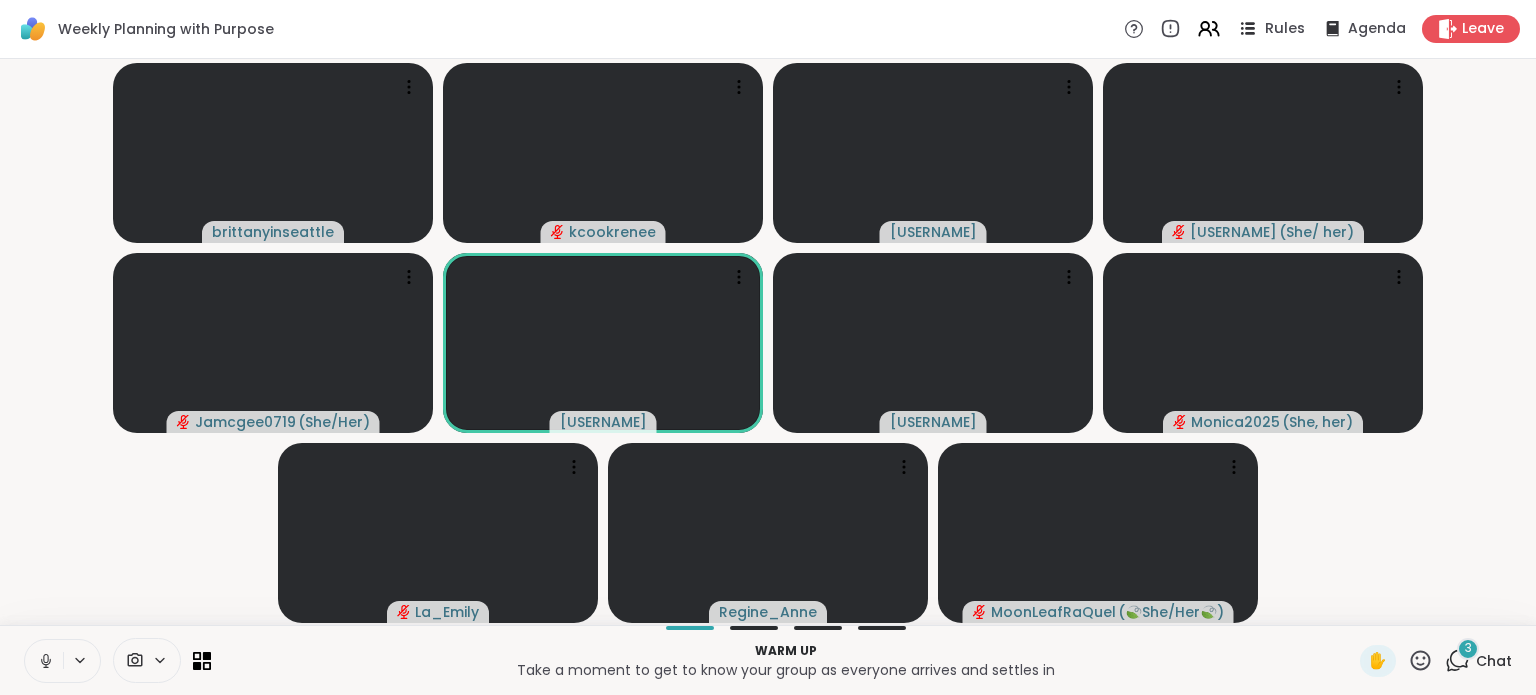click on "Rules" at bounding box center [1285, 29] 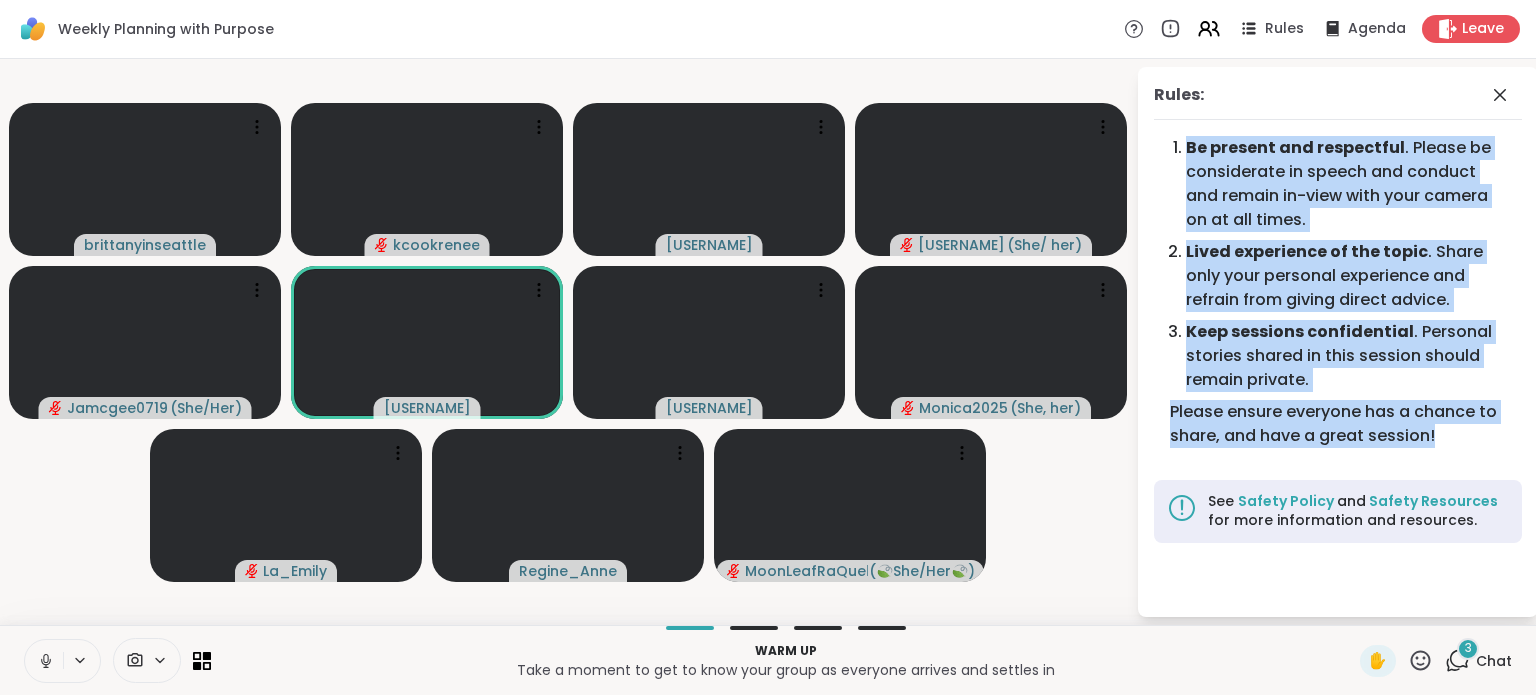 drag, startPoint x: 1443, startPoint y: 438, endPoint x: 1140, endPoint y: 141, distance: 424.28528 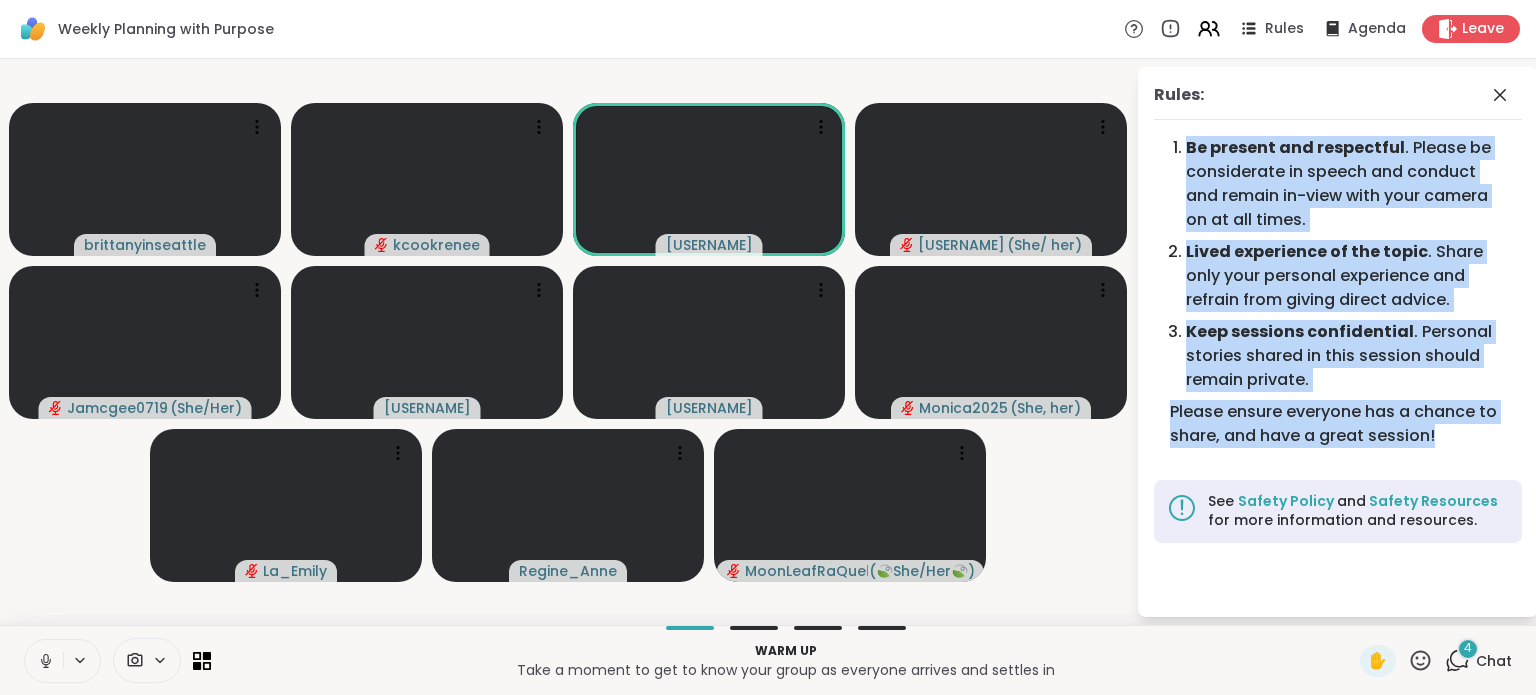 copy on "Be present and respectful . Please be considerate in speech and conduct and remain in-view with your camera on at all times. Lived experience of the topic . Share only your personal experience and refrain from giving direct advice. Keep sessions confidential . Personal stories shared in this session should remain private. Please ensure everyone has a chance to share, and have a great session!" 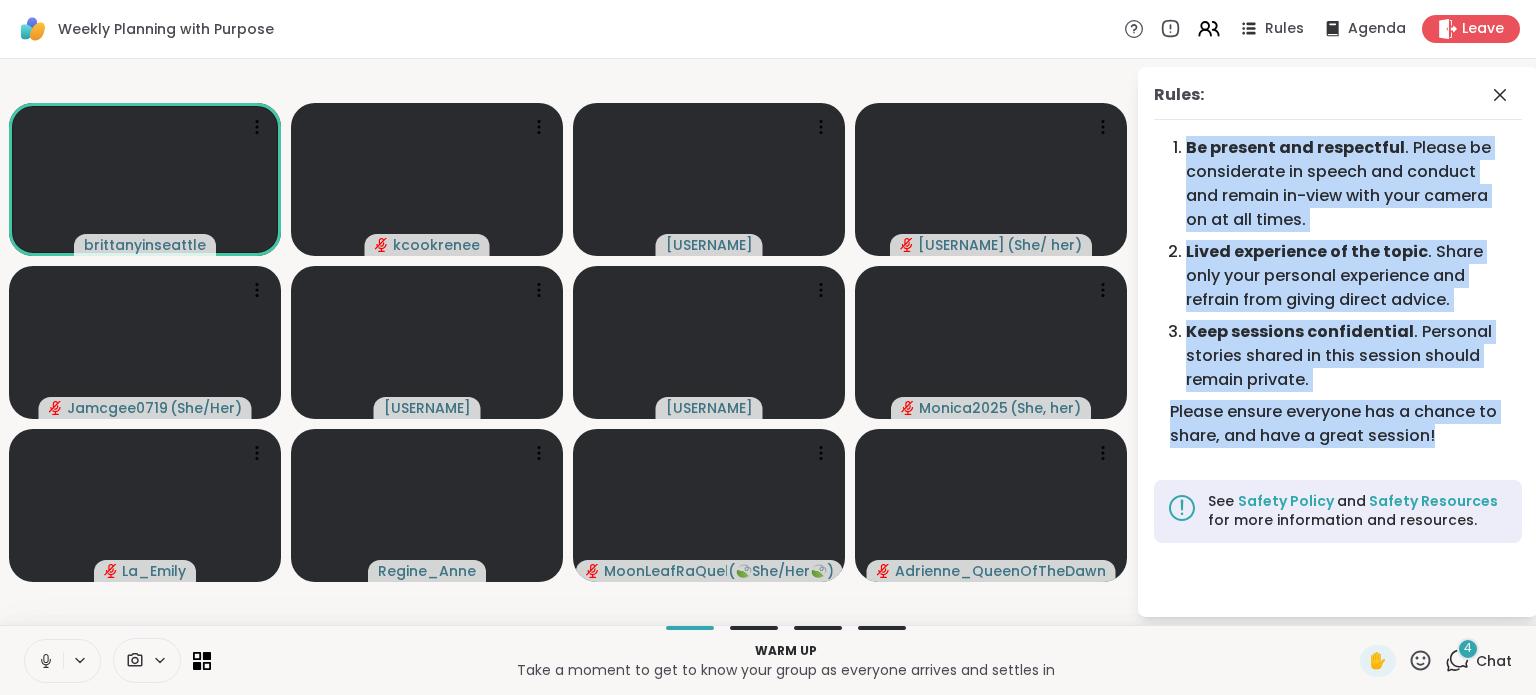 copy on "Be present and respectful . Please be considerate in speech and conduct and remain in-view with your camera on at all times. Lived experience of the topic . Share only your personal experience and refrain from giving direct advice. Keep sessions confidential . Personal stories shared in this session should remain private. Please ensure everyone has a chance to share, and have a great session!" 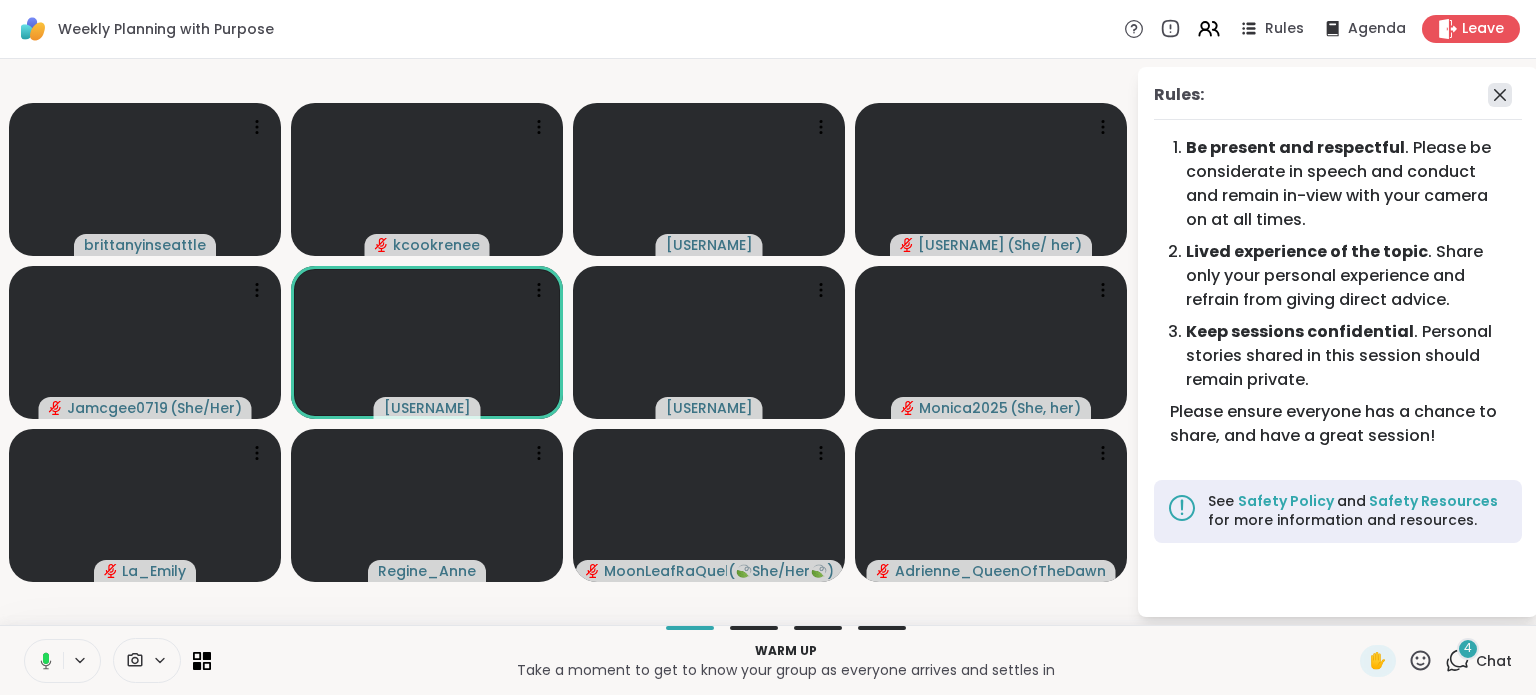 click 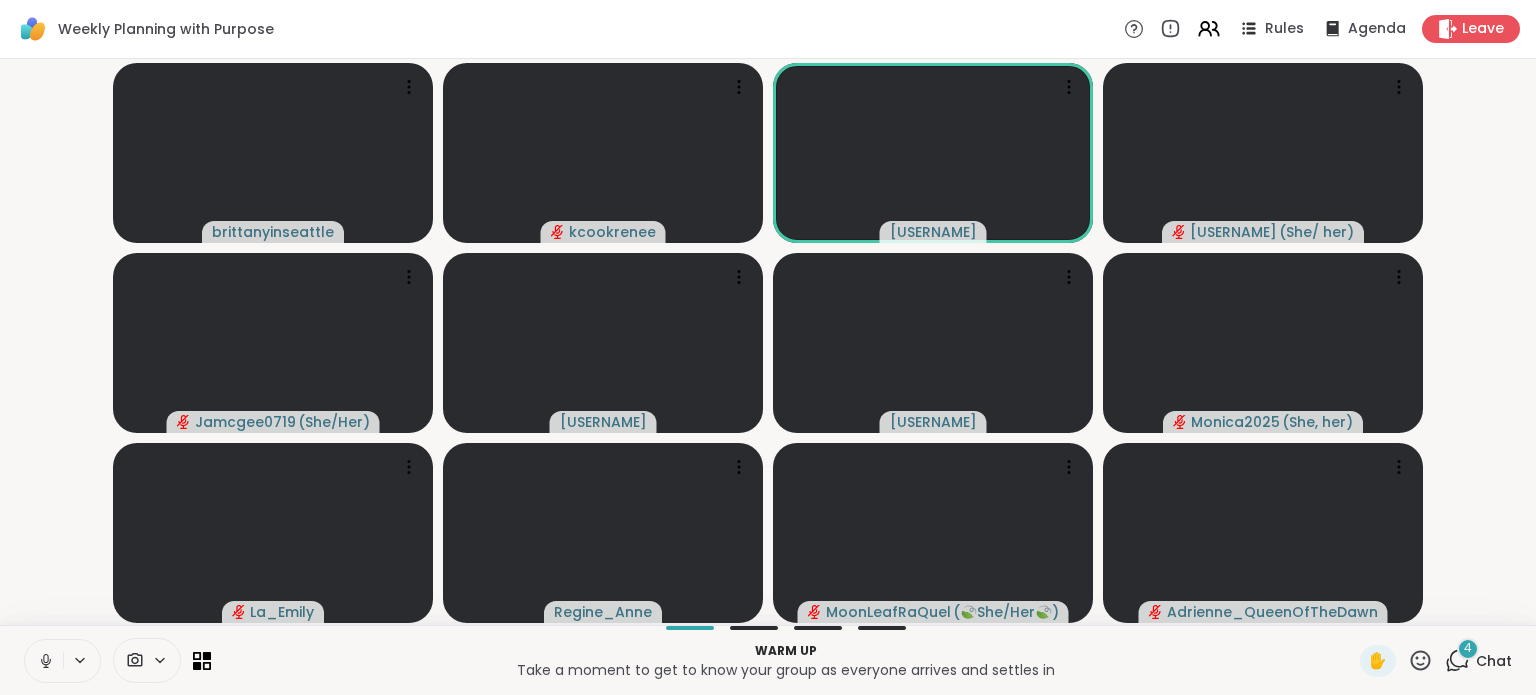 click on "4 Chat" at bounding box center (1478, 661) 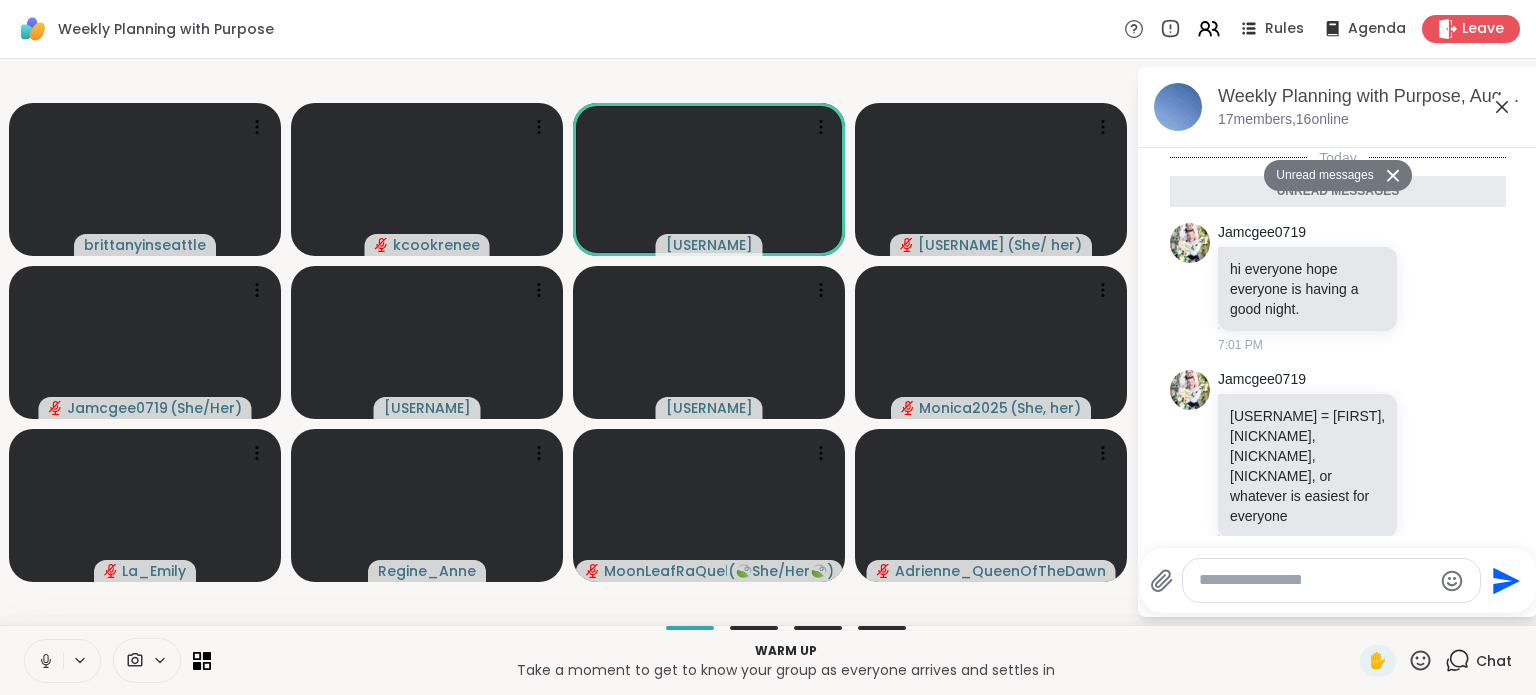 scroll, scrollTop: 363, scrollLeft: 0, axis: vertical 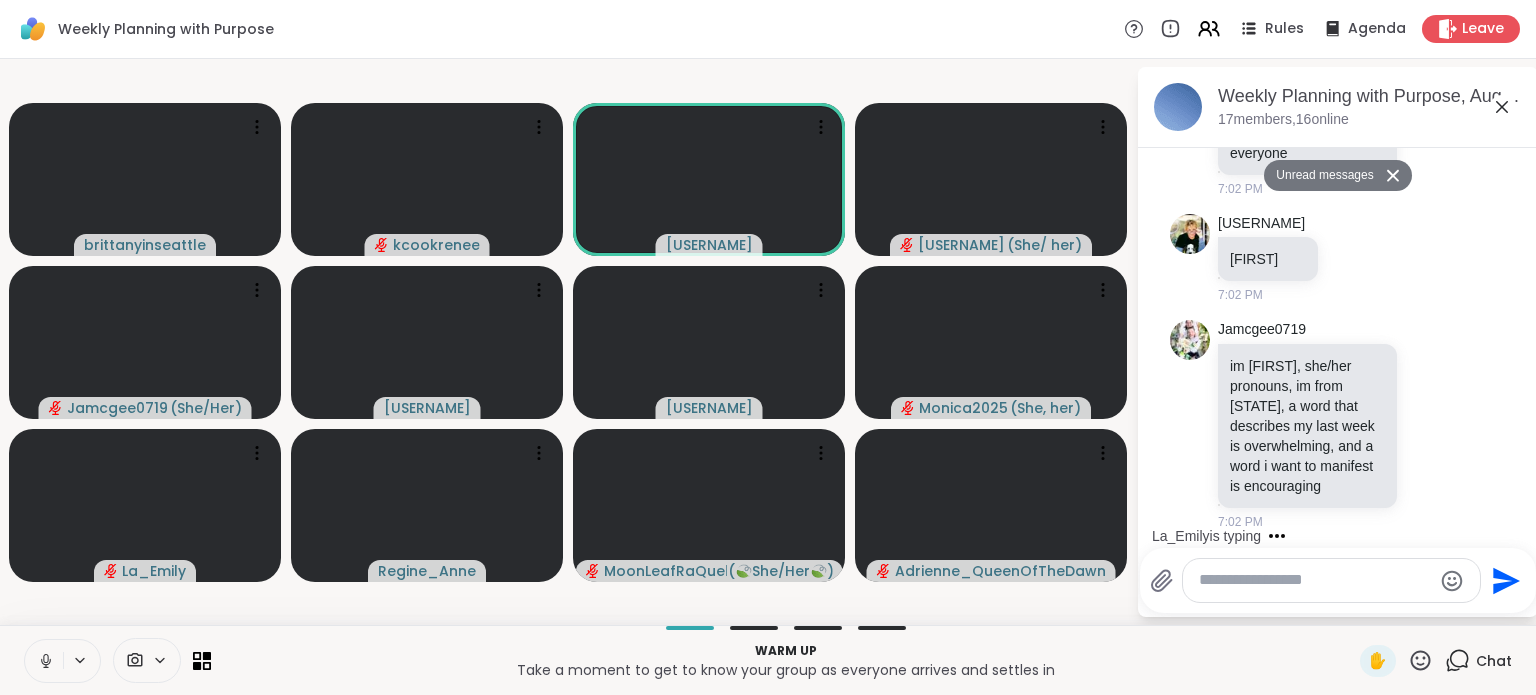 click at bounding box center [1315, 580] 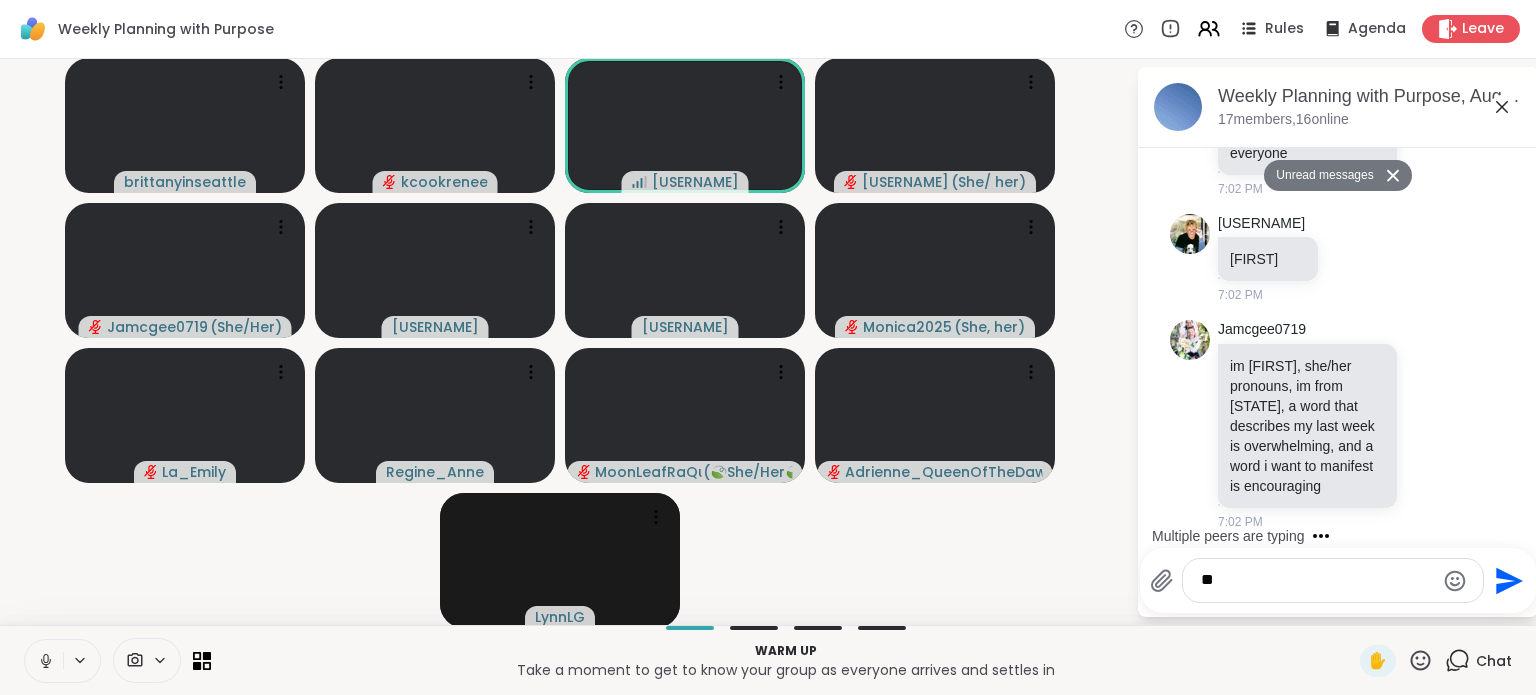 type on "*" 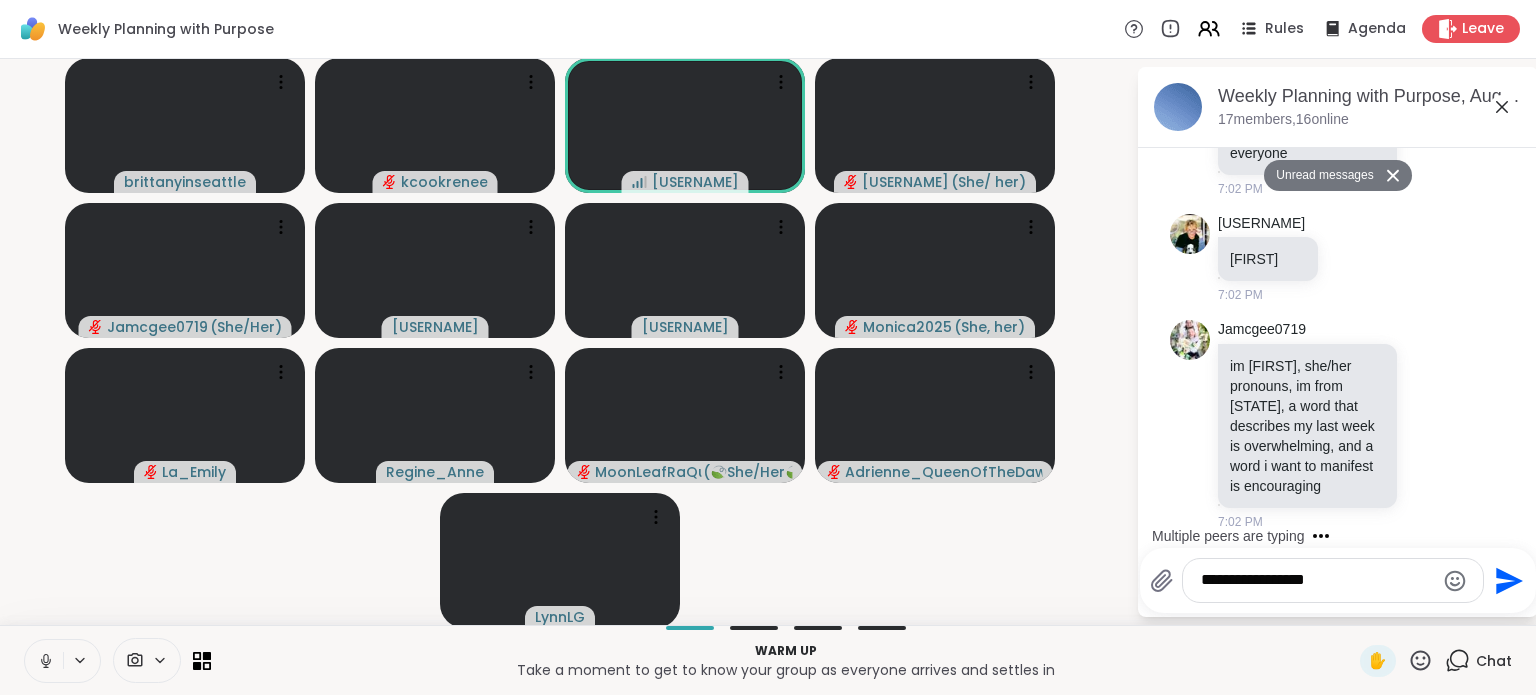 paste on "**********" 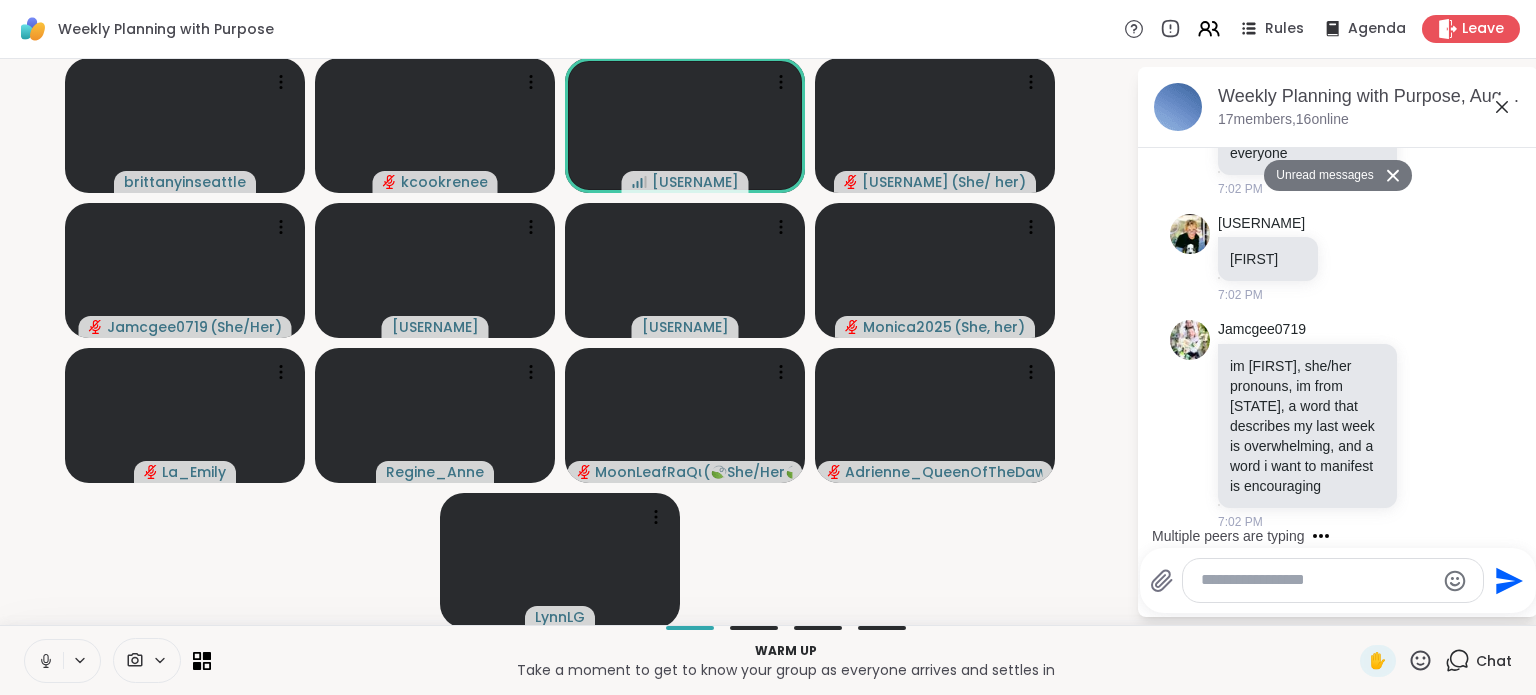 scroll, scrollTop: 841, scrollLeft: 0, axis: vertical 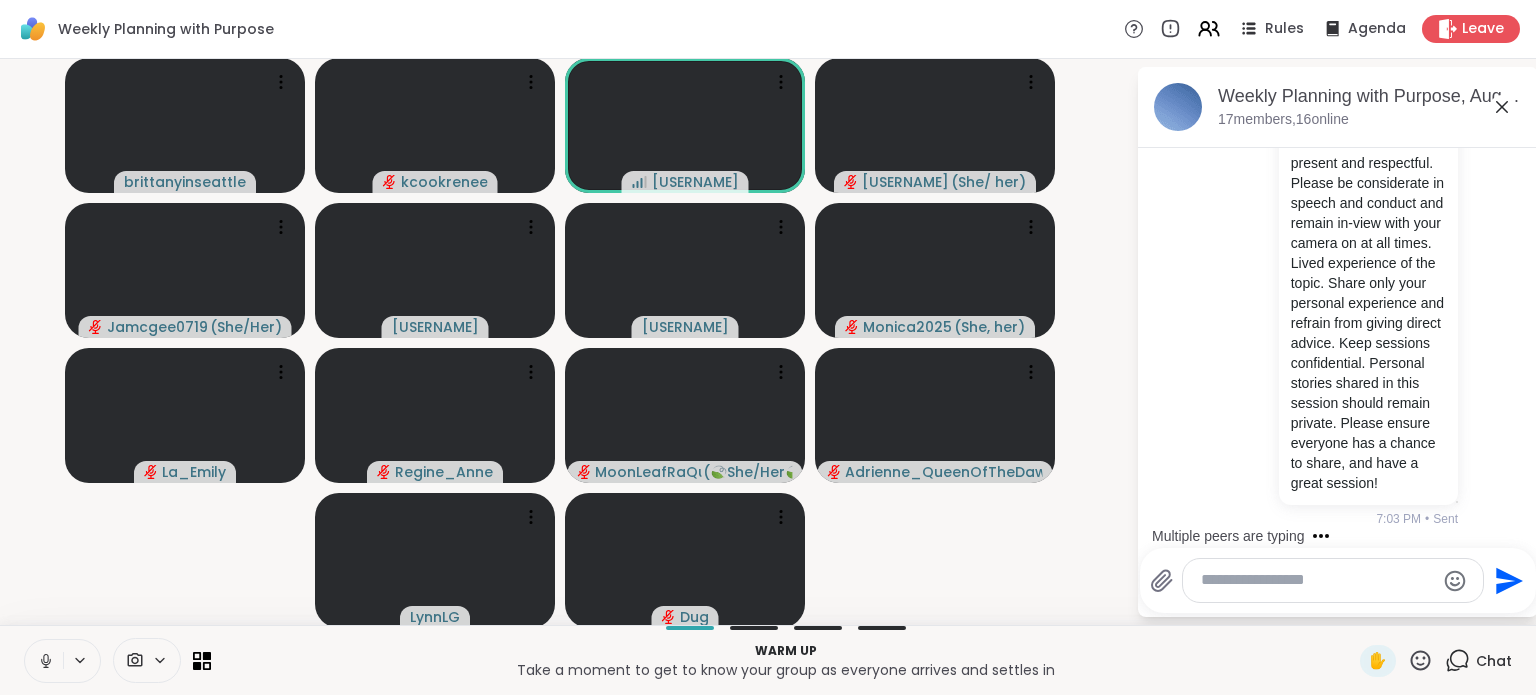 click at bounding box center [1317, 580] 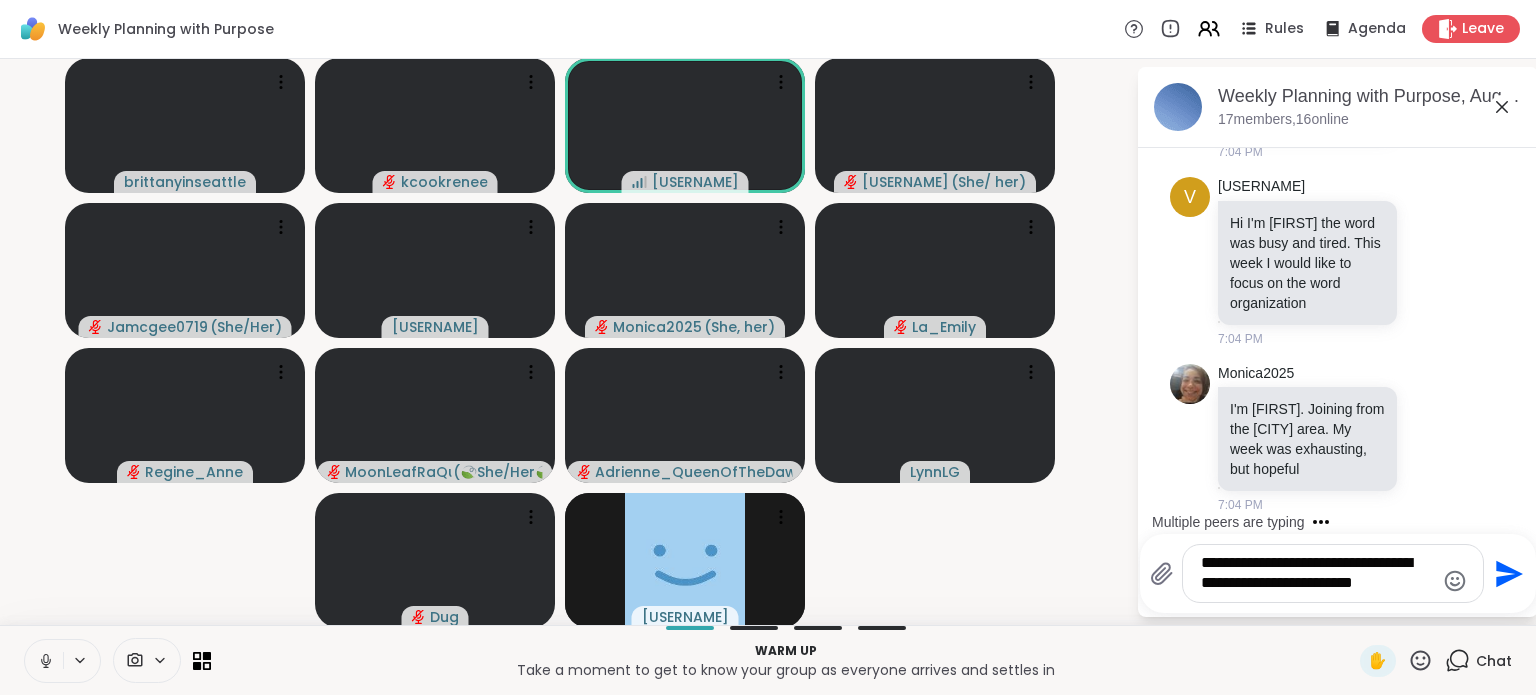 scroll, scrollTop: 1886, scrollLeft: 0, axis: vertical 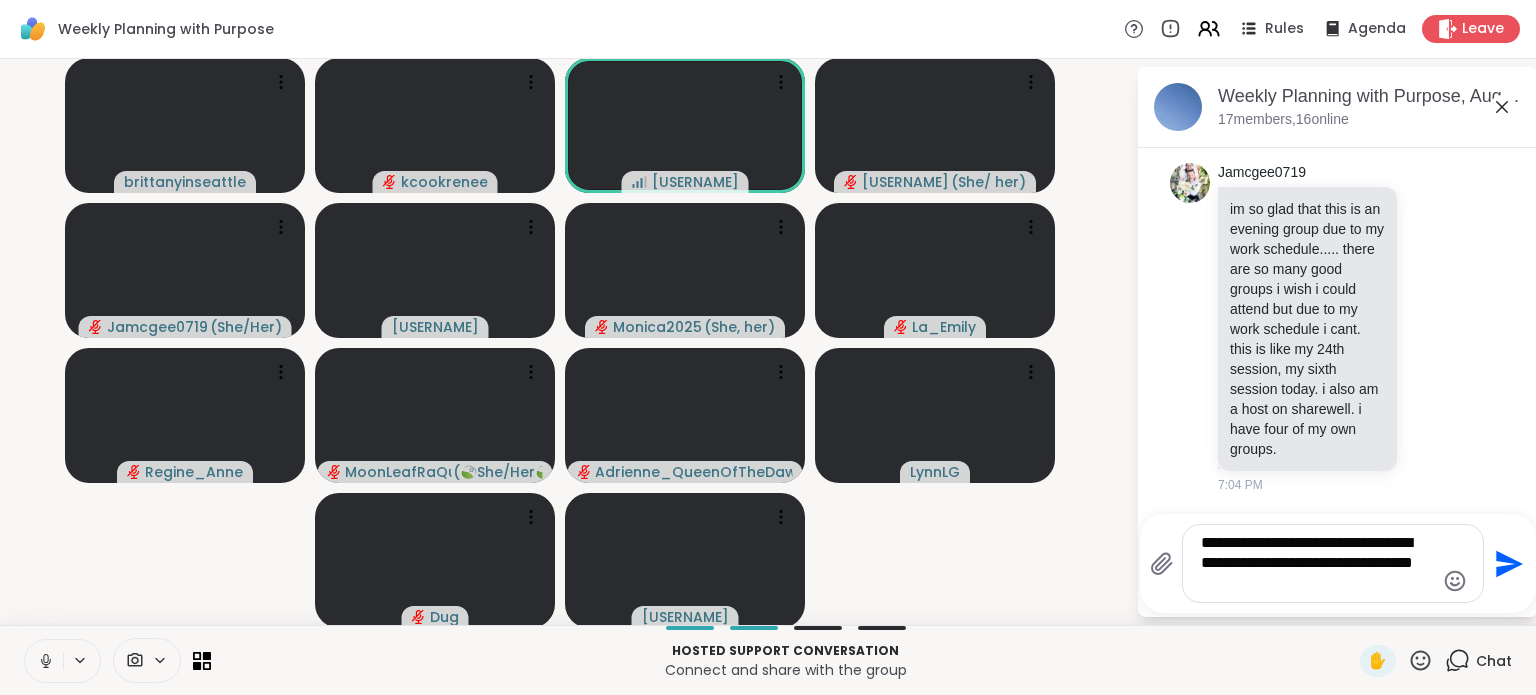 type on "**********" 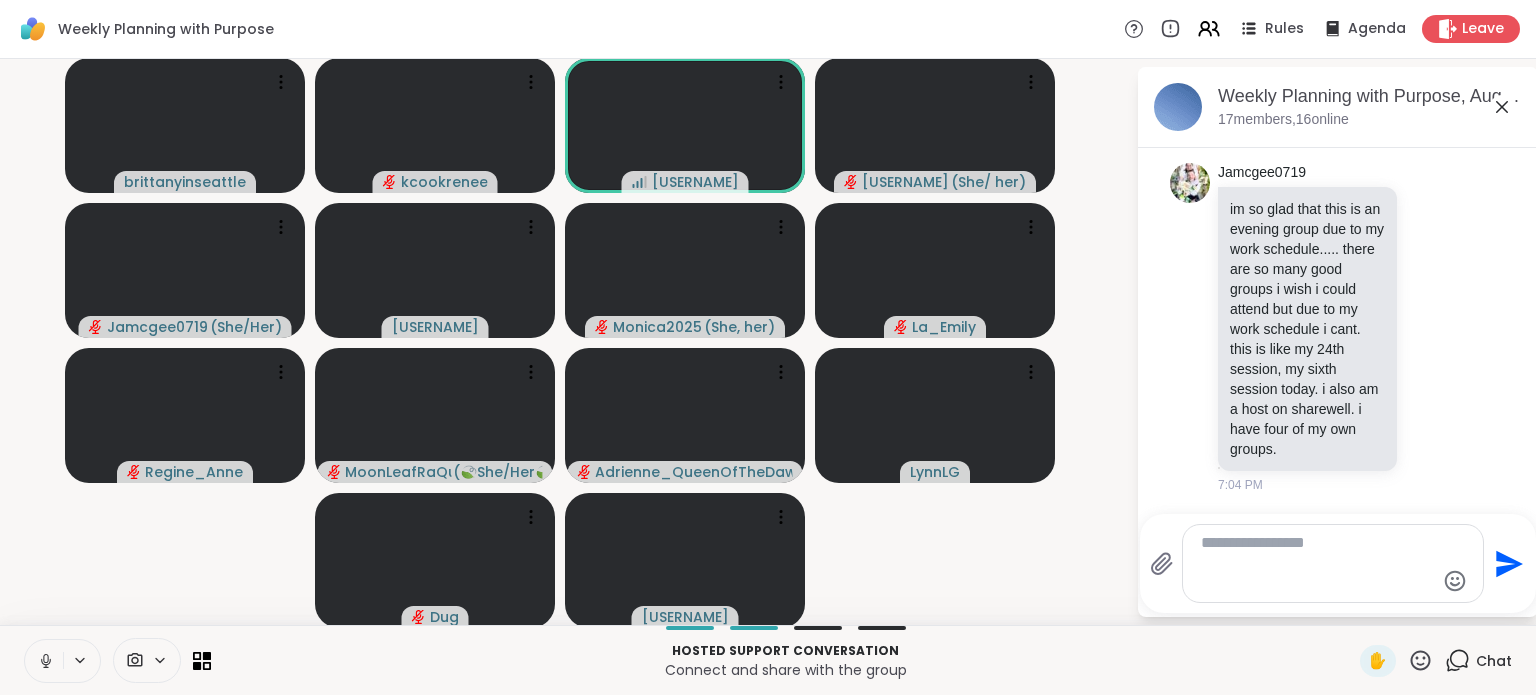 scroll, scrollTop: 2038, scrollLeft: 0, axis: vertical 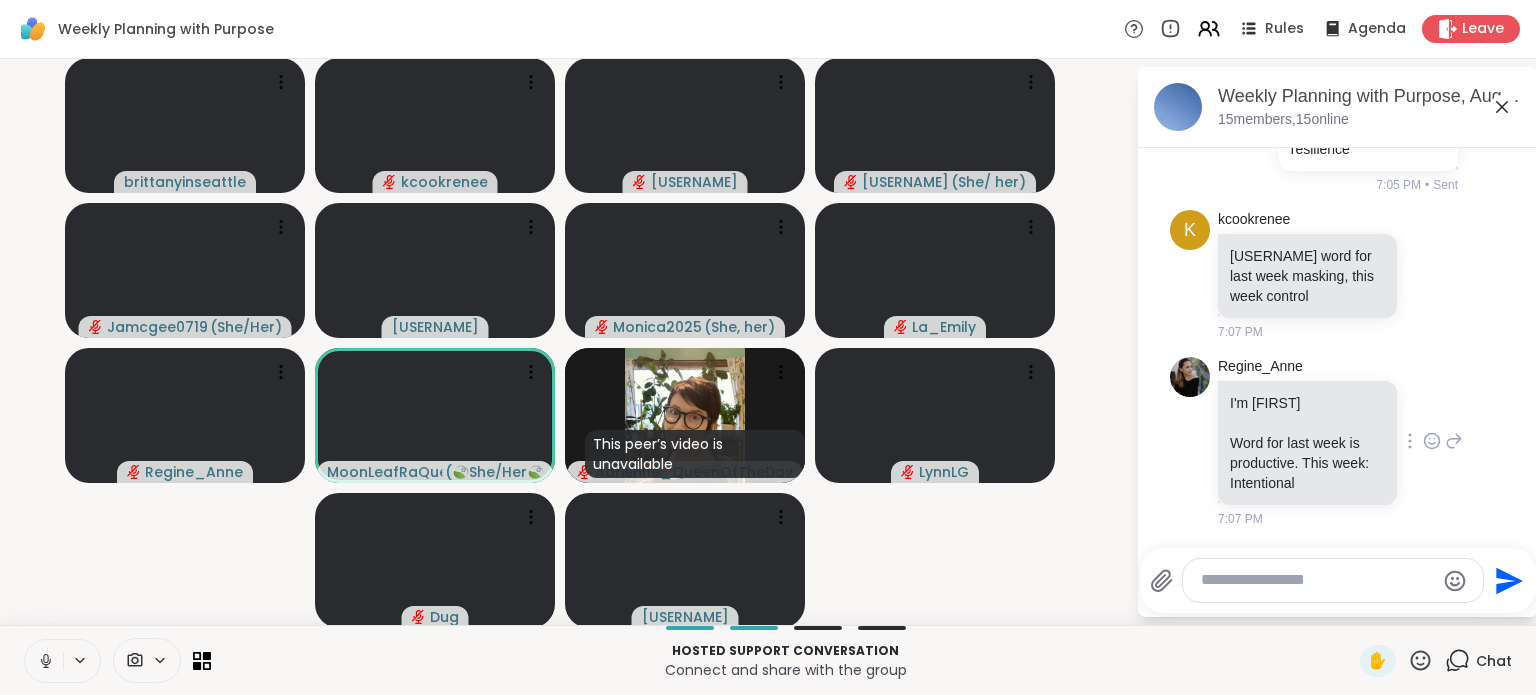 click on "[USERNAME] I'm [FIRST]
Word for last week is productive.
This week: Intentional 7:07 PM" at bounding box center (1340, 442) 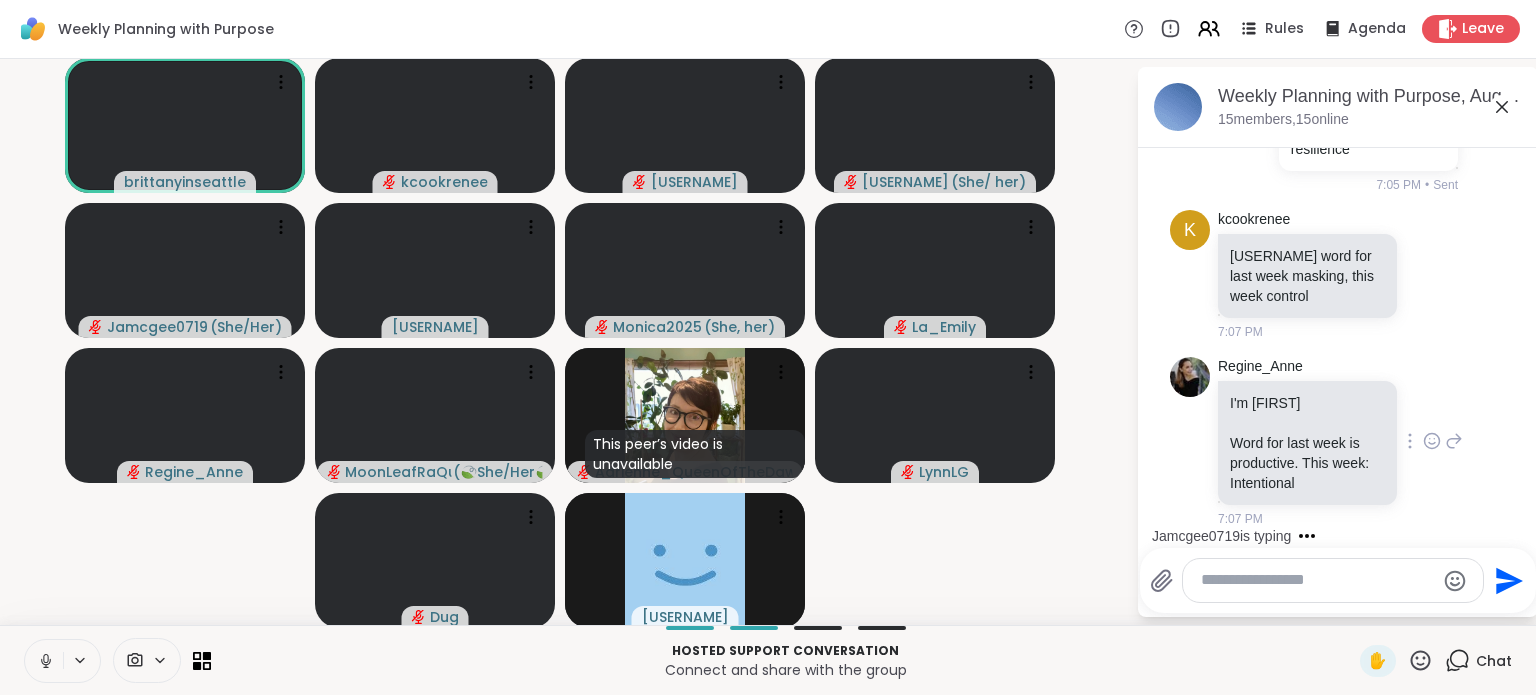 click on "[USERNAME] I'm [FIRST]
Word for last week is productive.
This week: Intentional 7:07 PM" at bounding box center (1340, 442) 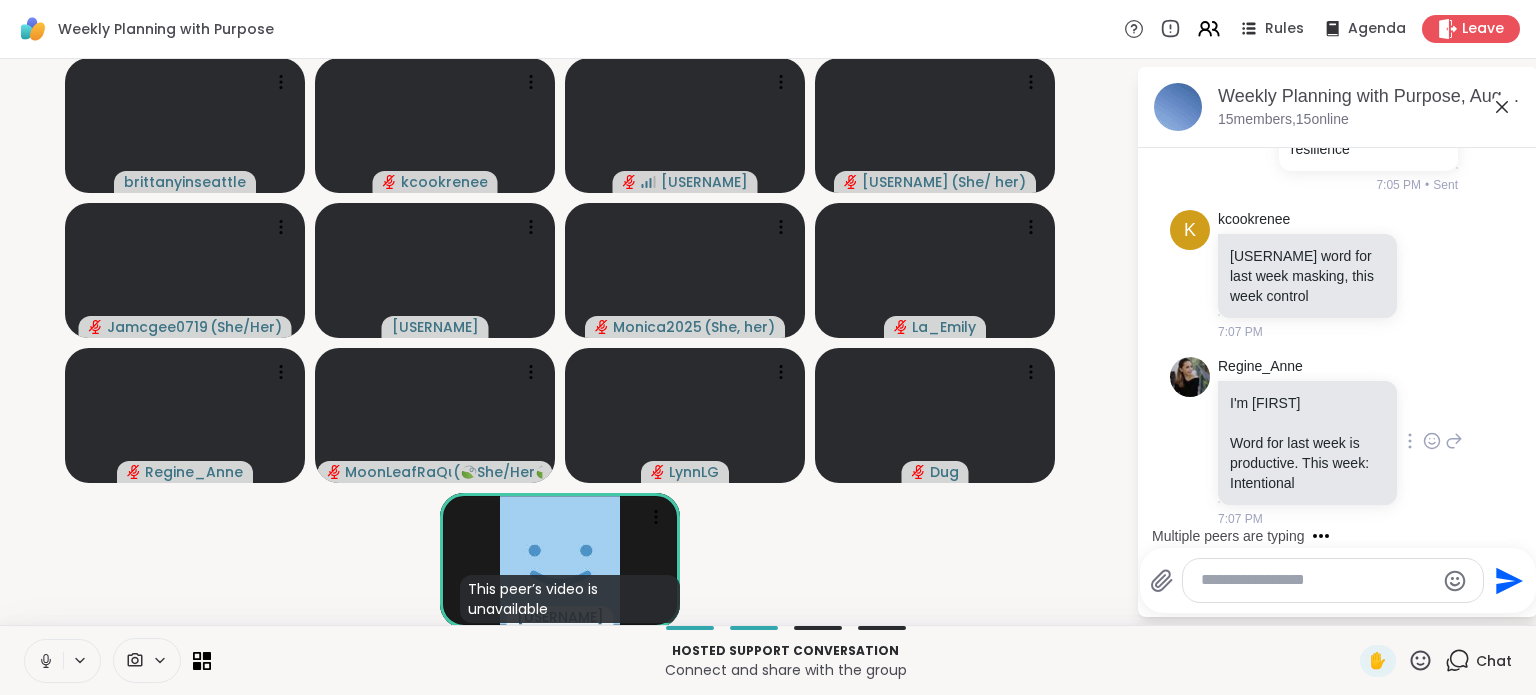 scroll, scrollTop: 2777, scrollLeft: 0, axis: vertical 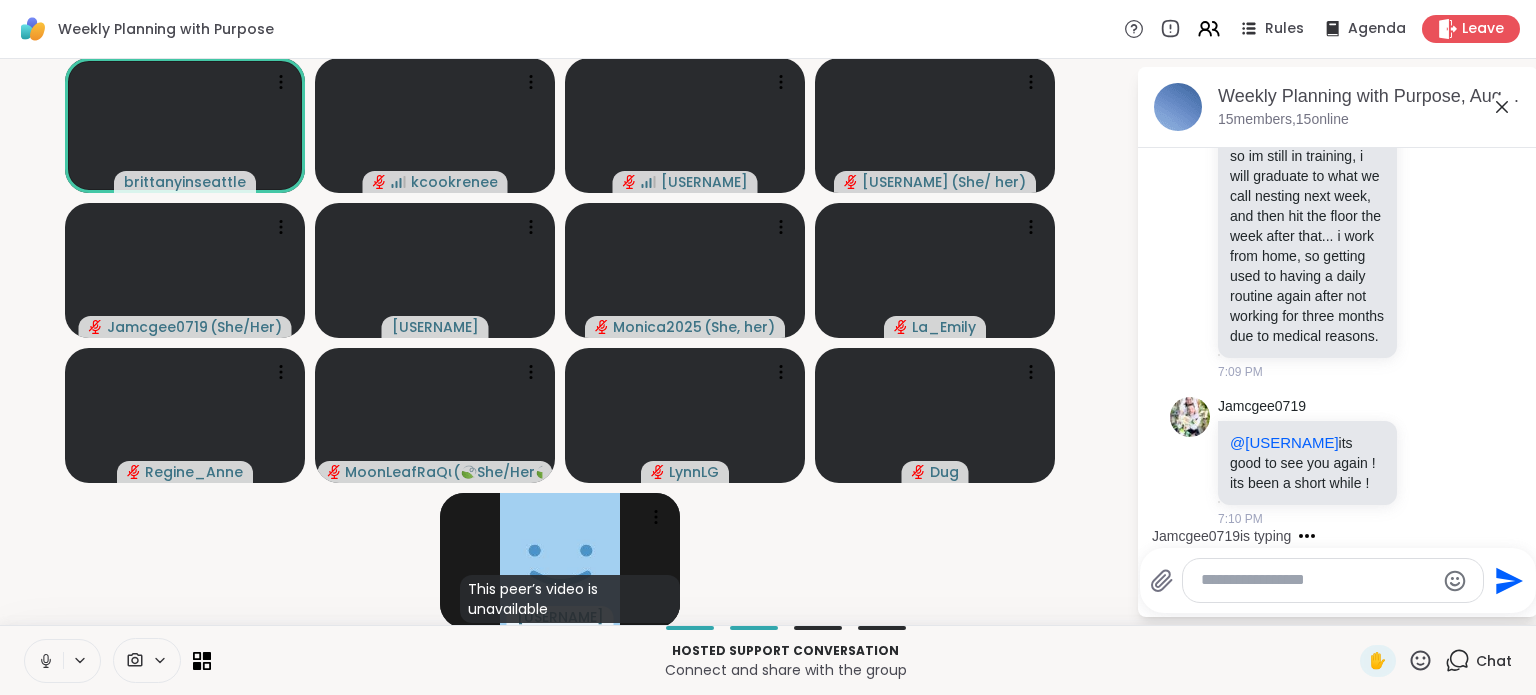 click on "Today [USERNAME] hi everyone hope everyone is having a good night. 7:01 PM [USERNAME] [USERNAME] = [FIRST], [NICKNAME], [NICKNAME], [NICKNAME], or whatever is easiest for everyone 7:02 PM [USERNAME] [FIRST] 7:02 PM [USERNAME] im [FIRST], she/her pronouns, im from [STATE], a word that describes my last week is overwhelming, and a word i want to manifest is encouraging 7:02 PM You Sharewell Rules: Be present and respectful. Please be considerate in speech and conduct and remain in-view with your camera on at all times.
Lived experience of the topic. Share only your personal experience and refrain from giving direct advice.
Keep sessions confidential. Personal stories shared in this session should remain private.
Please ensure everyone has a chance to share, and have a great session! 7:03 PM • Sent [USERNAME] [FIRST] I am in Northern [CITY]. My week has been tiring. 7:04 PM [USERNAME] [FIRST] from [STATE] word of the week now 7:04 PM [USERNAME] 7:04 PM [USERNAME] 7:04 PM You 7:05 PM • Sent [USERNAME] 7:07 PM" at bounding box center (1338, -1014) 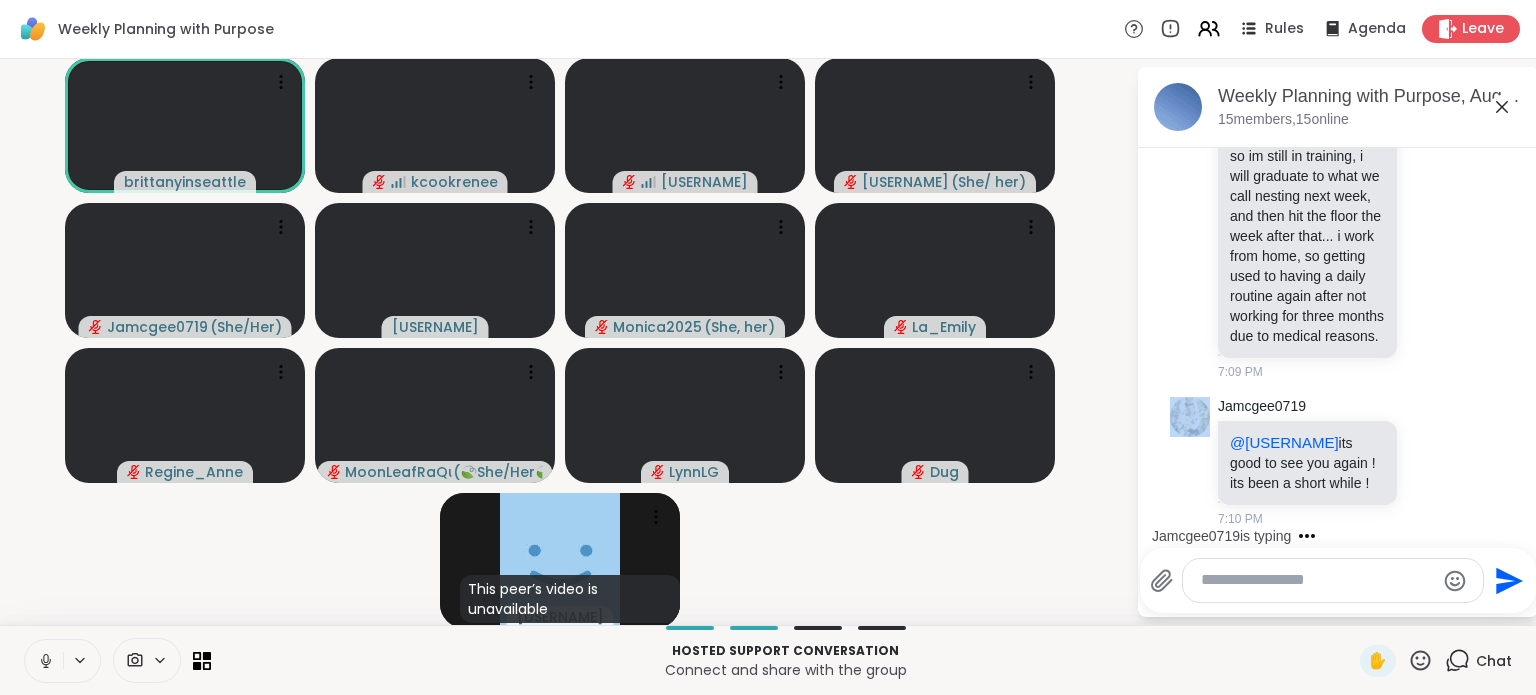 click on "Today [USERNAME] hi everyone hope everyone is having a good night. 7:01 PM [USERNAME] [USERNAME] = [FIRST], [NICKNAME], [NICKNAME], [NICKNAME], or whatever is easiest for everyone 7:02 PM [USERNAME] [FIRST] 7:02 PM [USERNAME] im [FIRST], she/her pronouns, im from [STATE], a word that describes my last week is overwhelming, and a word i want to manifest is encouraging 7:02 PM You Sharewell Rules: Be present and respectful. Please be considerate in speech and conduct and remain in-view with your camera on at all times.
Lived experience of the topic. Share only your personal experience and refrain from giving direct advice.
Keep sessions confidential. Personal stories shared in this session should remain private.
Please ensure everyone has a chance to share, and have a great session! 7:03 PM • Sent [USERNAME] [FIRST] I am in Northern [CITY]. My week has been tiring. 7:04 PM [USERNAME] [FIRST] from [STATE] word of the week now 7:04 PM [USERNAME] 7:04 PM [USERNAME] 7:04 PM You 7:05 PM • Sent [USERNAME] 7:07 PM" at bounding box center [1338, -1014] 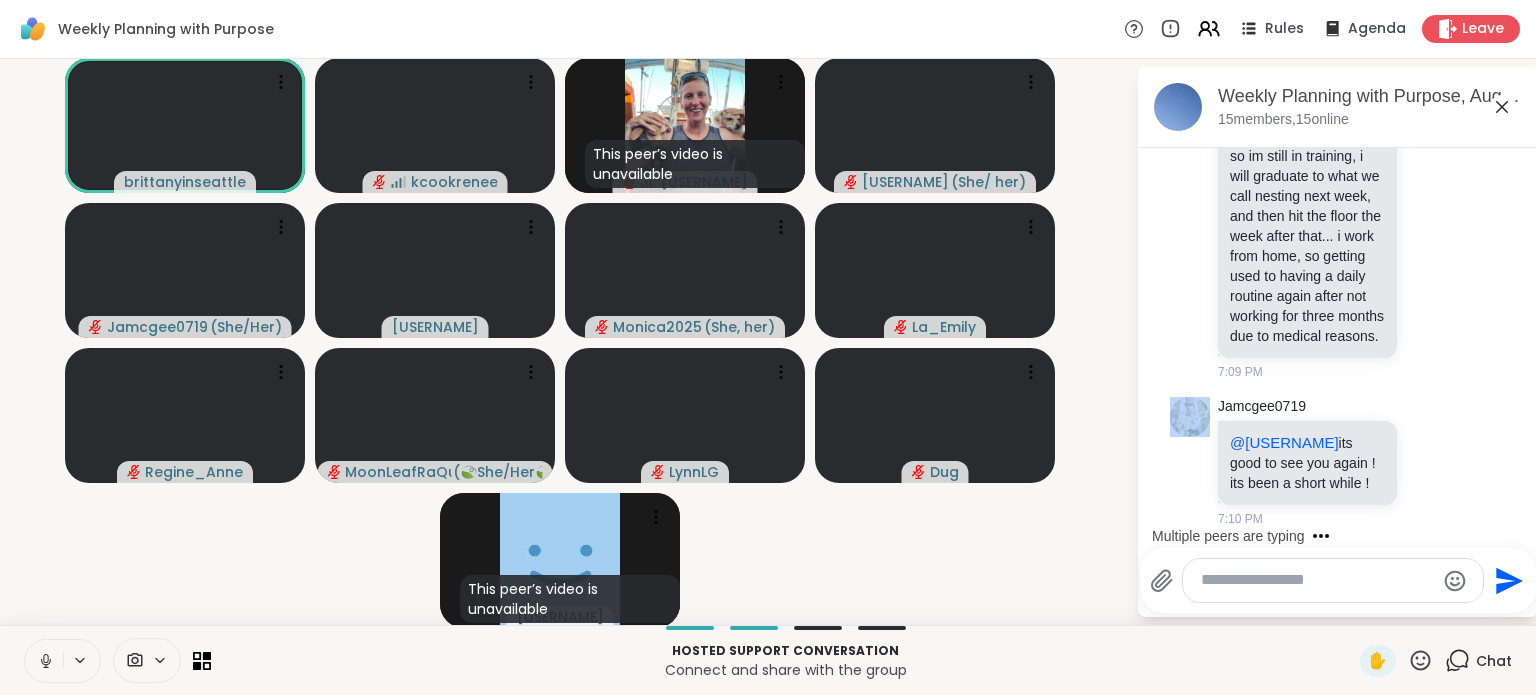 scroll, scrollTop: 2952, scrollLeft: 0, axis: vertical 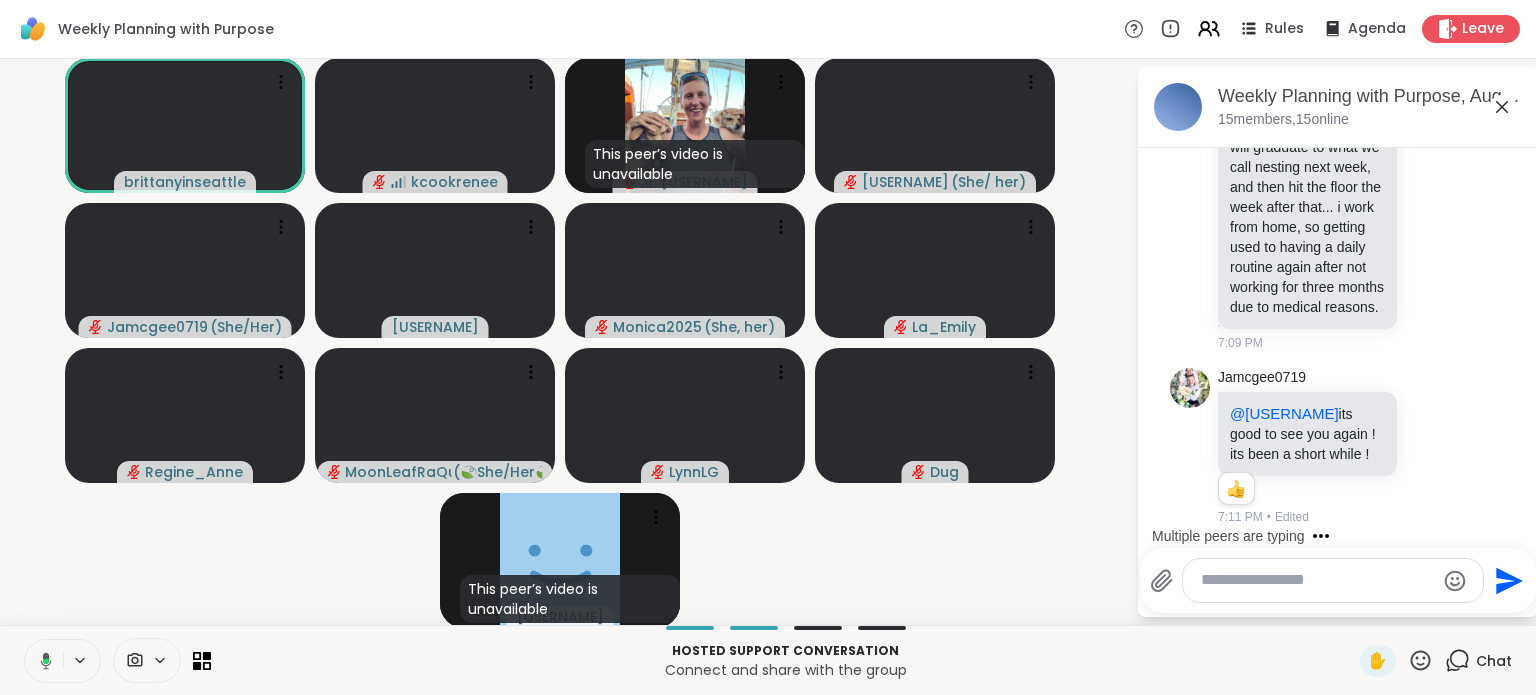 click at bounding box center (1317, 580) 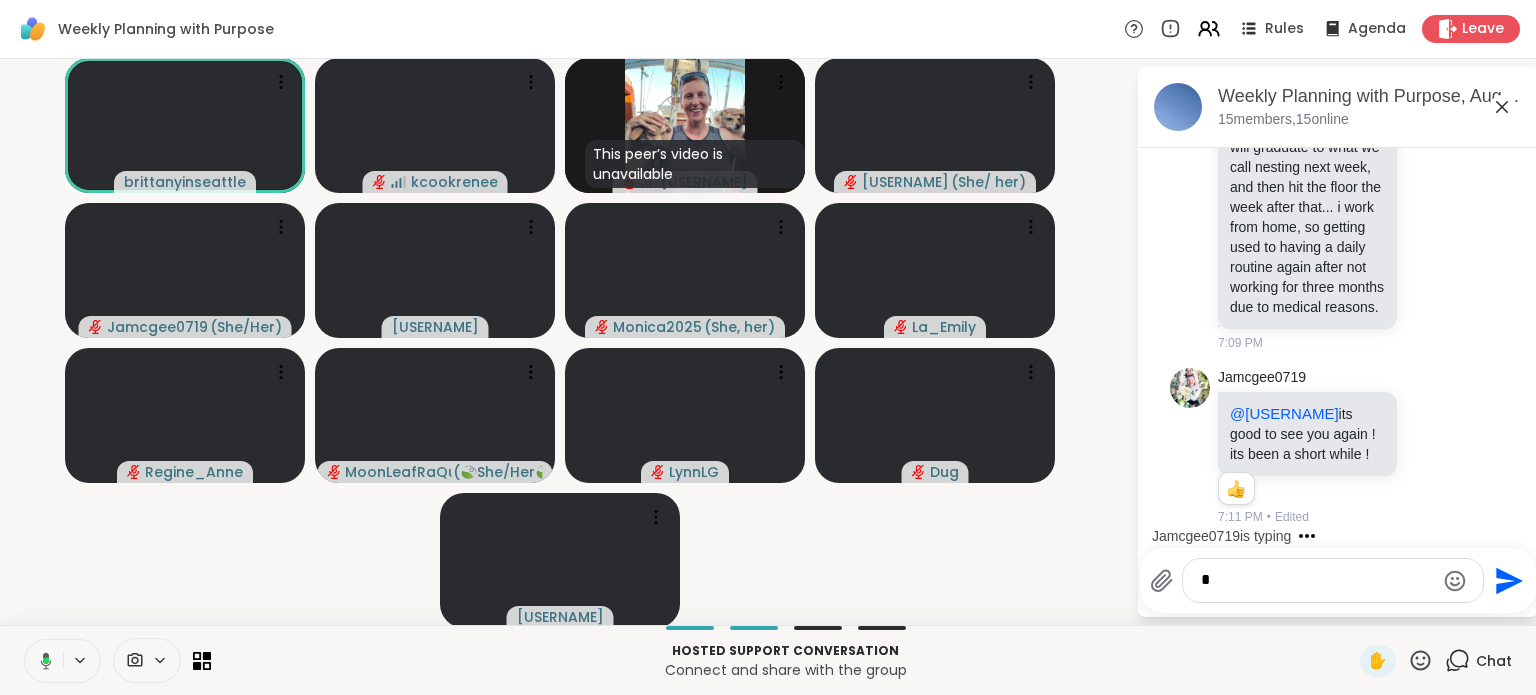 scroll, scrollTop: 3118, scrollLeft: 0, axis: vertical 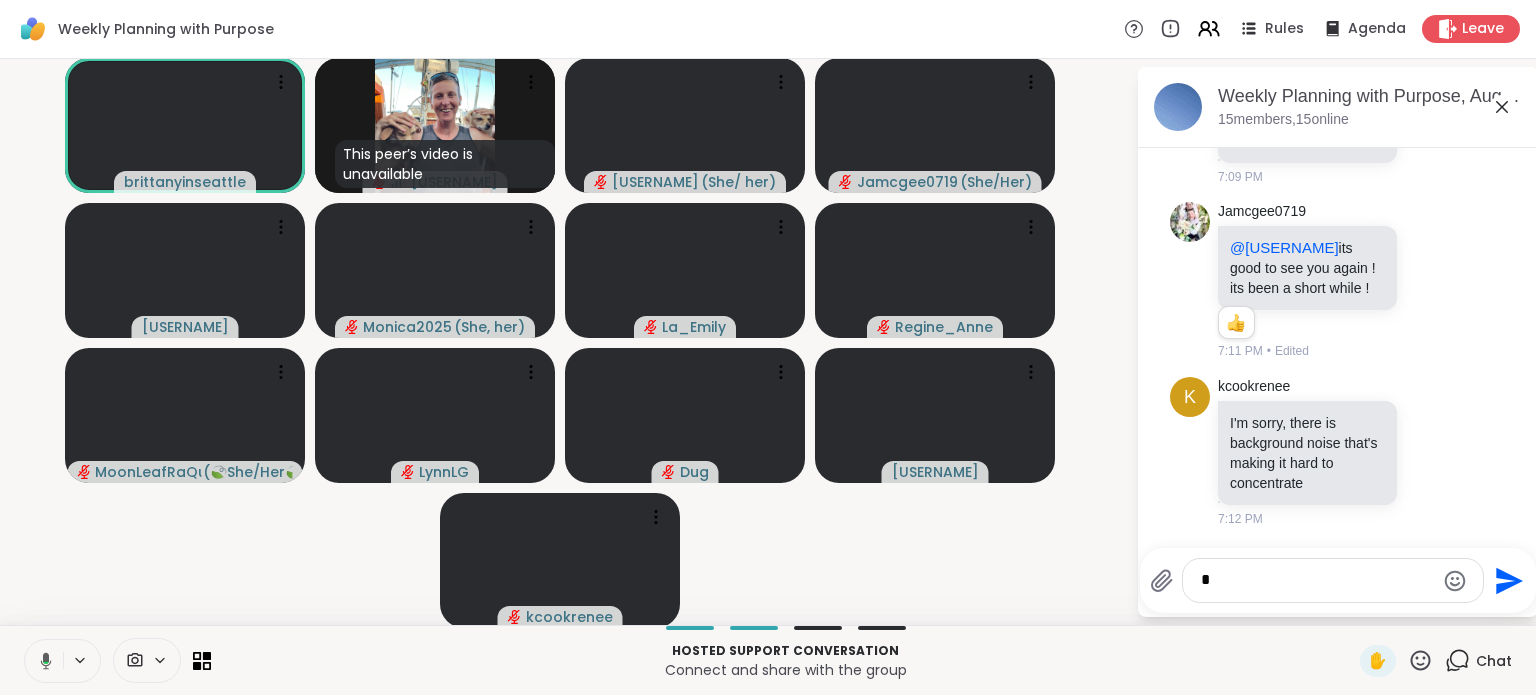 click on "[USERNAME] This peer’s video is unavailable [USERNAME] [USERNAME] ( She/ her ) [USERNAME] ( She/Her ) [USERNAME] [USERNAME] ( She, her ) [USERNAME] [USERNAME] ( 🍃She/Her🍃 ) [USERNAME] Dug [USERNAME] [USERNAME]" at bounding box center [568, 342] 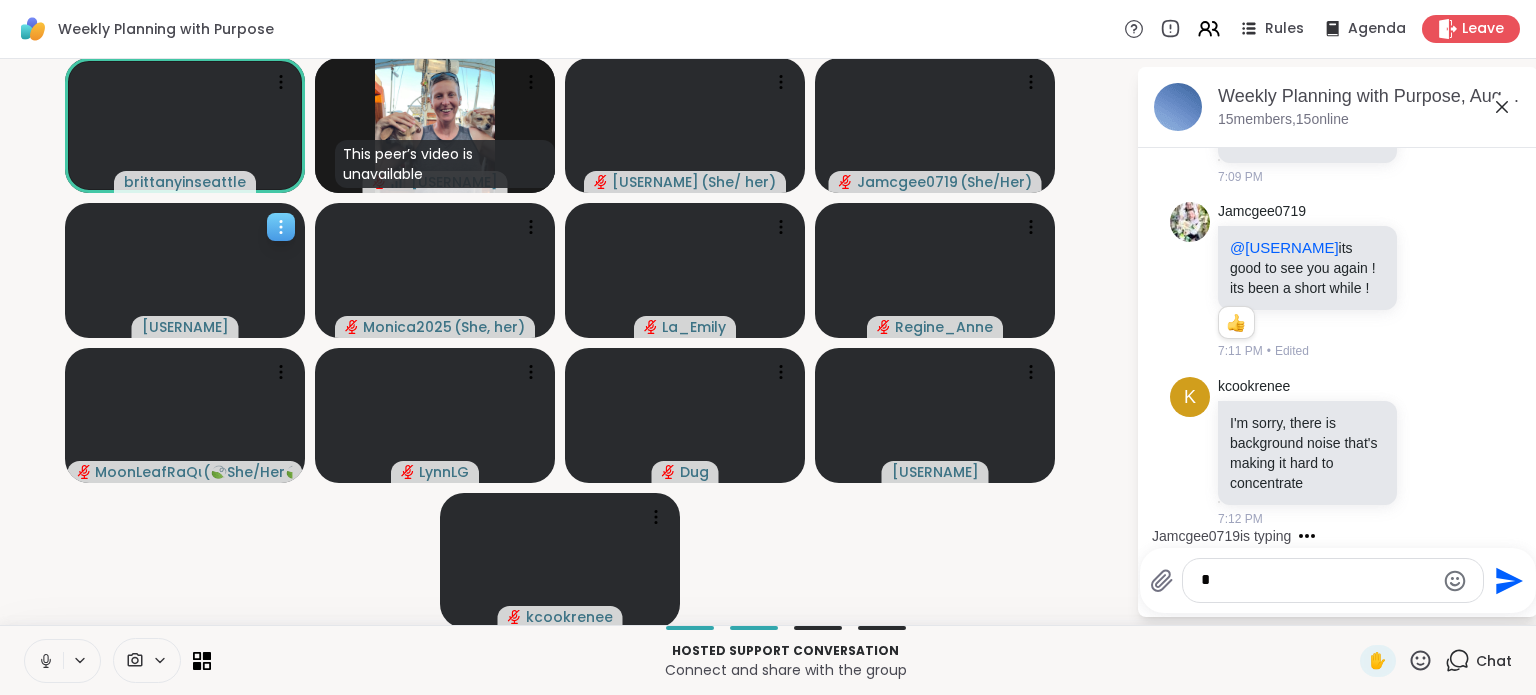 click 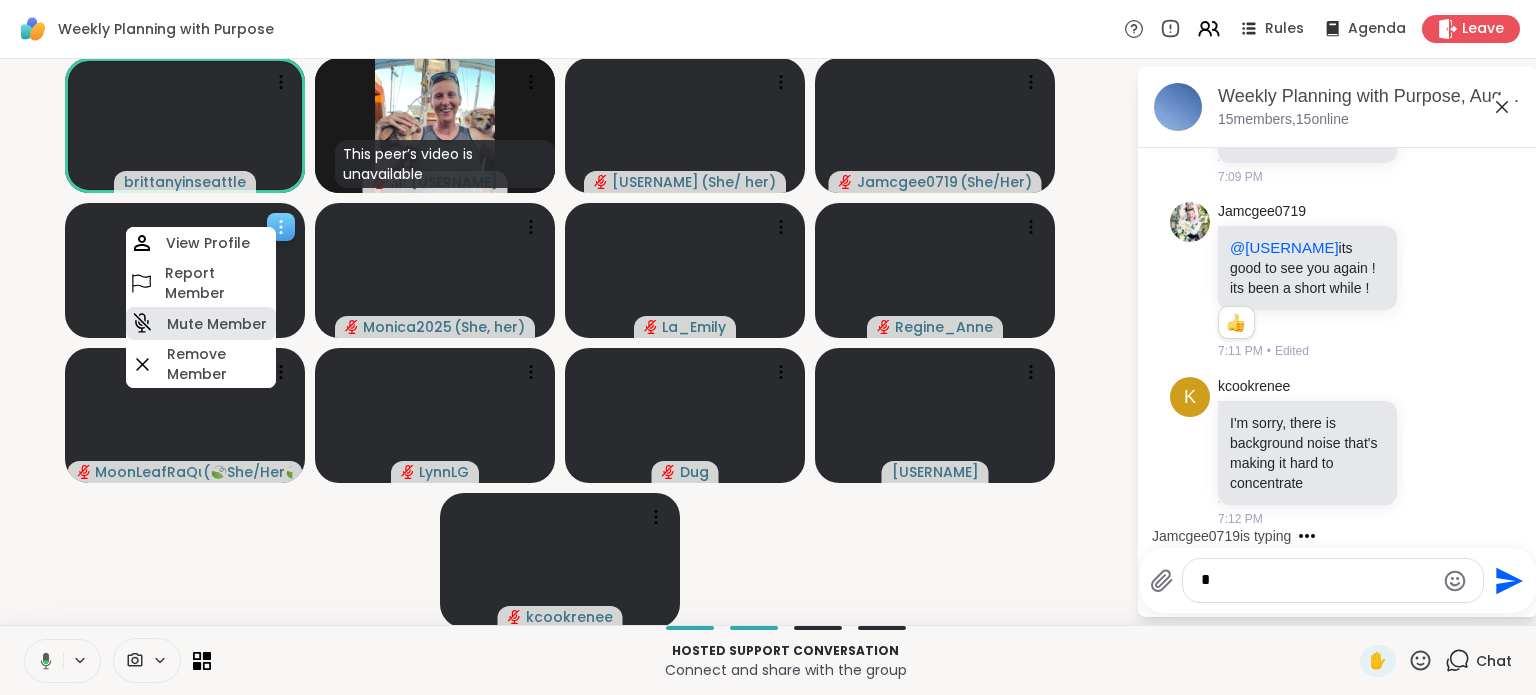 click on "Mute Member" at bounding box center (217, 324) 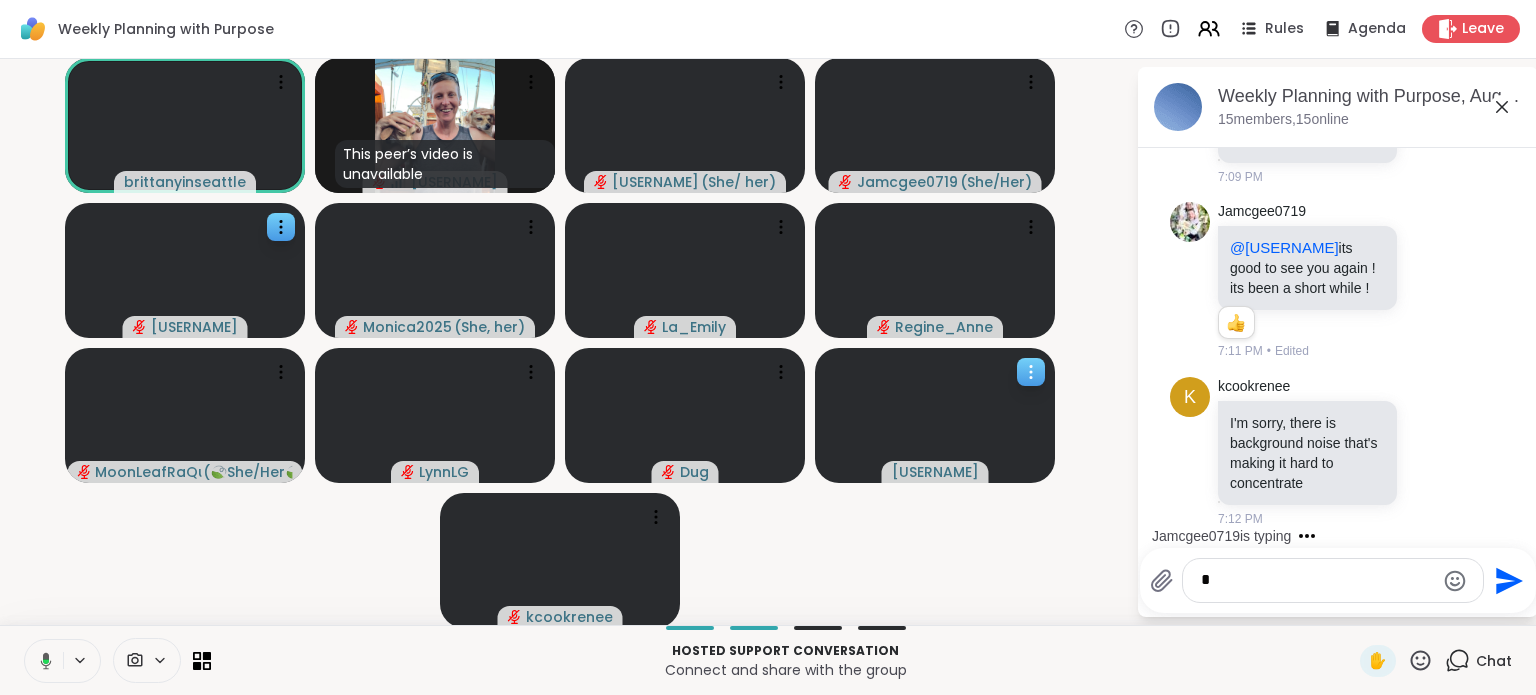 click at bounding box center [935, 415] 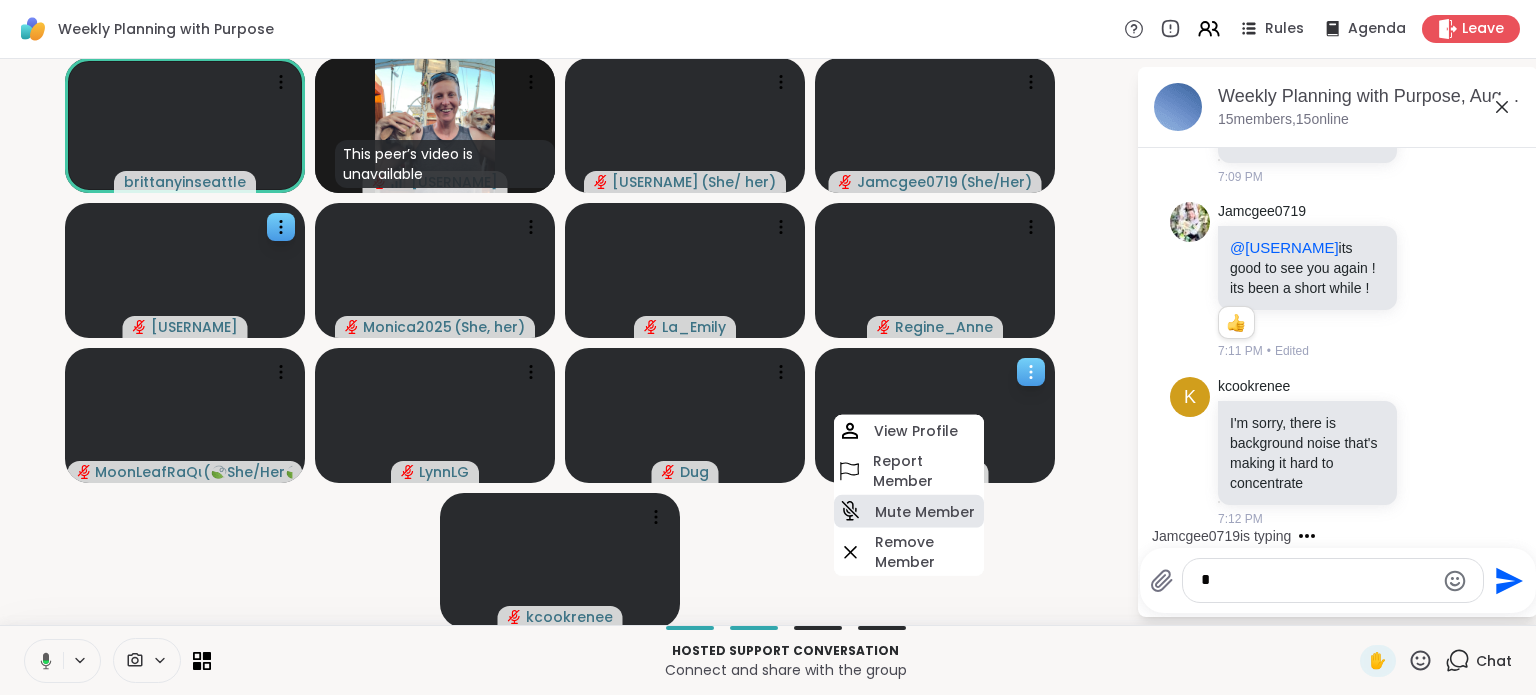 click on "Mute Member" at bounding box center [925, 511] 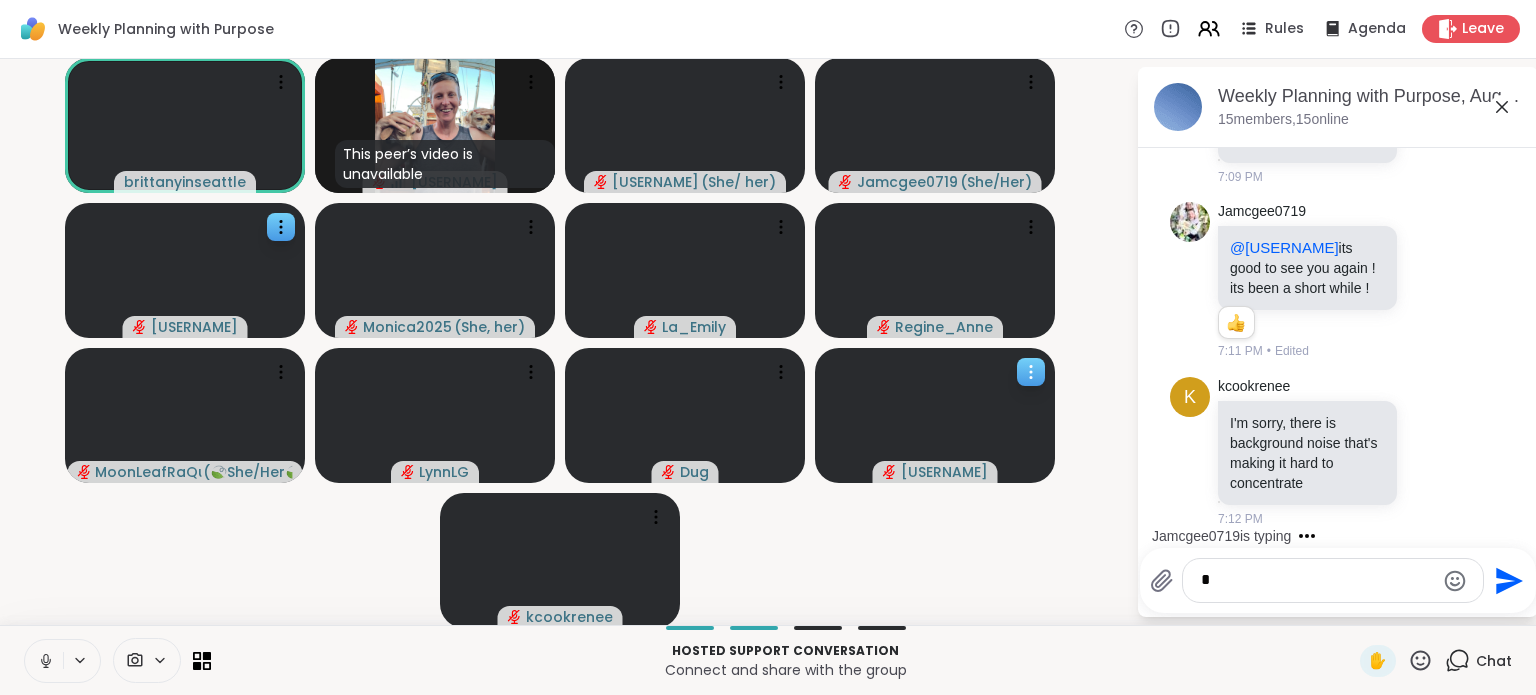 click on "*" at bounding box center (1317, 580) 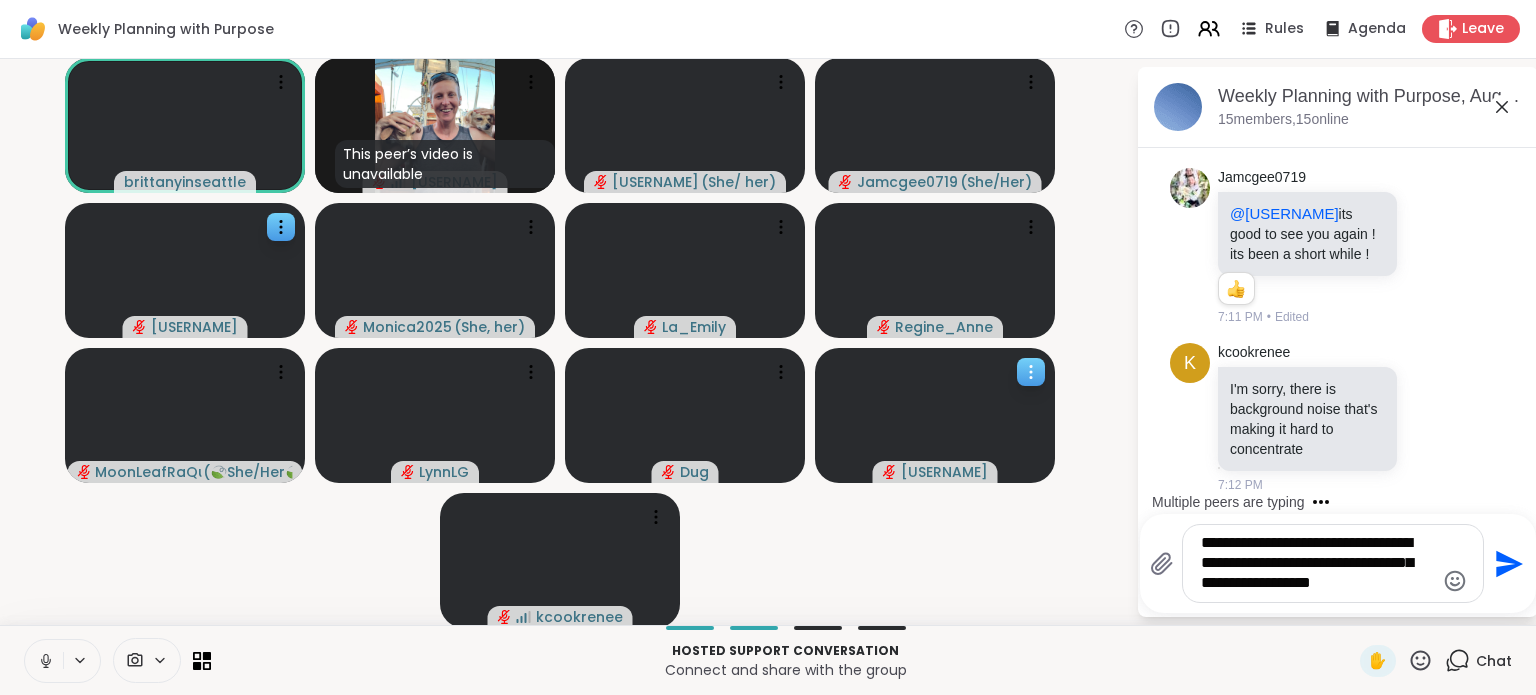 type on "**********" 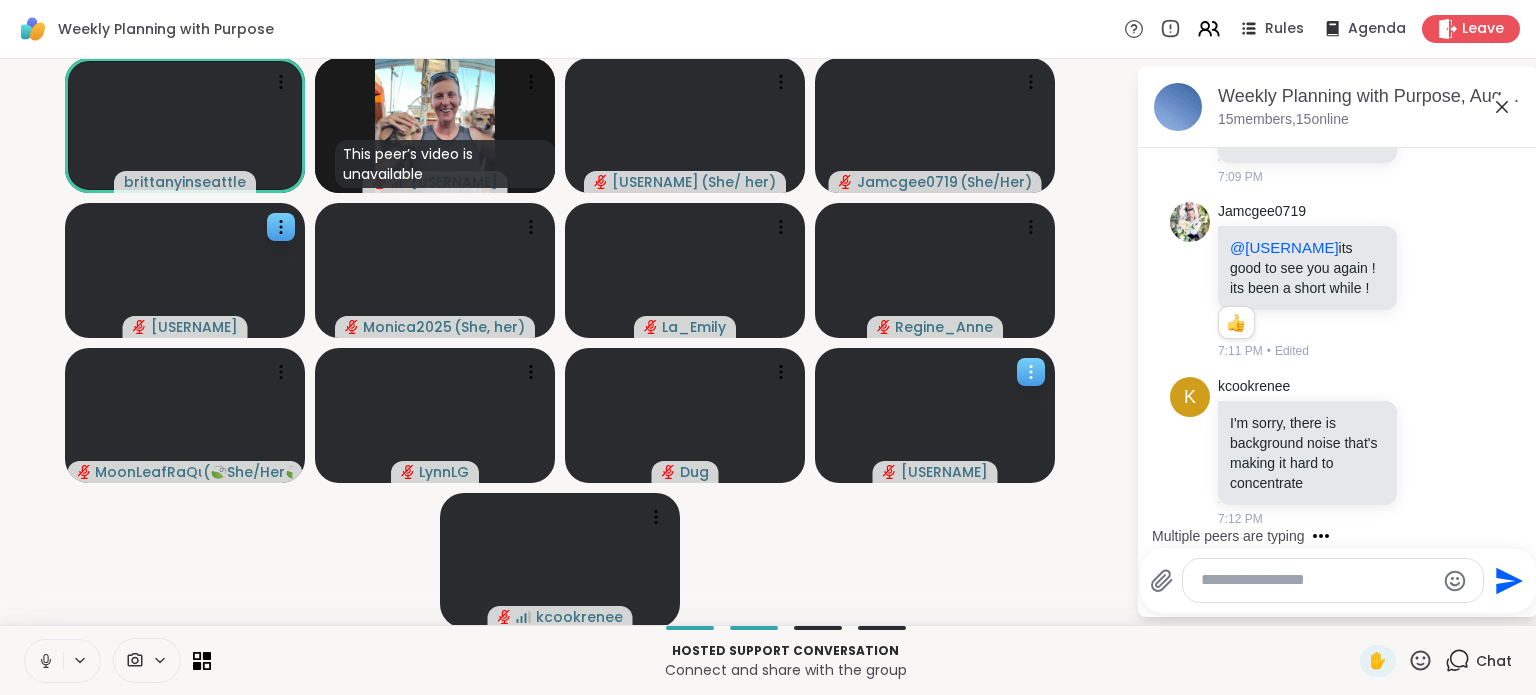 scroll, scrollTop: 3304, scrollLeft: 0, axis: vertical 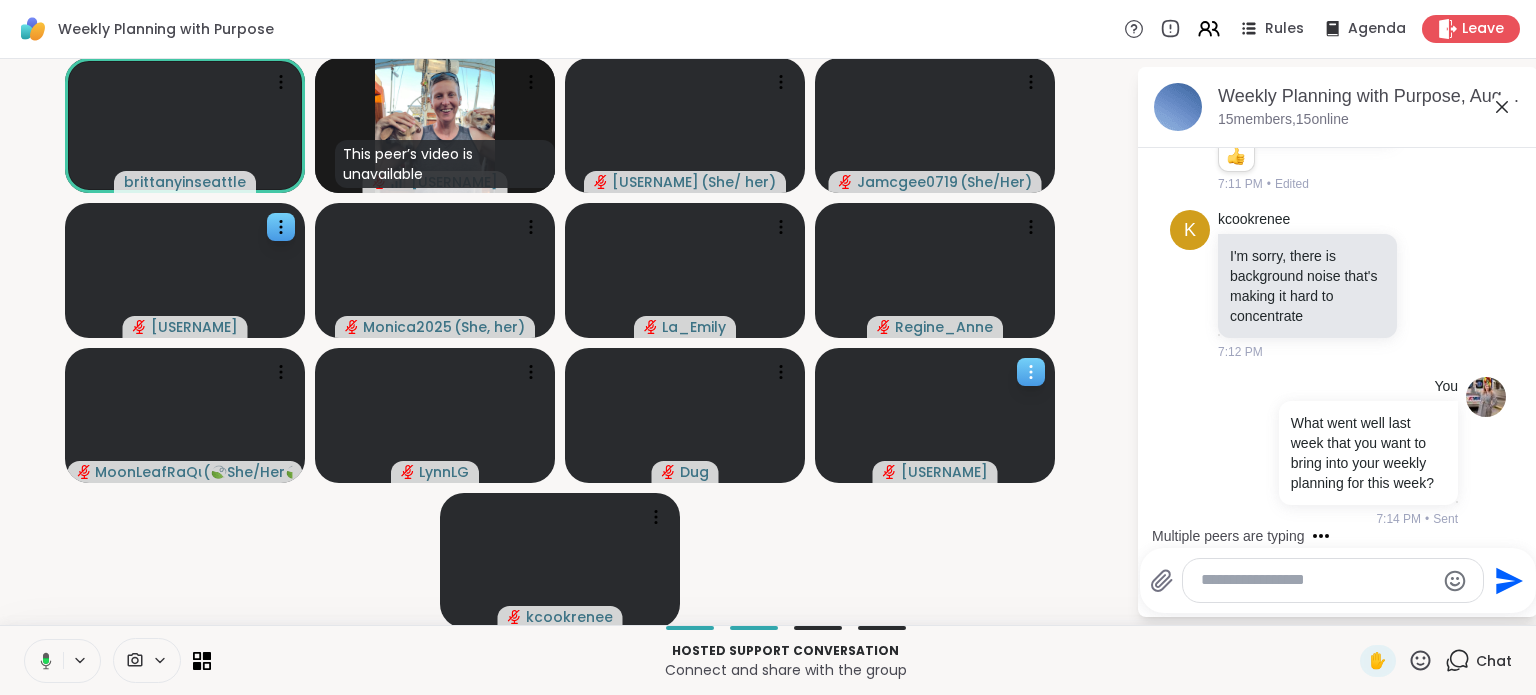 click 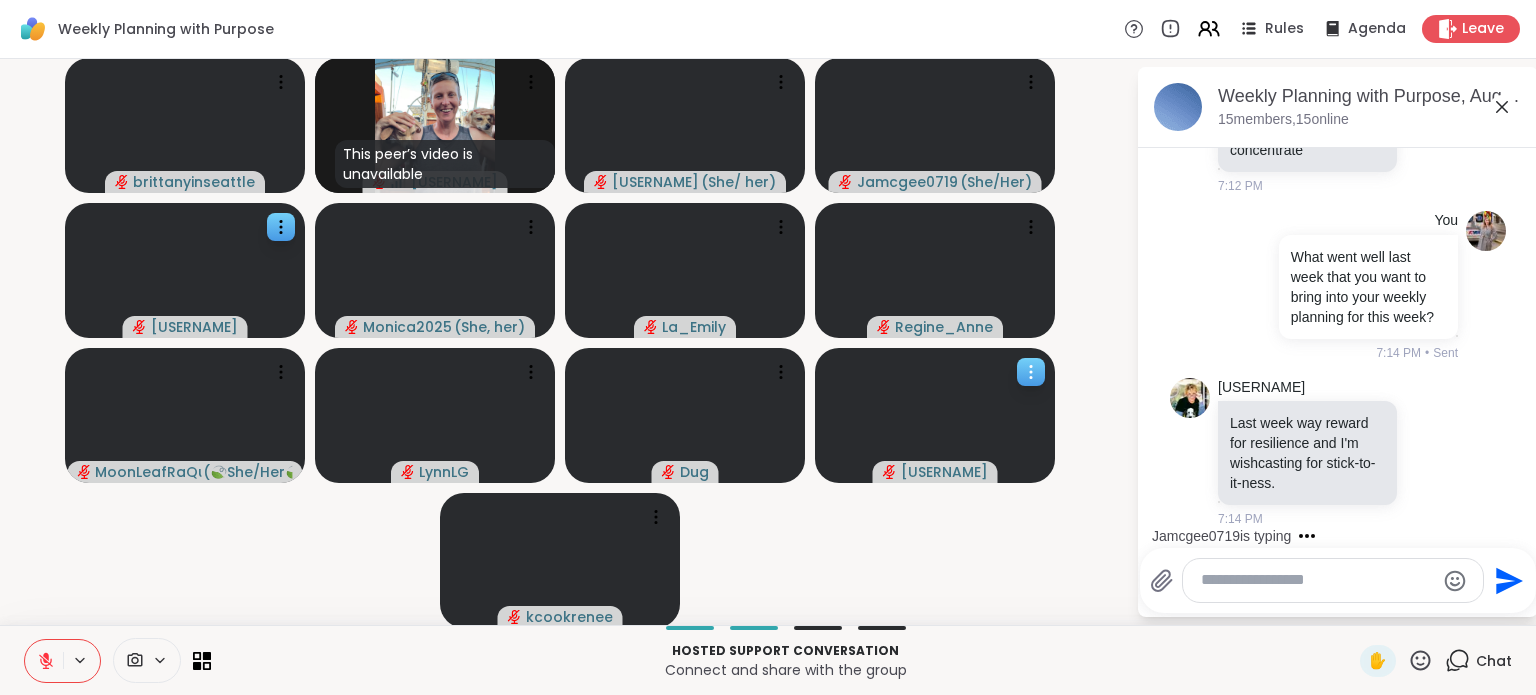 scroll, scrollTop: 3412, scrollLeft: 0, axis: vertical 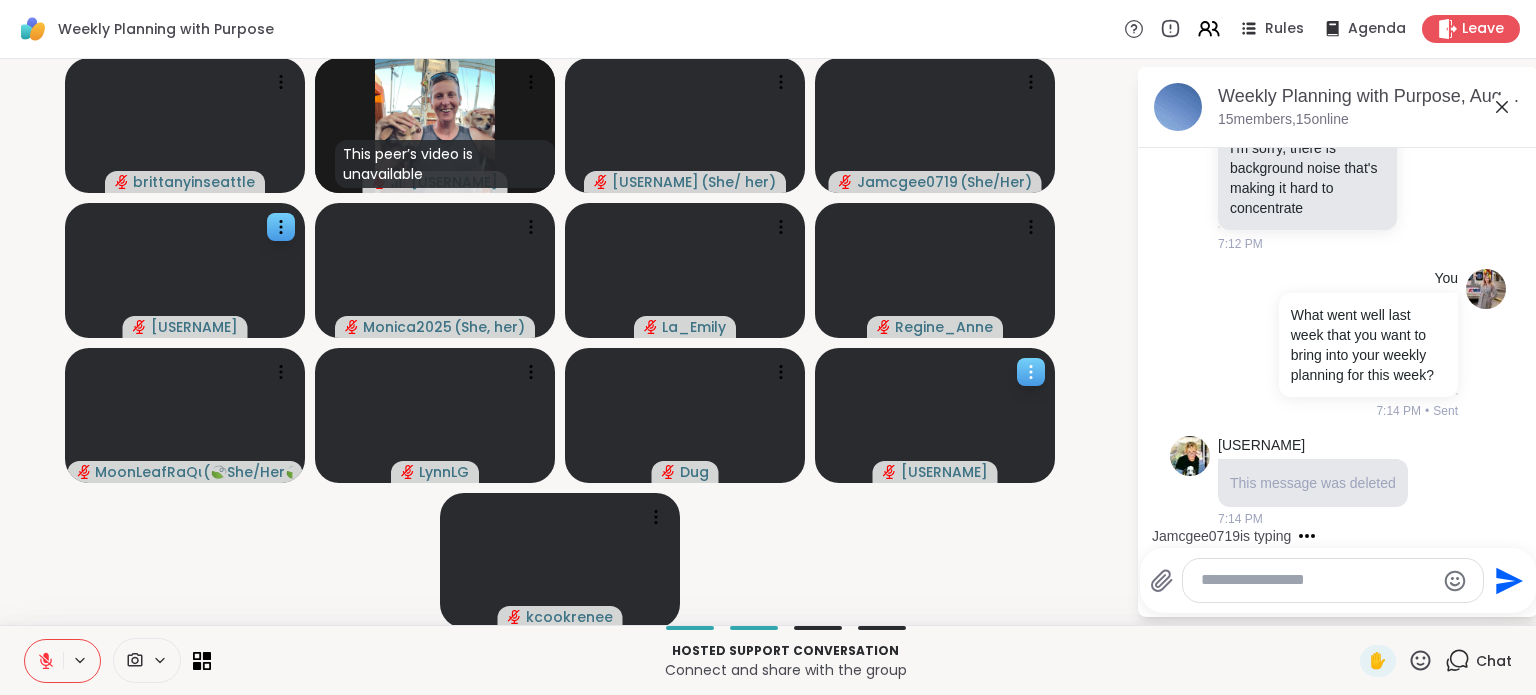 click 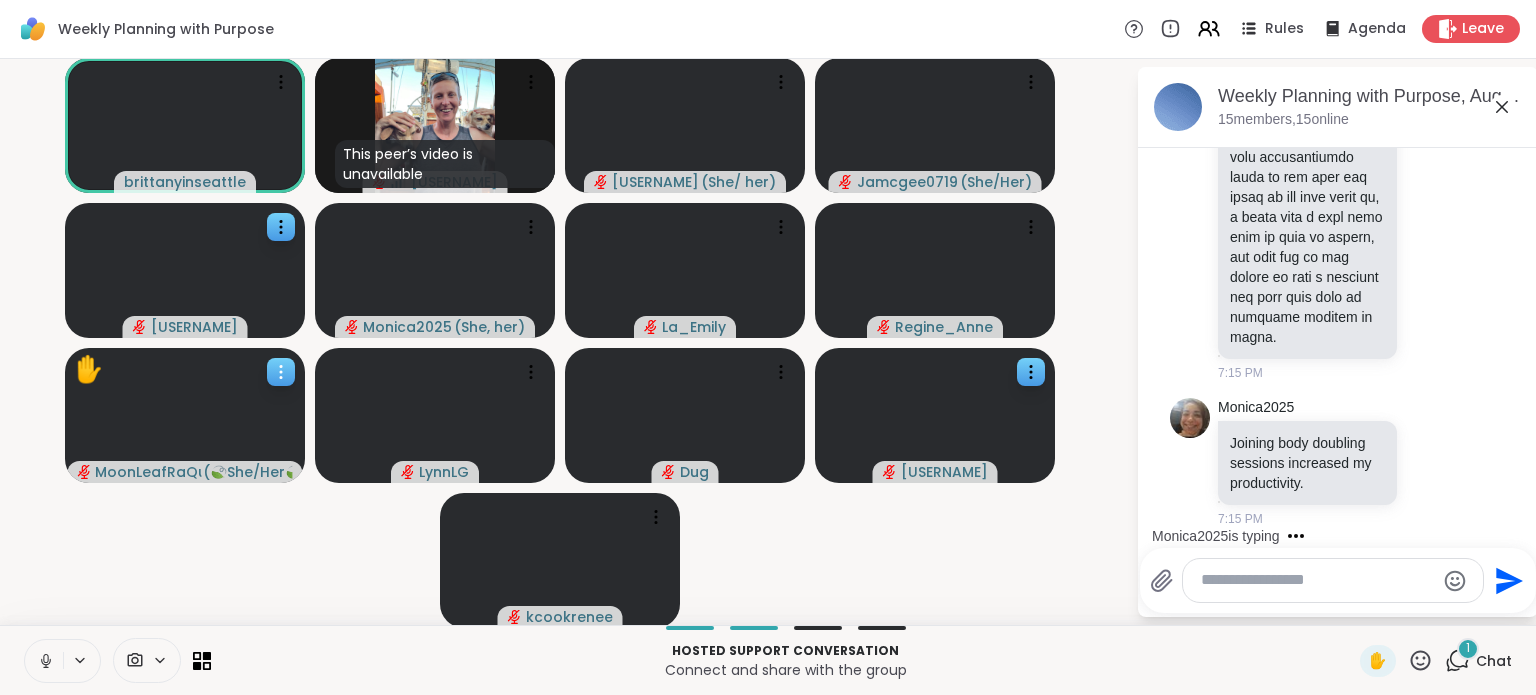 scroll, scrollTop: 5045, scrollLeft: 0, axis: vertical 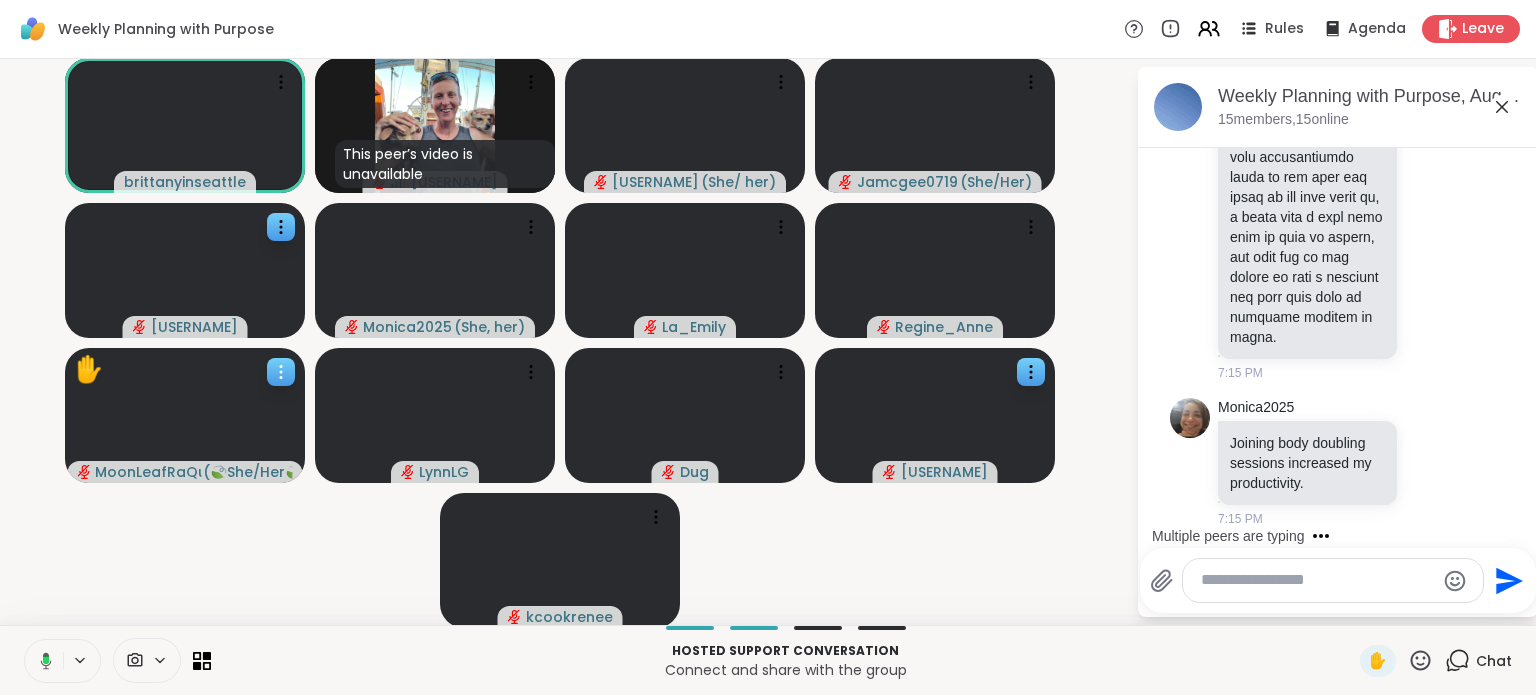 click at bounding box center [185, 415] 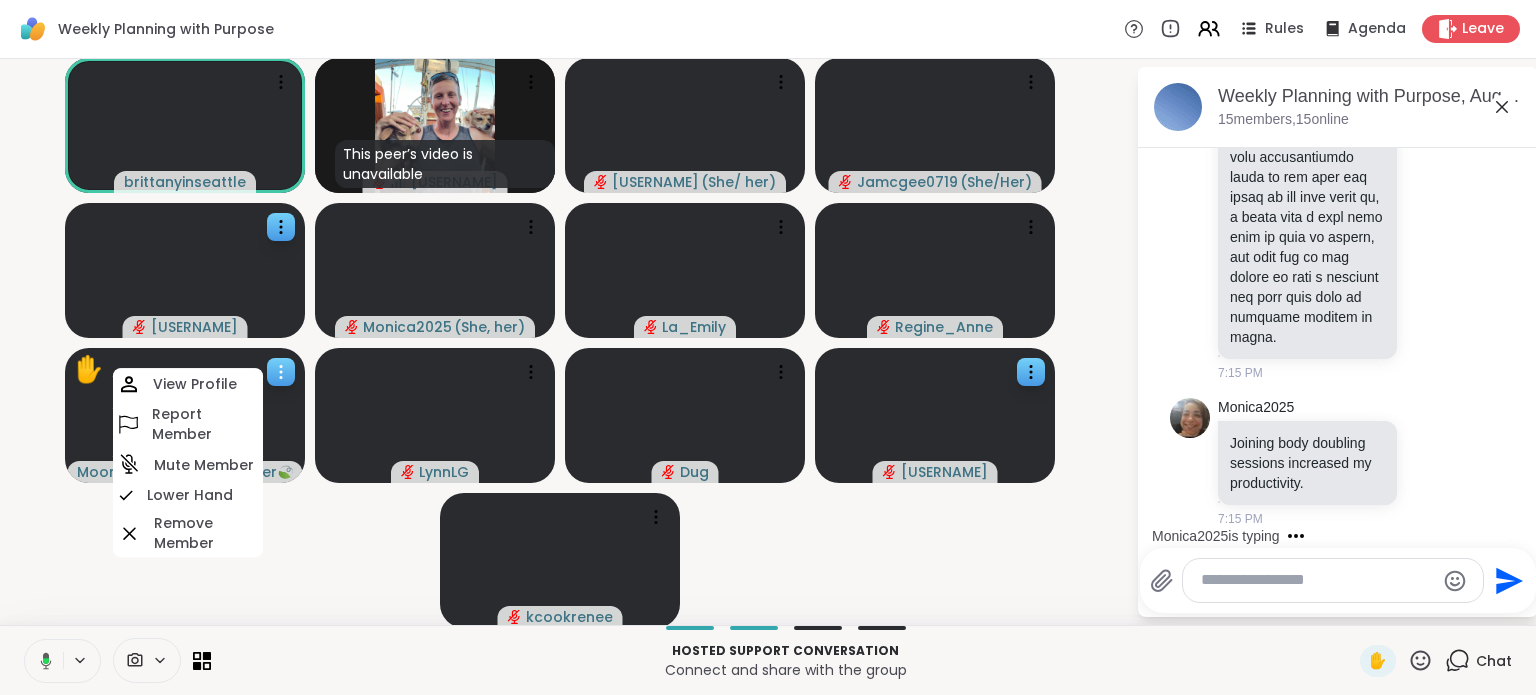 click at bounding box center [185, 415] 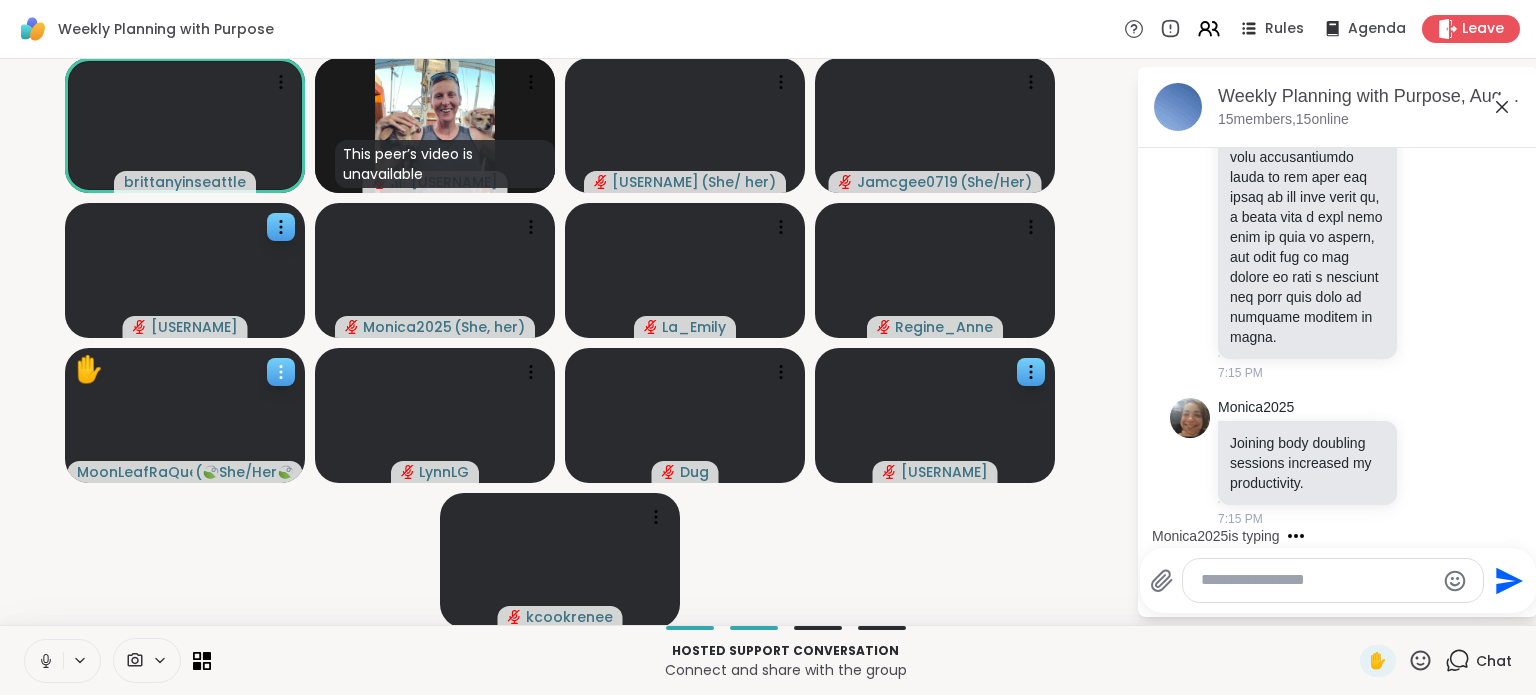 click at bounding box center [185, 415] 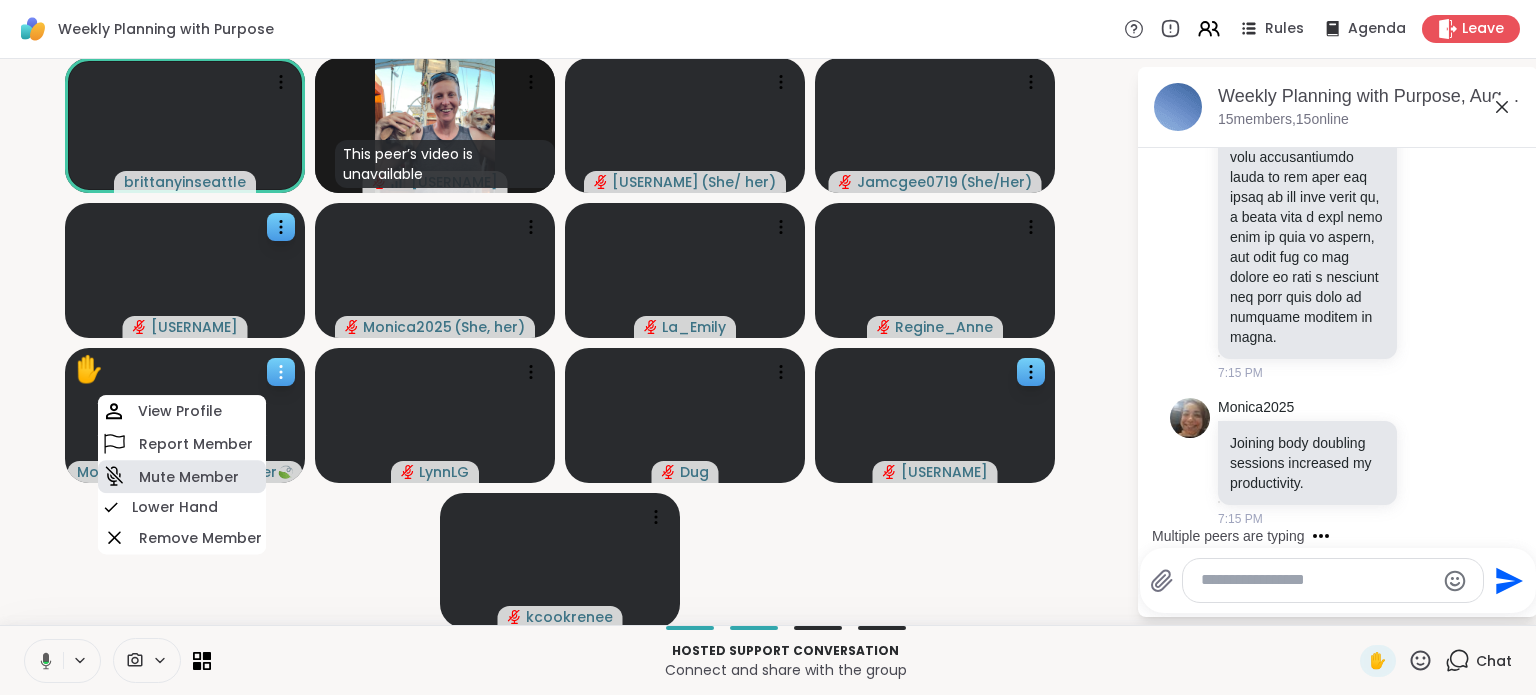 click on "Mute Member" at bounding box center [189, 477] 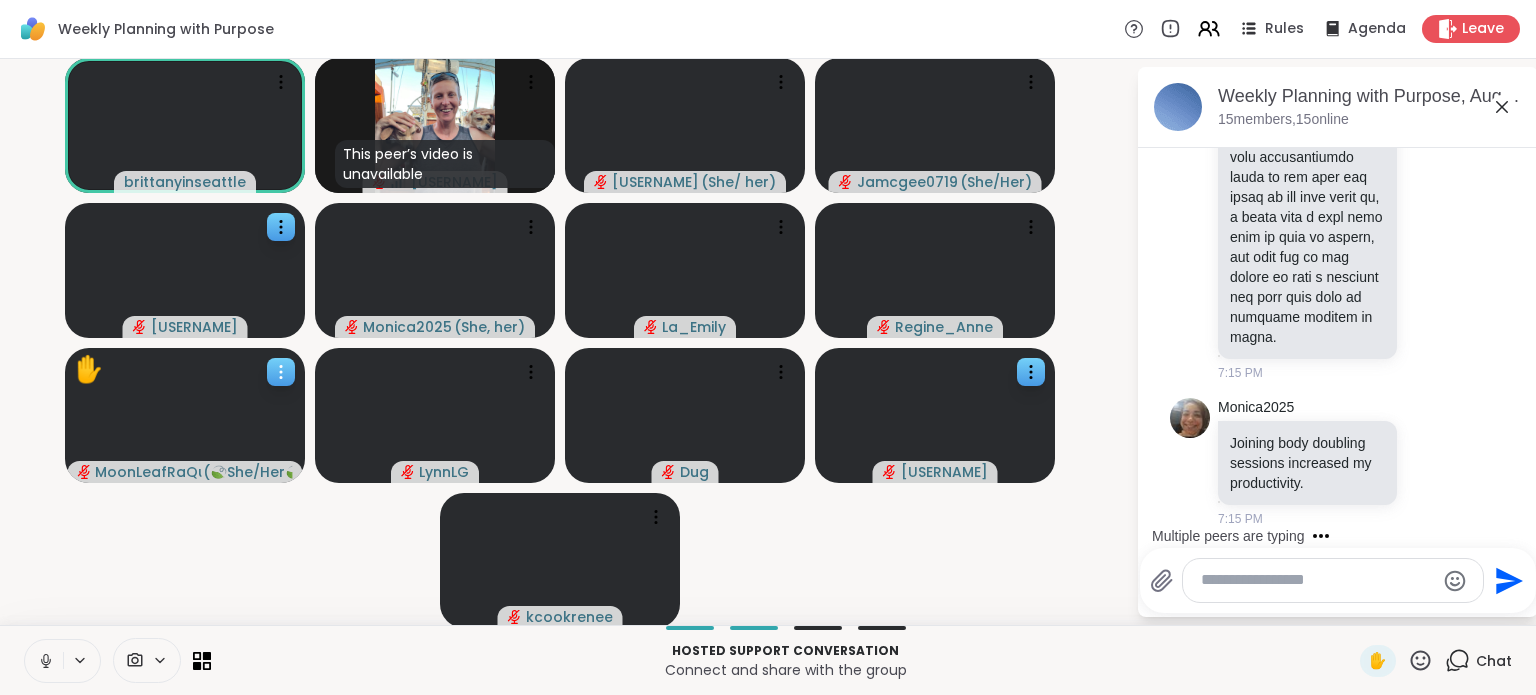 click at bounding box center [185, 415] 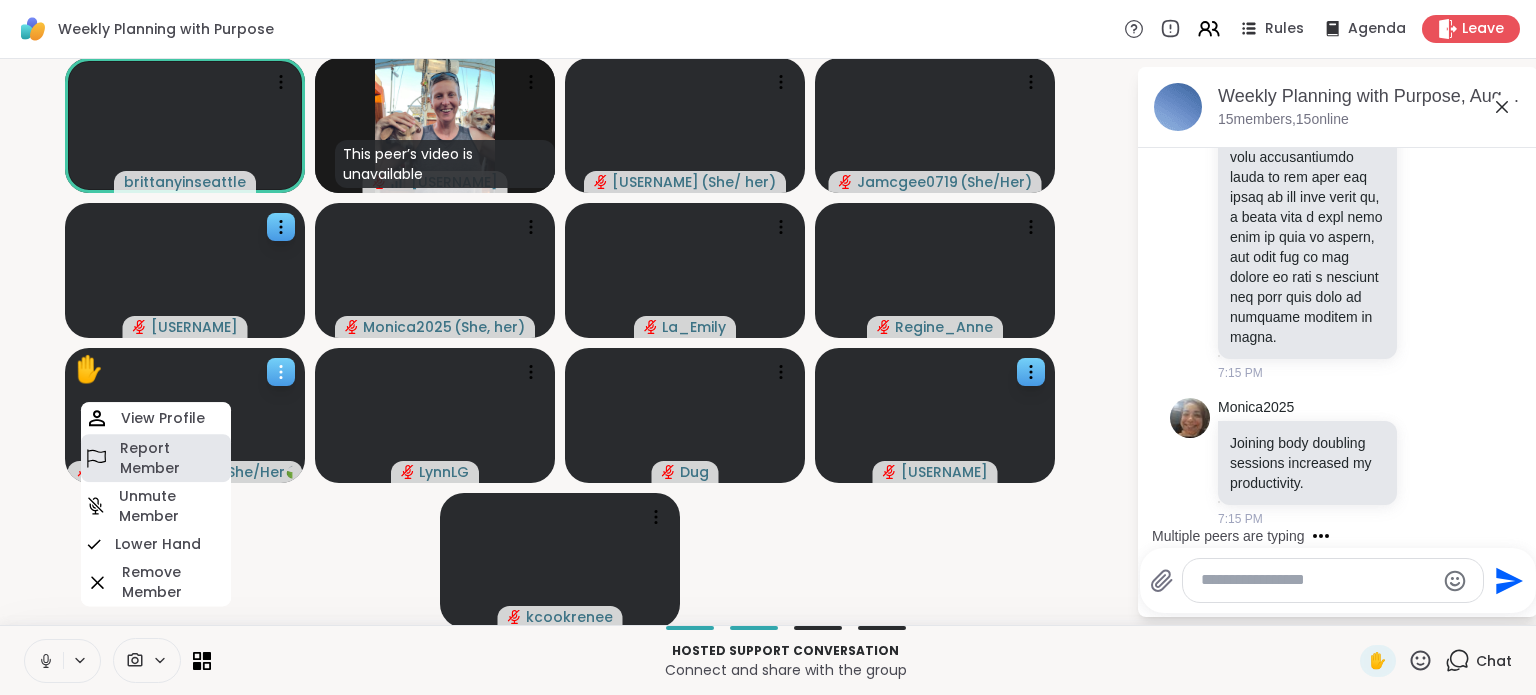 scroll, scrollTop: 5172, scrollLeft: 0, axis: vertical 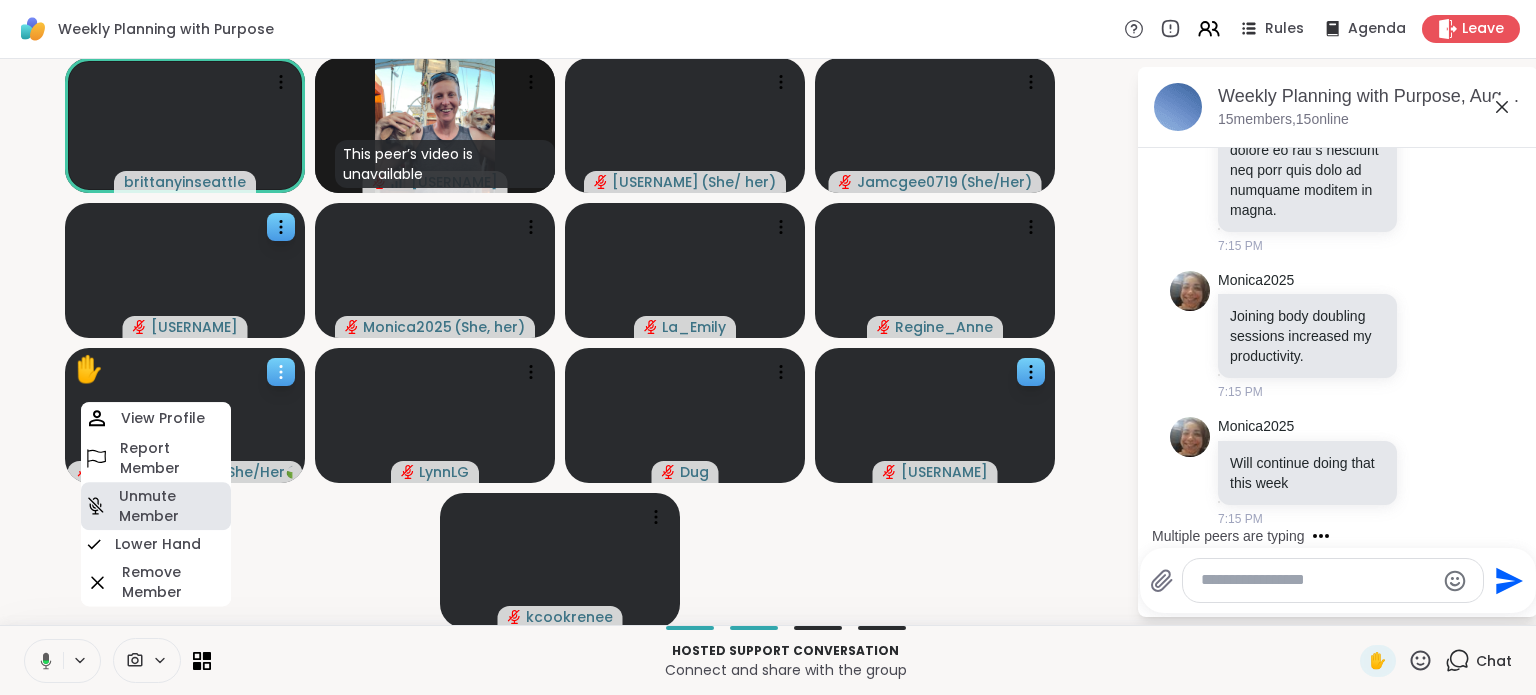 click on "Unmute Member" at bounding box center [173, 506] 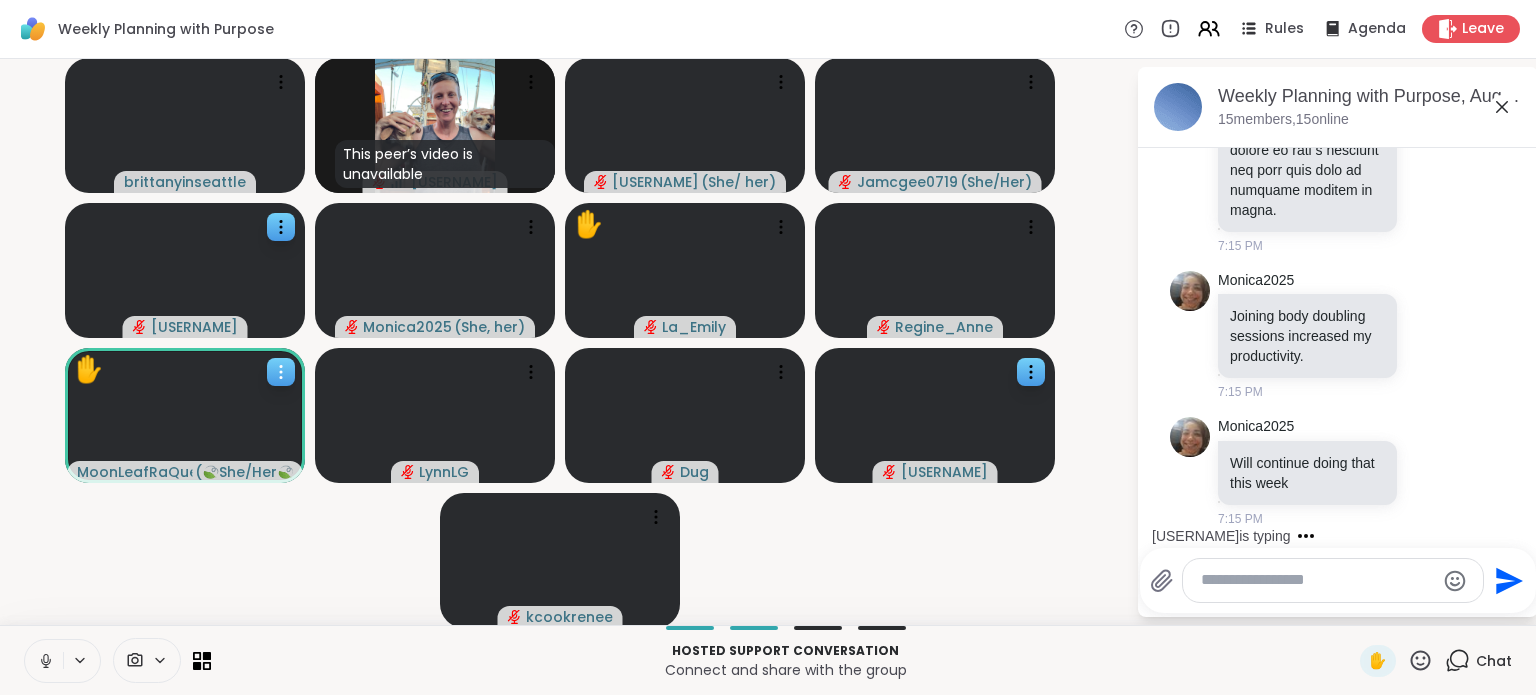 click on "✋" at bounding box center [89, 369] 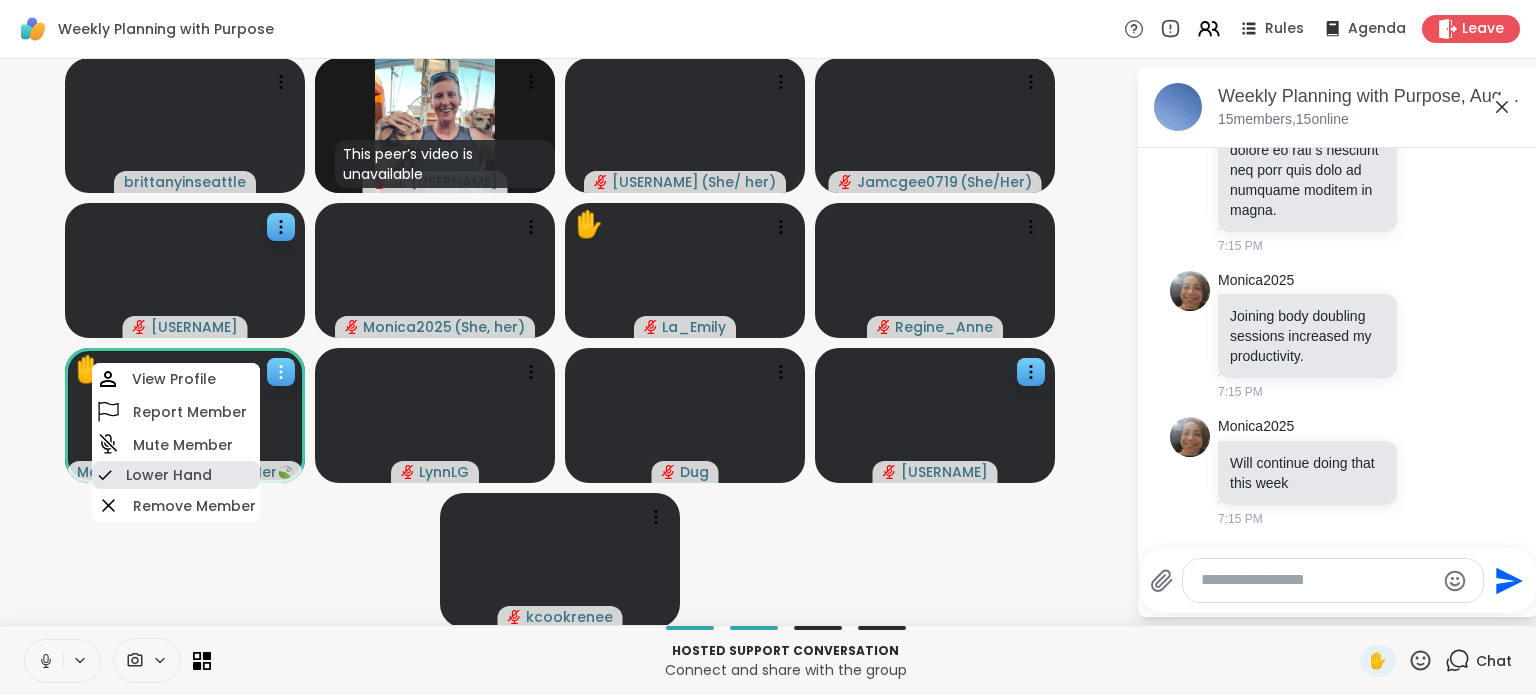 click on "Lower Hand" at bounding box center [169, 475] 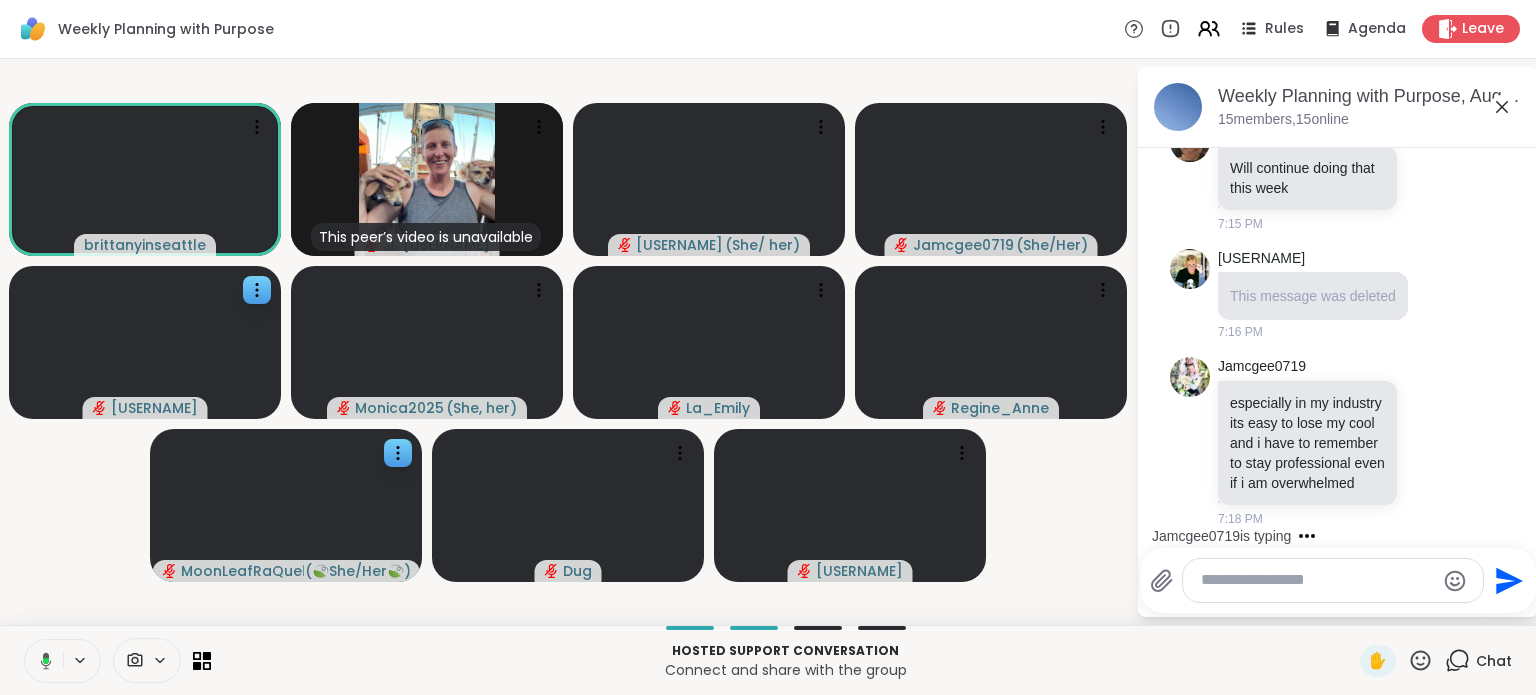 scroll, scrollTop: 5781, scrollLeft: 0, axis: vertical 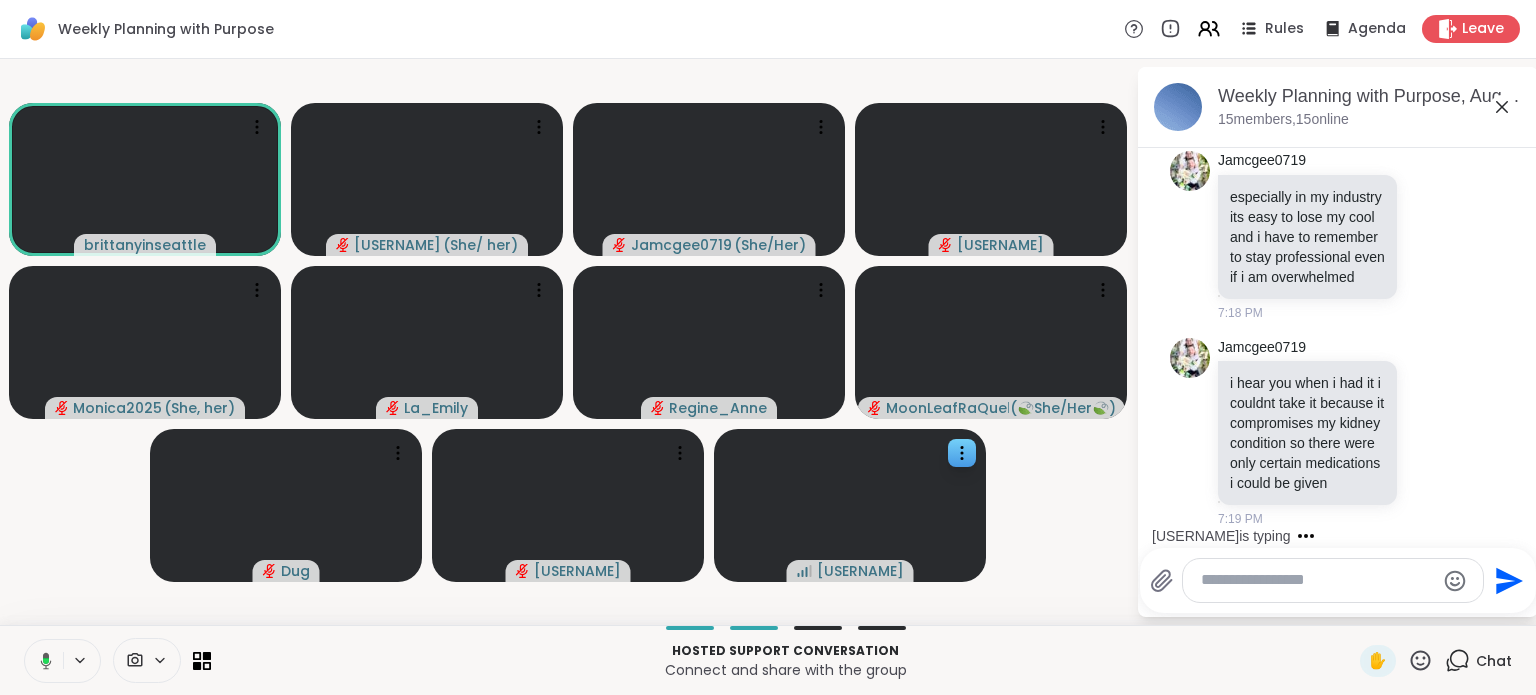 drag, startPoint x: 1512, startPoint y: 491, endPoint x: 747, endPoint y: 567, distance: 768.76587 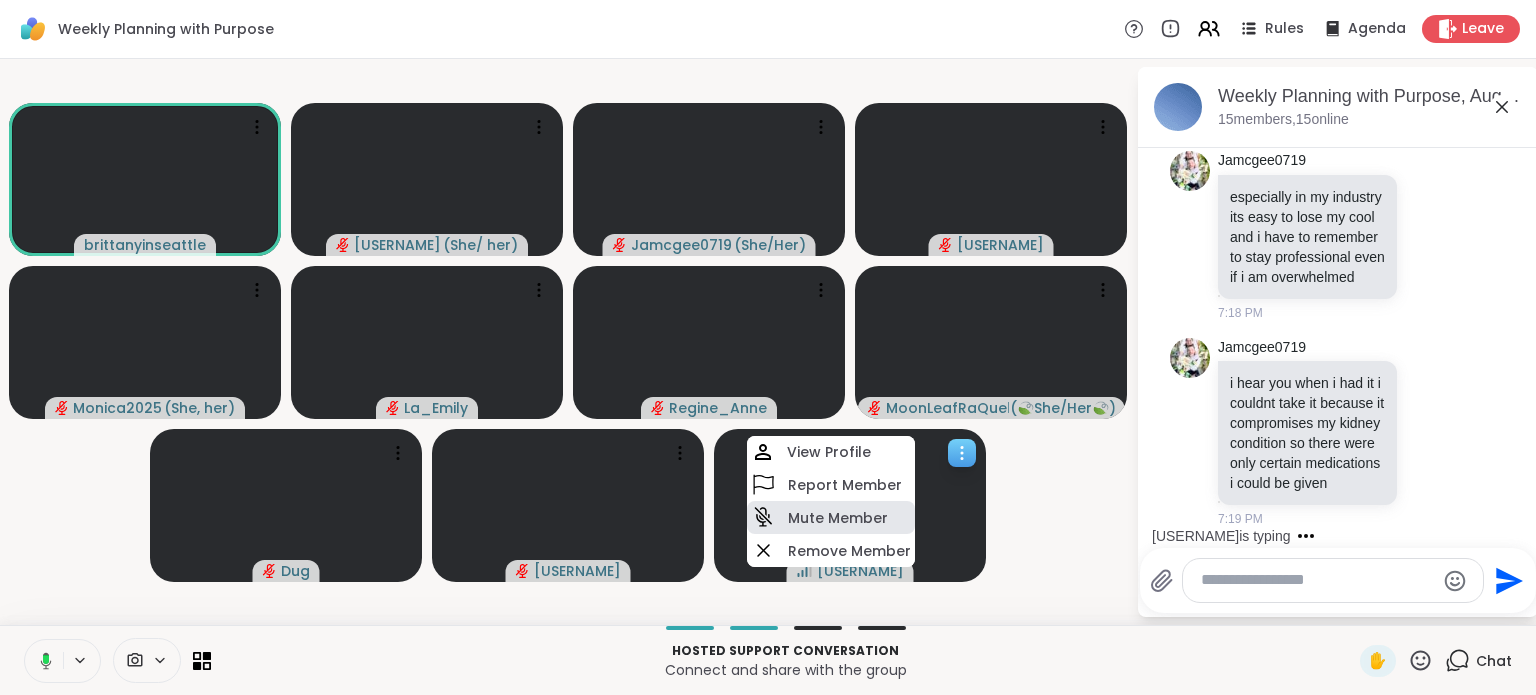 click on "Mute Member" at bounding box center [831, 517] 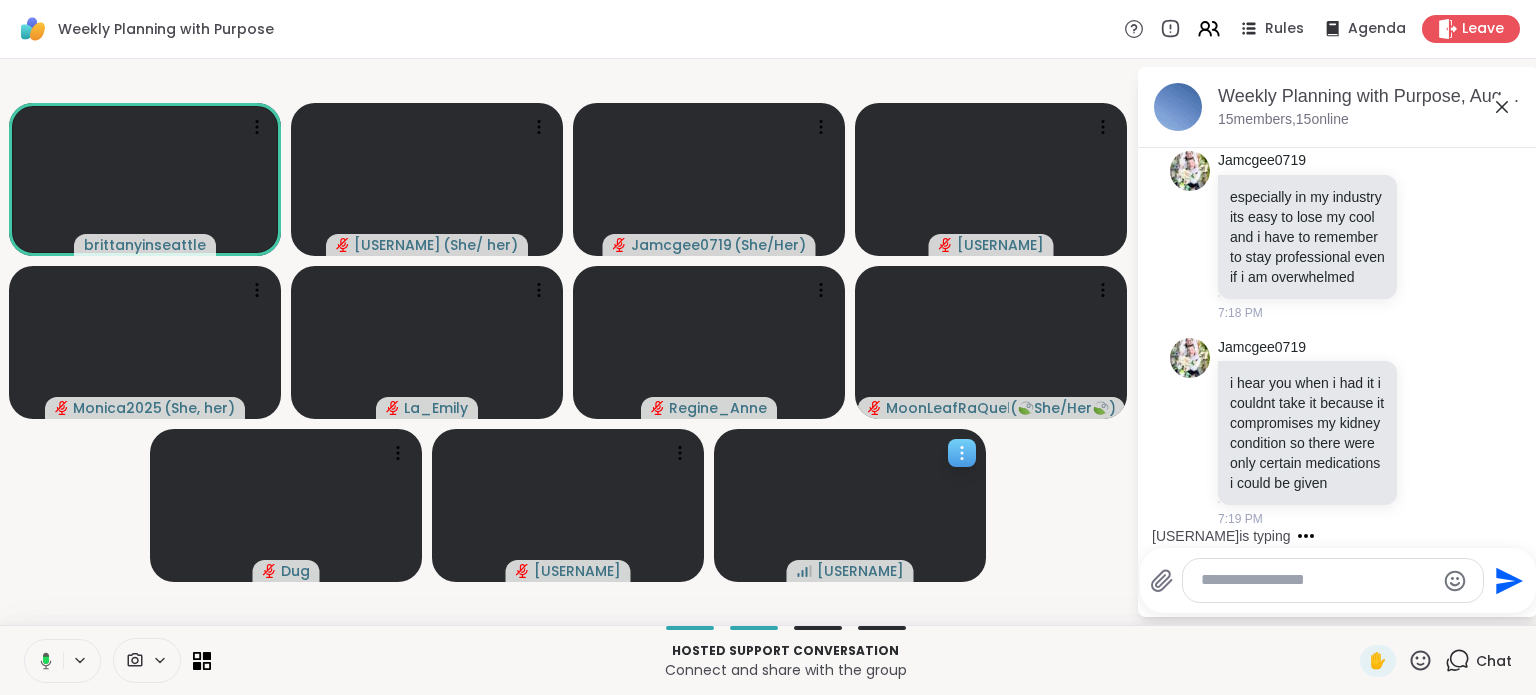 click at bounding box center [850, 505] 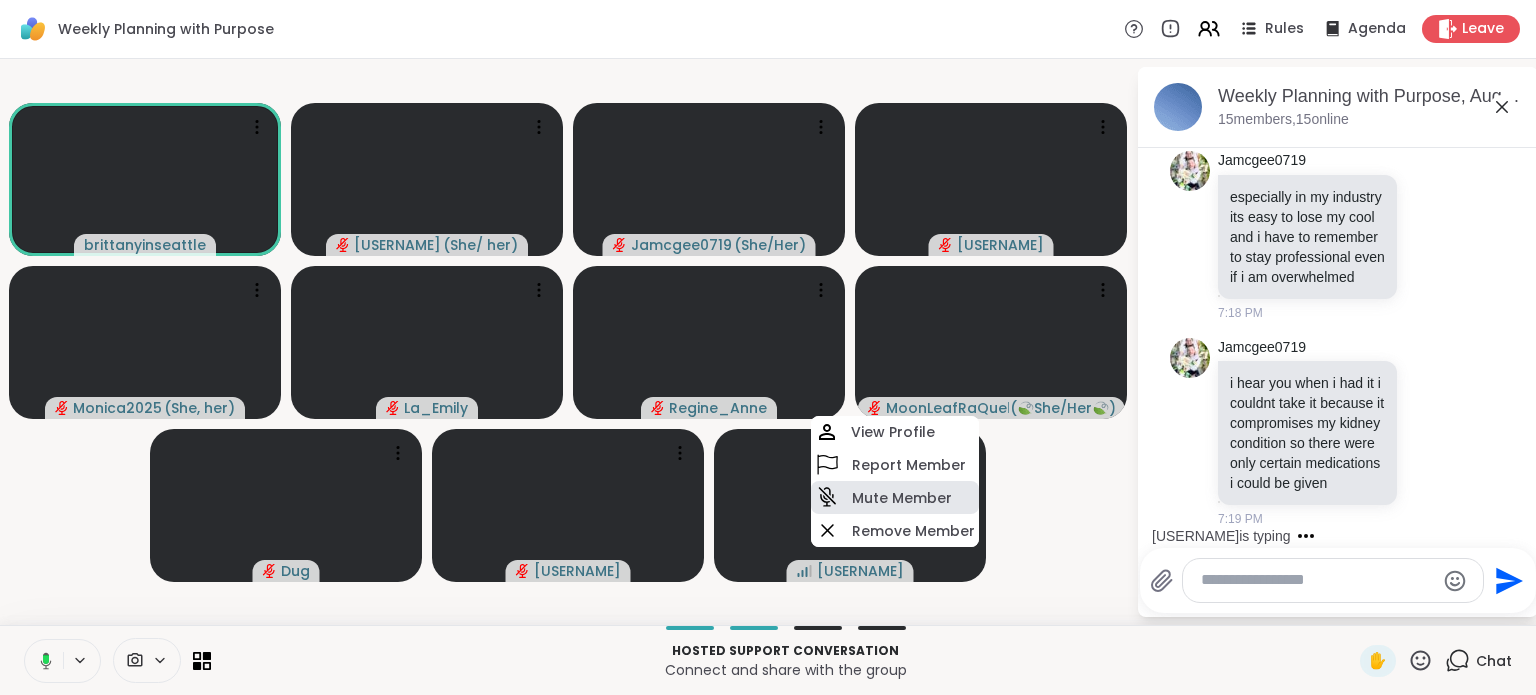 click 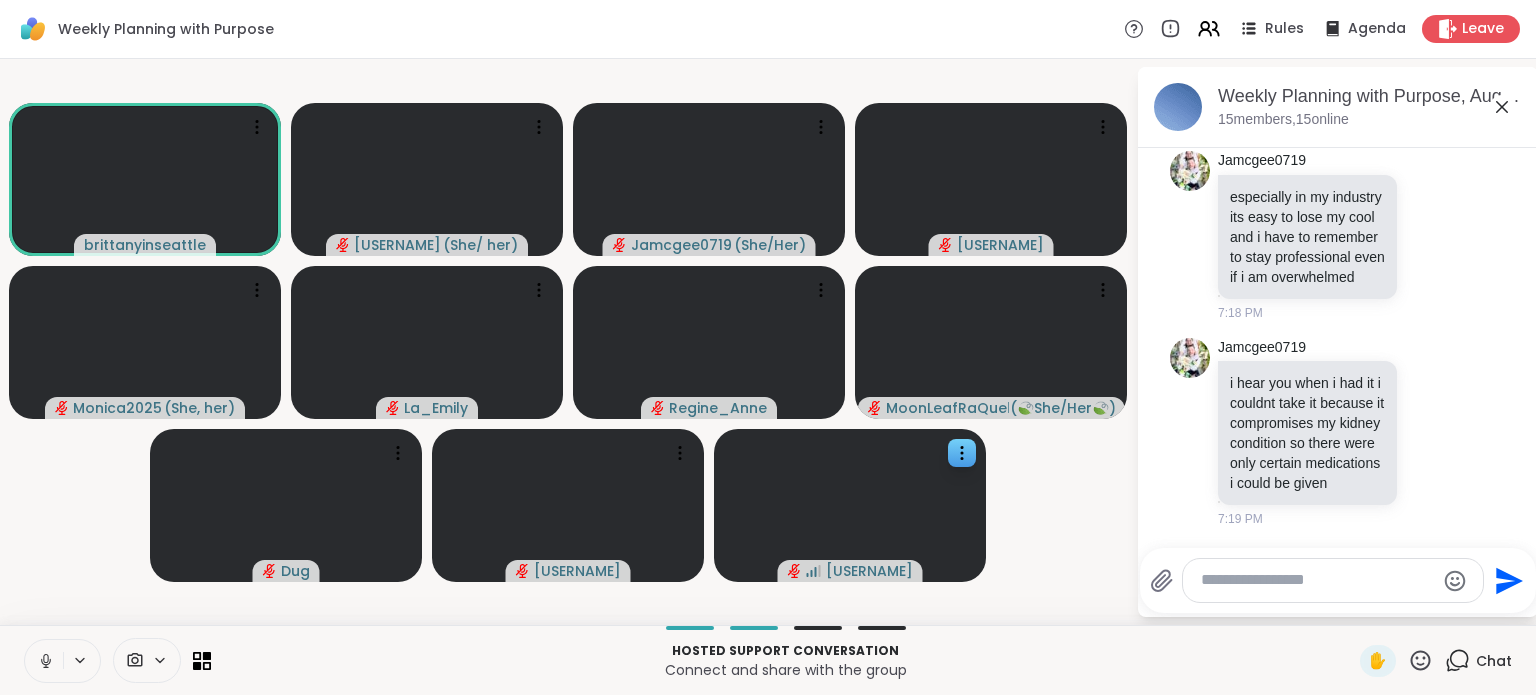 scroll, scrollTop: 5266, scrollLeft: 0, axis: vertical 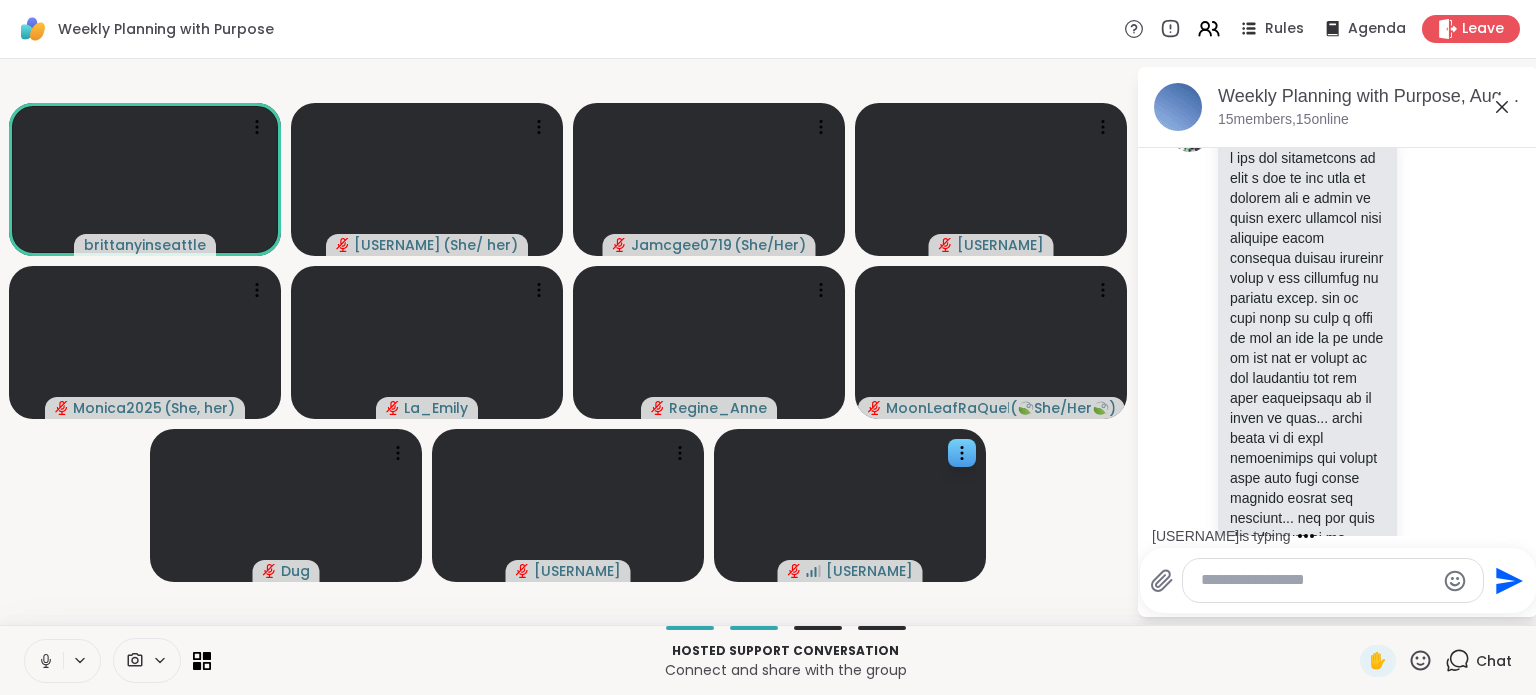 click on "[USERNAME] 7:15 PM" at bounding box center [1340, 747] 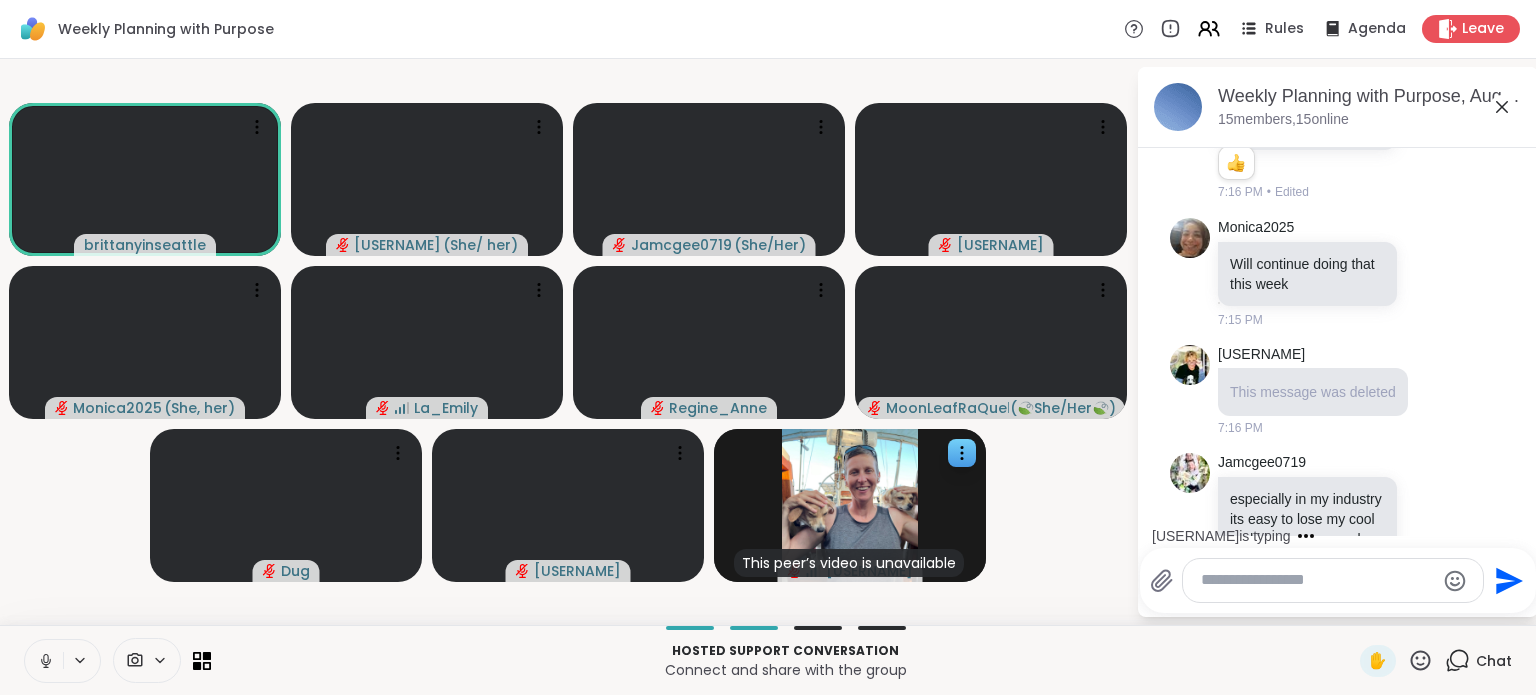 scroll, scrollTop: 4973, scrollLeft: 0, axis: vertical 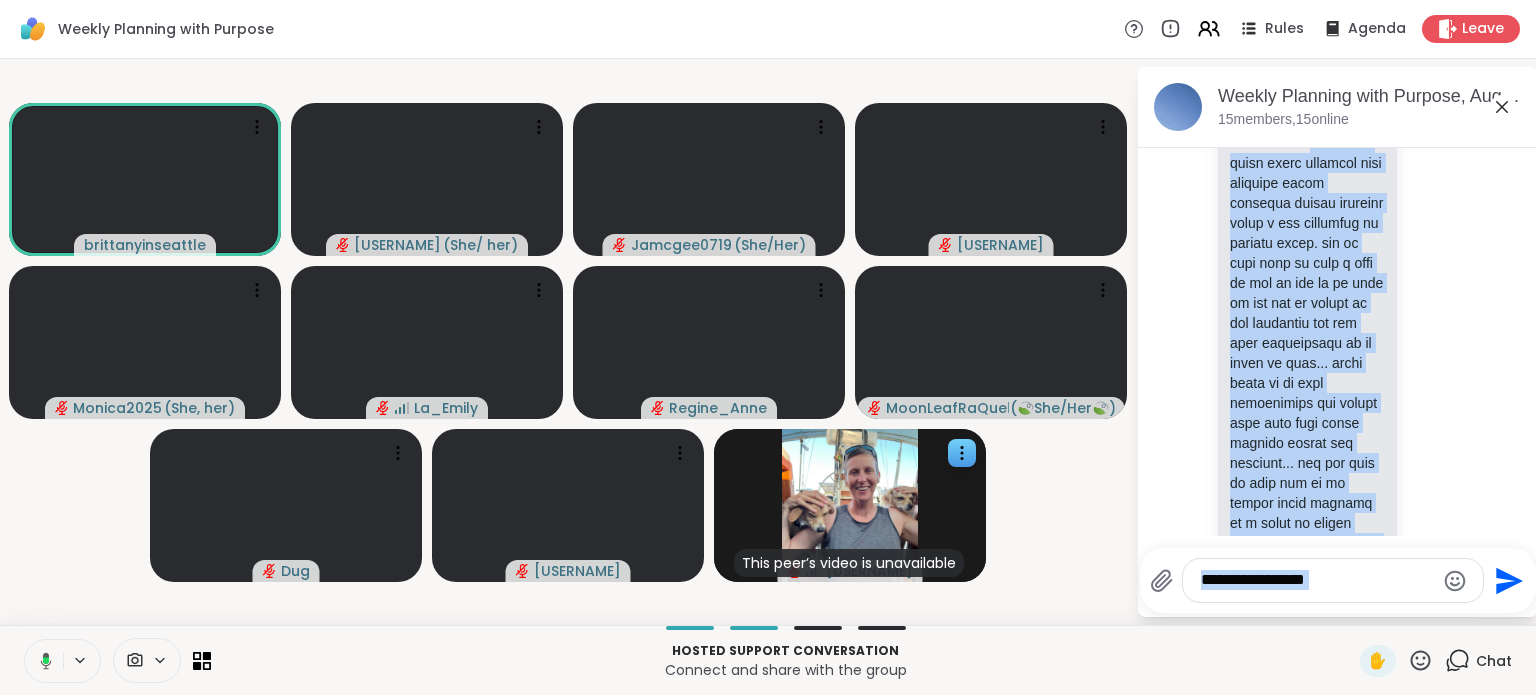drag, startPoint x: 1520, startPoint y: 380, endPoint x: 1520, endPoint y: 549, distance: 169 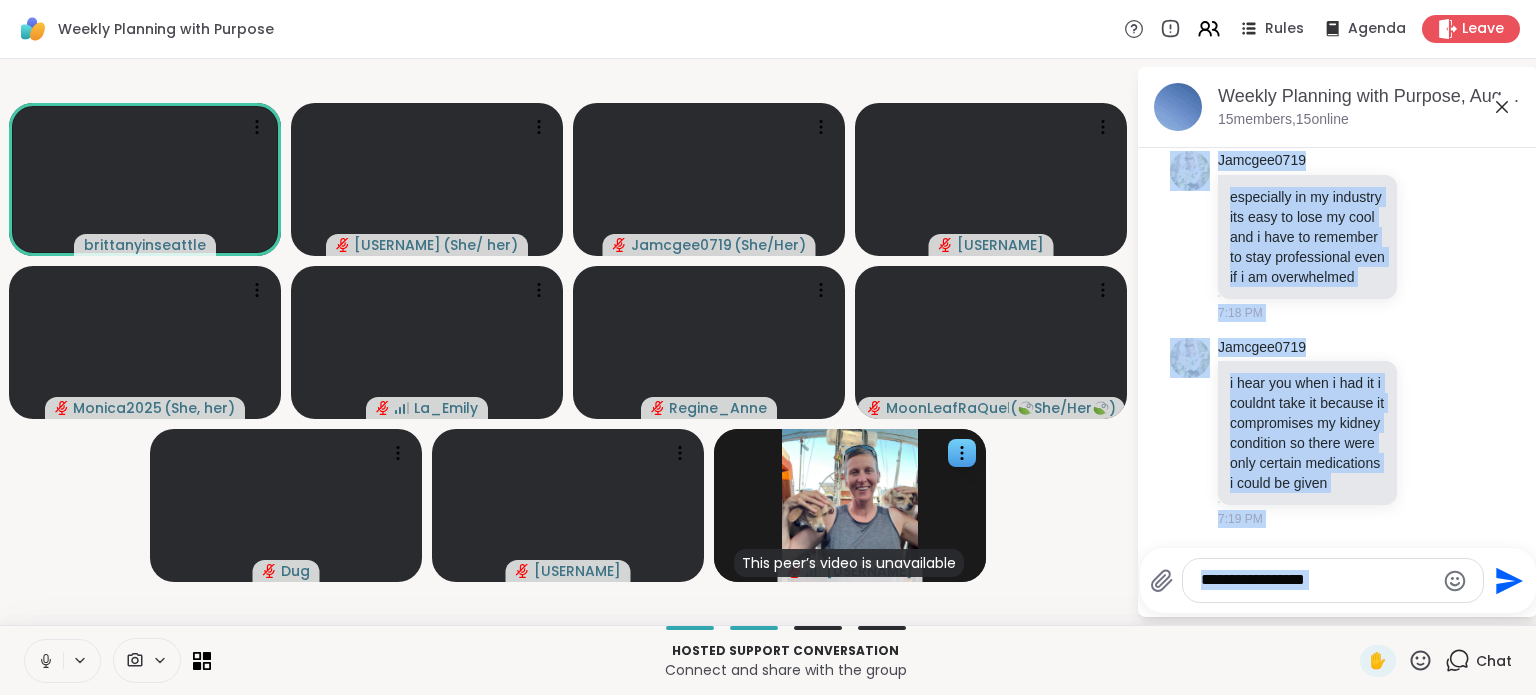 scroll, scrollTop: 5781, scrollLeft: 0, axis: vertical 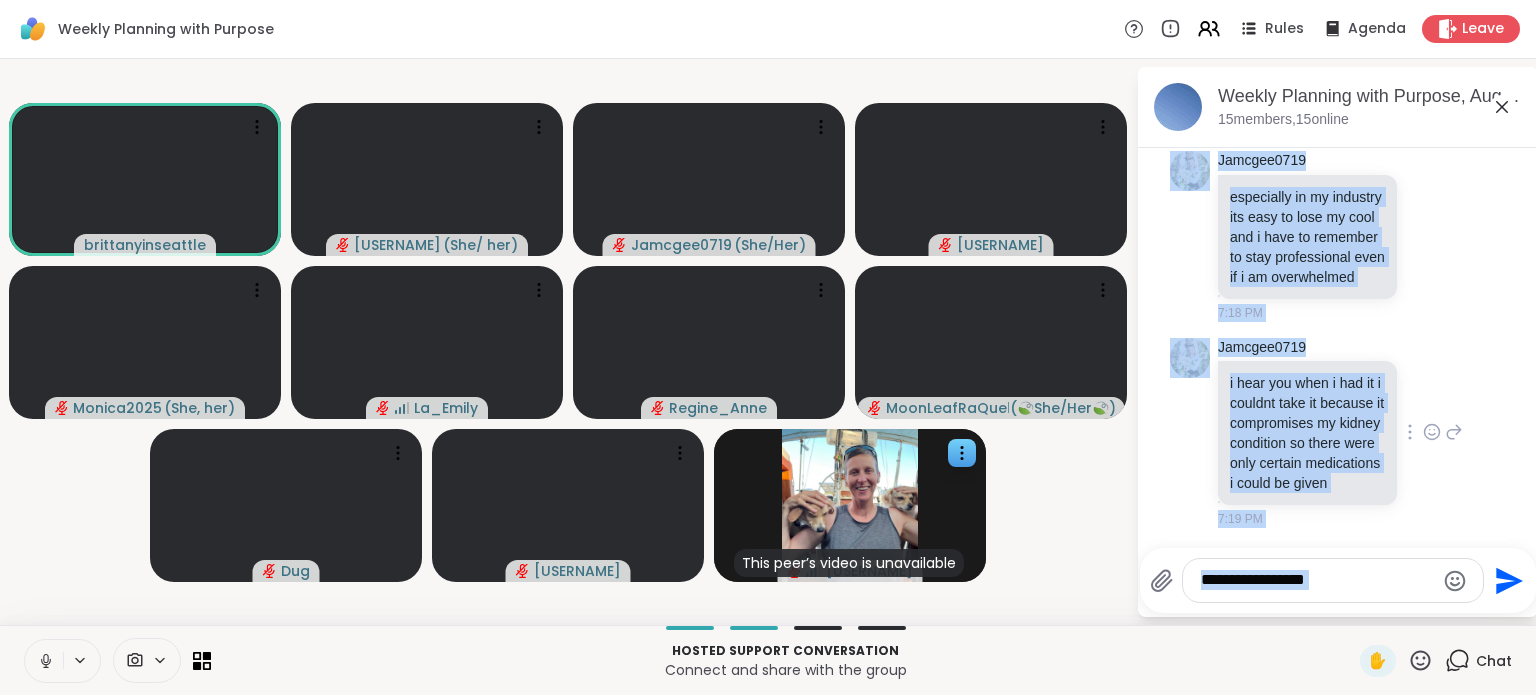 click on "[USERNAME] i hear you when i had it i couldnt take it because it compromises my kidney condition so there were only certain medications i could be given 7:19 PM" at bounding box center (1340, 433) 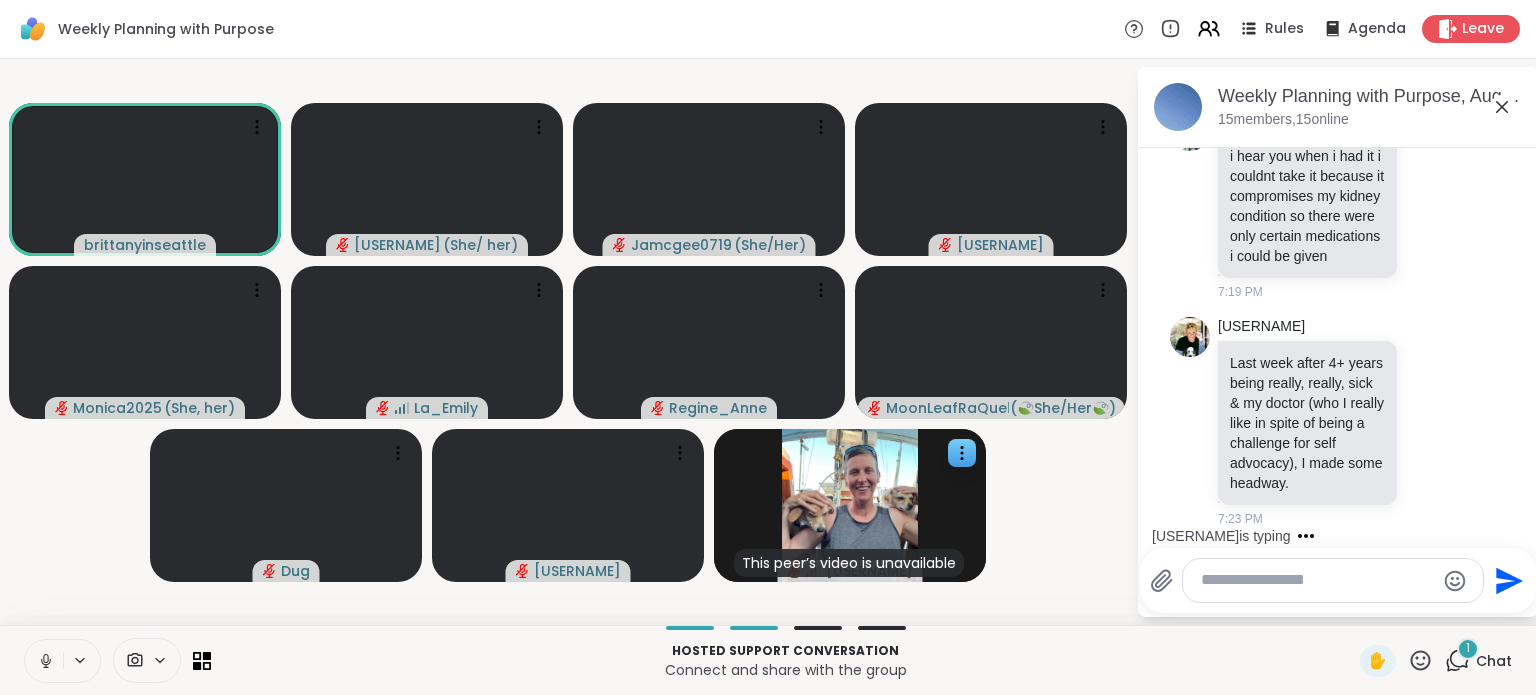 scroll, scrollTop: 6027, scrollLeft: 0, axis: vertical 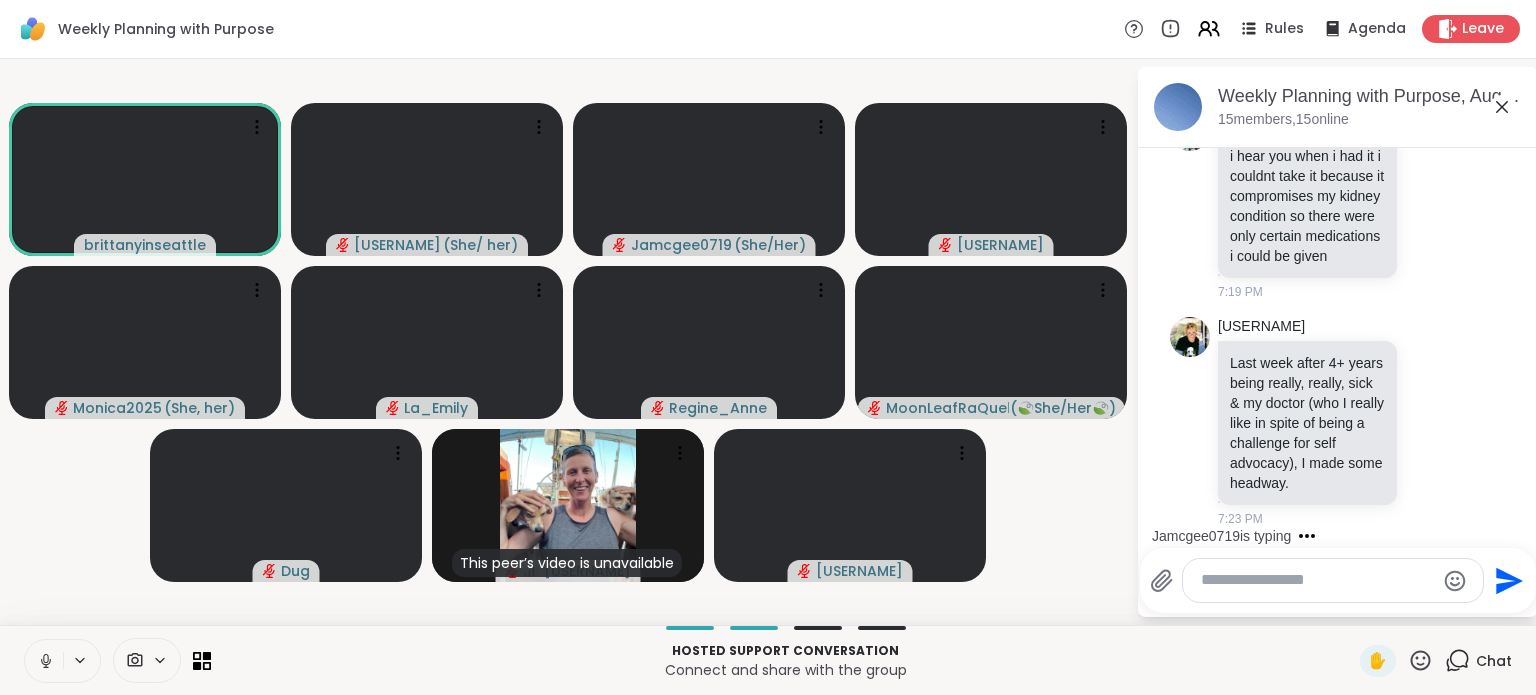 click at bounding box center [1317, 580] 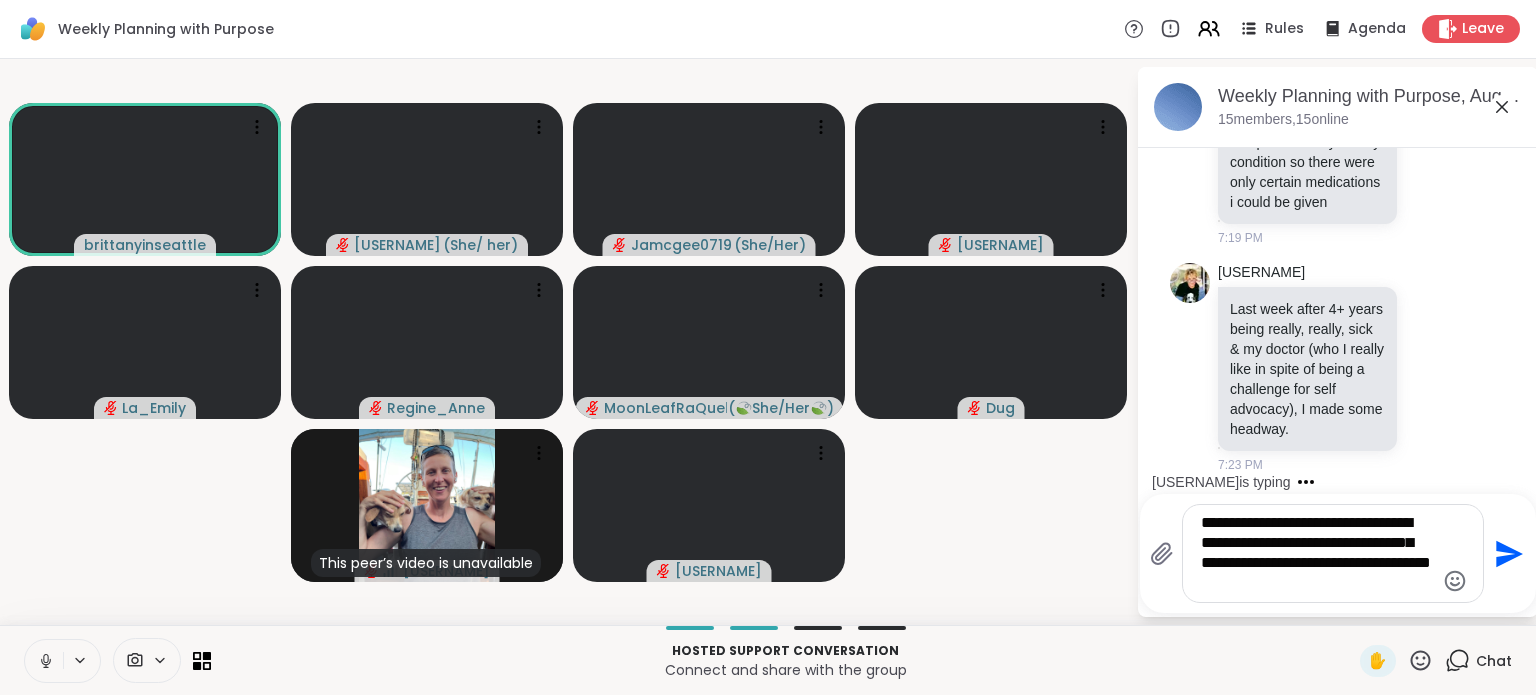 type on "**********" 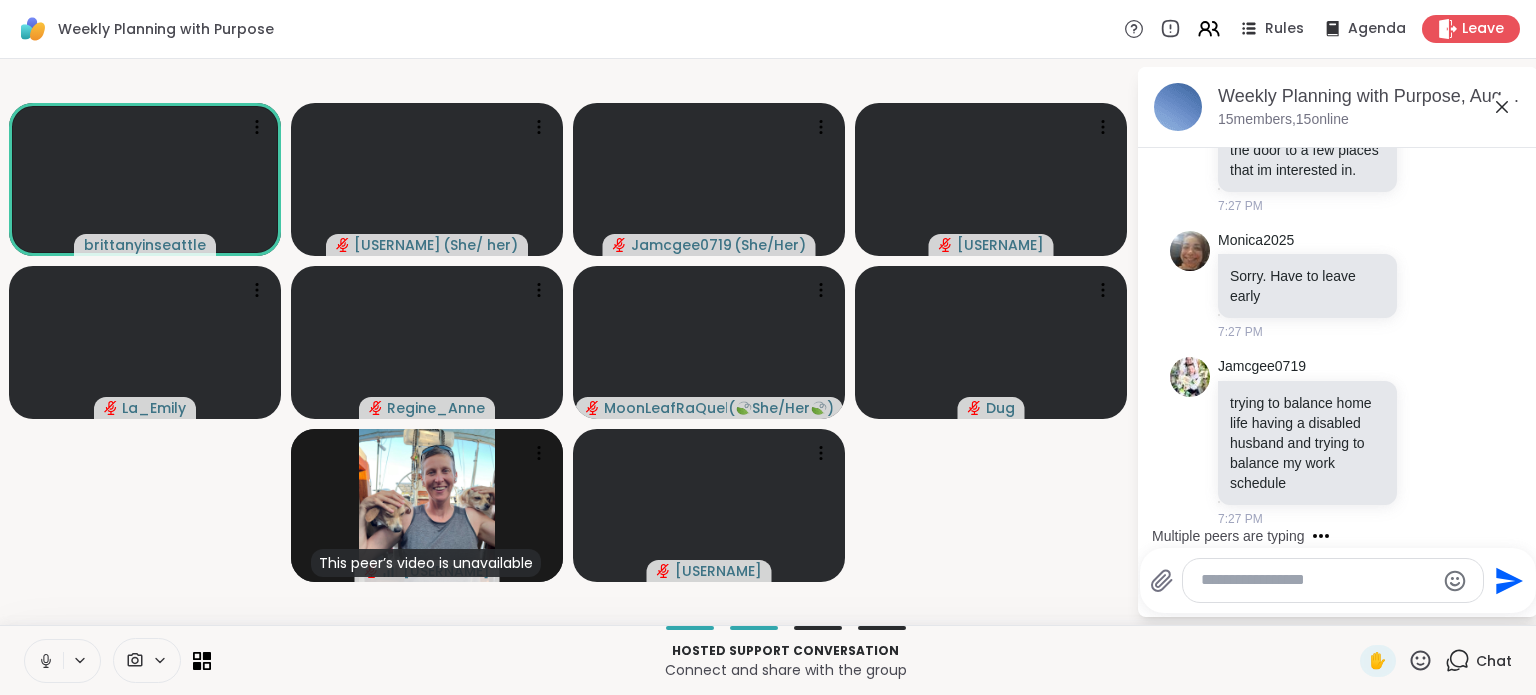 scroll, scrollTop: 7847, scrollLeft: 0, axis: vertical 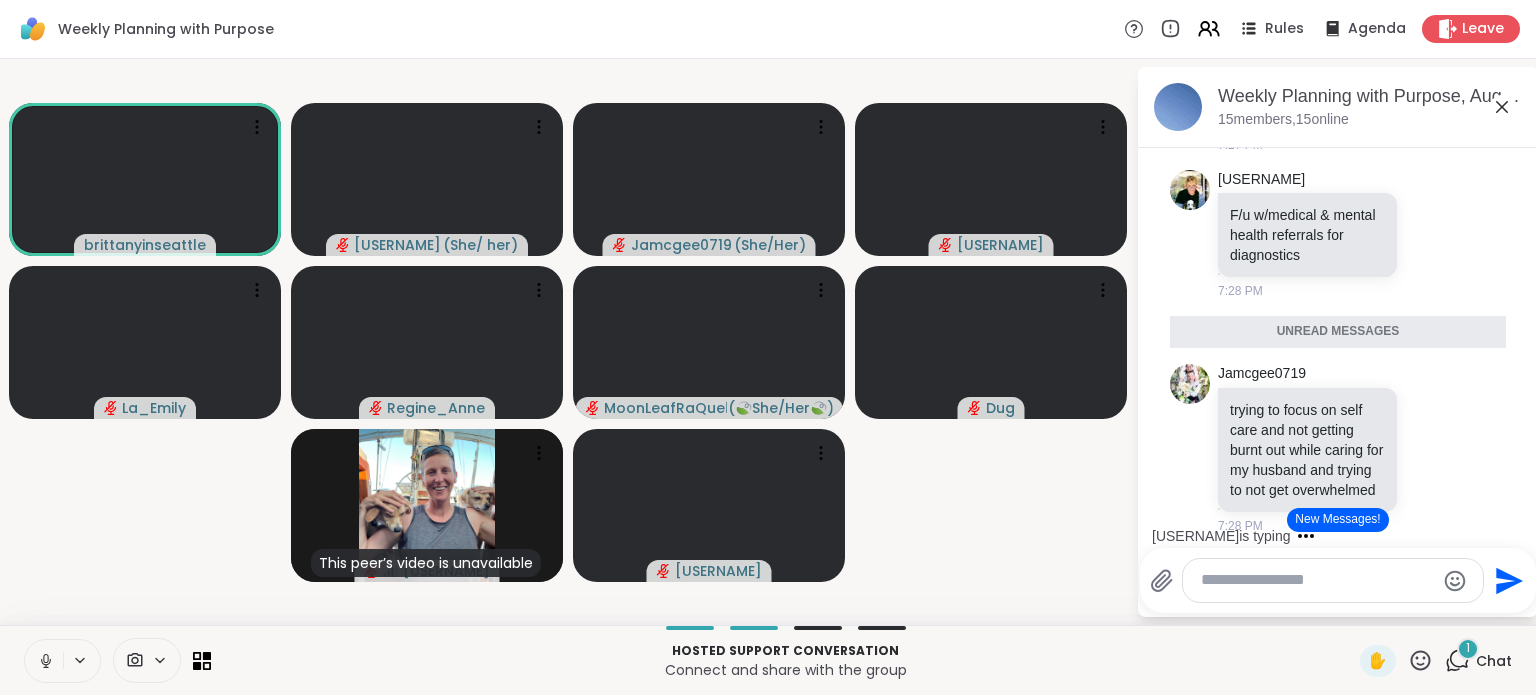 click on "[USERNAME] is typing" at bounding box center (1342, 536) 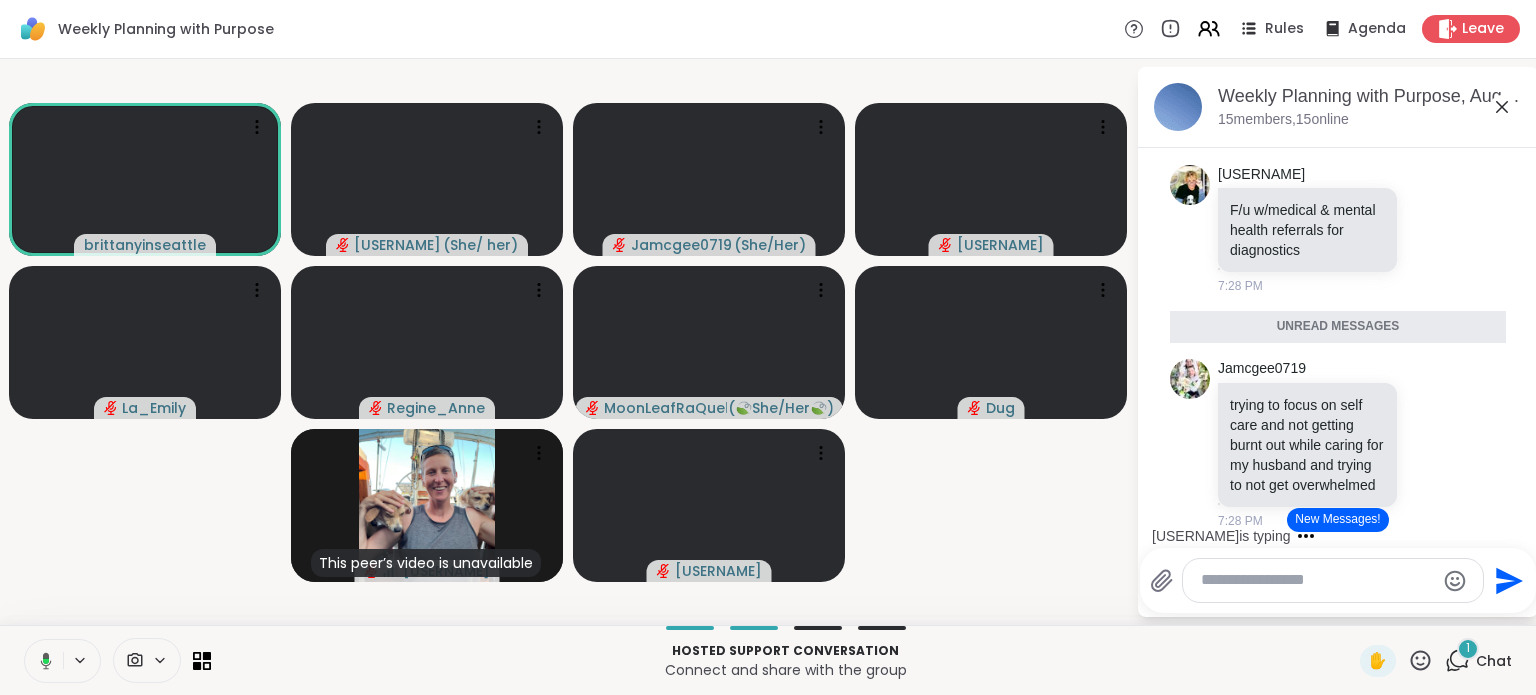 scroll, scrollTop: 7410, scrollLeft: 0, axis: vertical 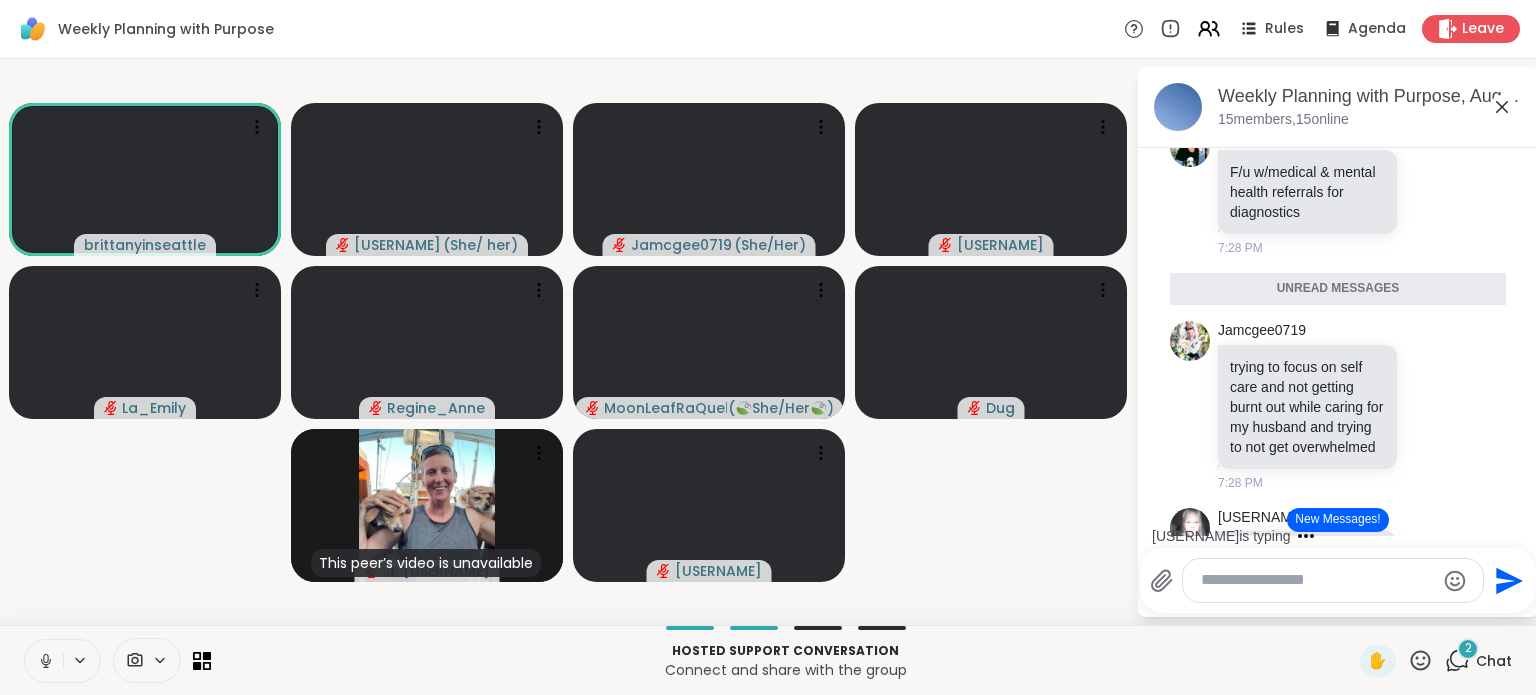 click on "[USERNAME] i do have a few professional goals: 1, since i graduated december 2024 with my bachelors in psychology degree, even though i have a job, i am trying to find something in my industry that i am passionate about, and get away from the industry im in, and then 2 hopefully in the next year i would like to work towards looking into getting my Masters degreee, right now financially trying to pay off student loans, before i can go back to school, or continue schooling, and then also figure out my work schedule so i can go back to school. 3 i want to look into seeing about shadowing people in the industry i got my degree in so i can see if i can get a hands on opportunity to get experience in the counseling field. my personal goal is to refine my resume so i can get more noticeable on my job search websites that i have profiles on and hopefully get my foot in the door to a few places that im interested in. 7:27 PM" at bounding box center (1340, -638) 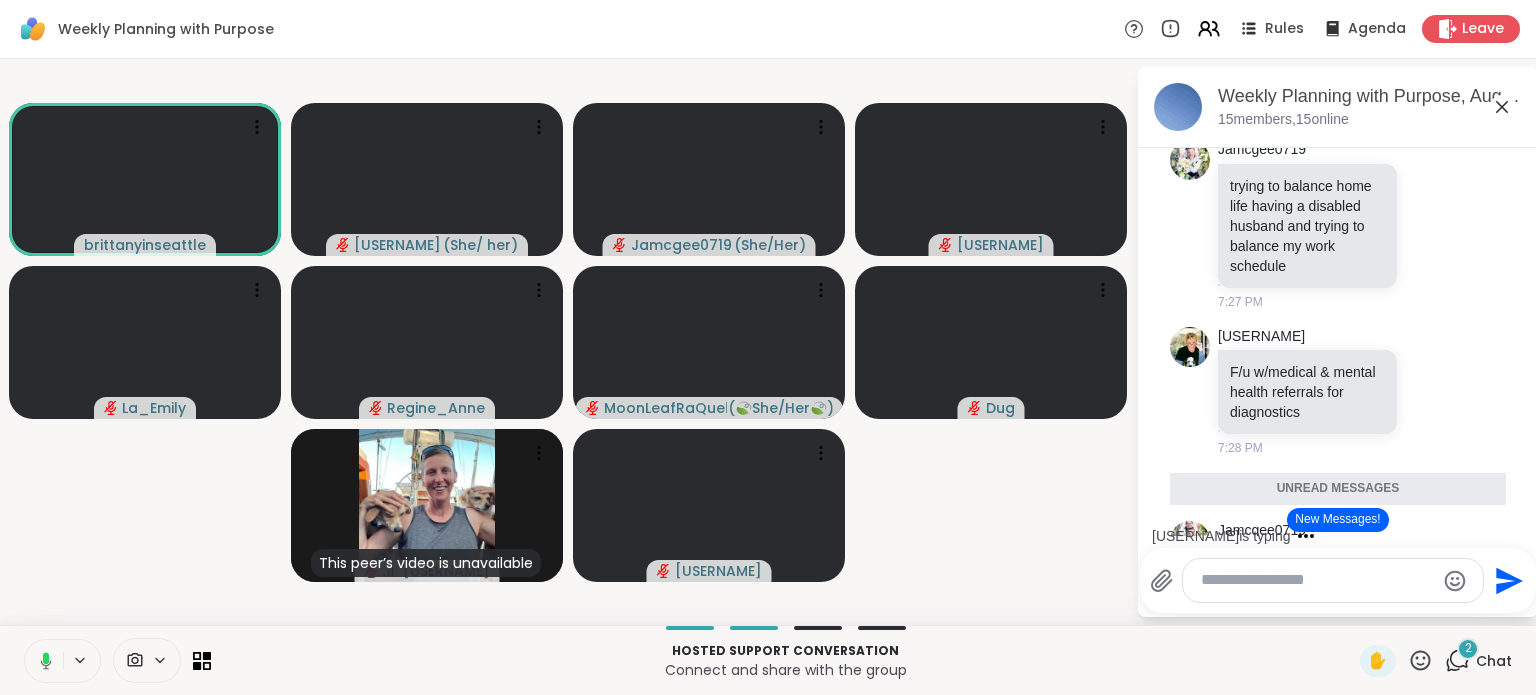 scroll, scrollTop: 7250, scrollLeft: 0, axis: vertical 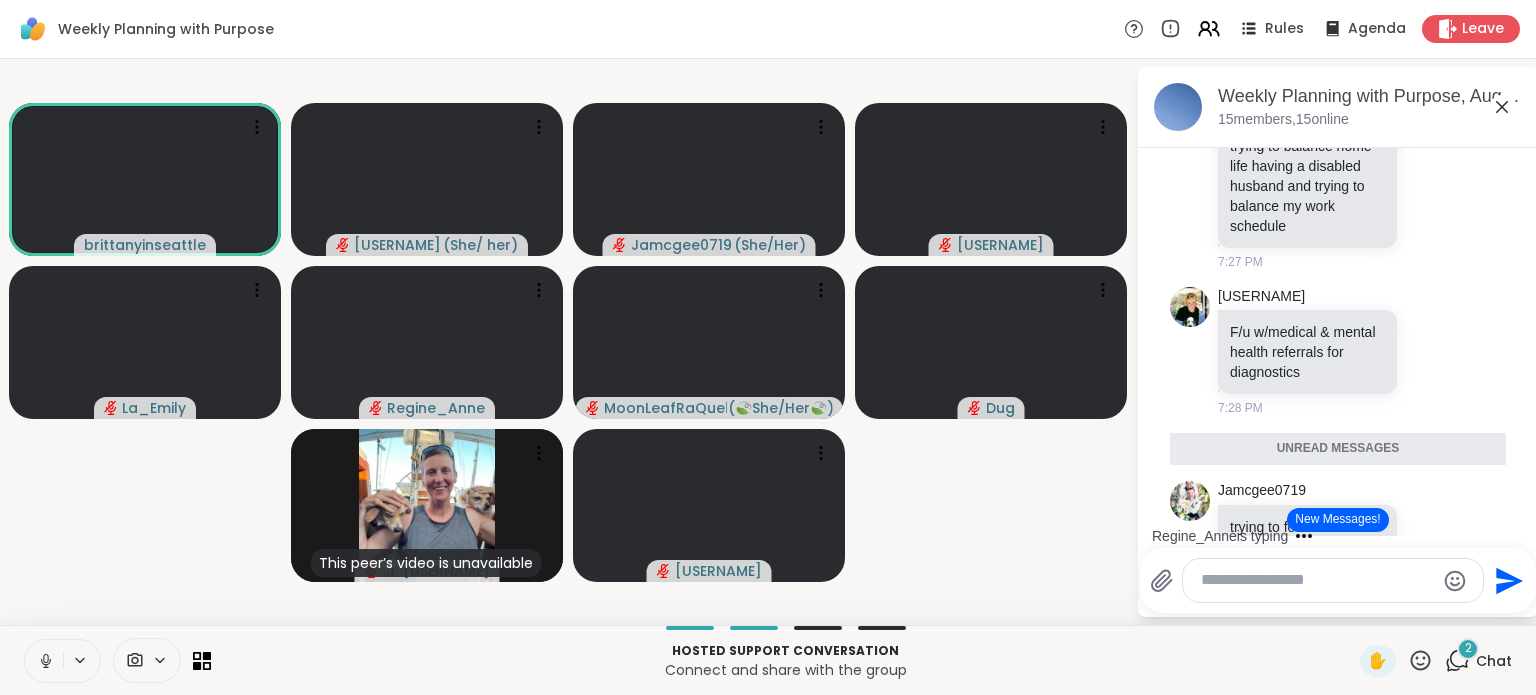 click on "[USERNAME] i do have a few professional goals: 1, since i graduated december 2024 with my bachelors in psychology degree, even though i have a job, i am trying to find something in my industry that i am passionate about, and get away from the industry im in, and then 2 hopefully in the next year i would like to work towards looking into getting my Masters degreee, right now financially trying to pay off student loans, before i can go back to school, or continue schooling, and then also figure out my work schedule so i can go back to school. 3 i want to look into seeing about shadowing people in the industry i got my degree in so i can see if i can get a hands on opportunity to get experience in the counseling field. my personal goal is to refine my resume so i can get more noticeable on my job search websites that i have profiles on and hopefully get my foot in the door to a few places that im interested in. 7:27 PM" at bounding box center [1340, -478] 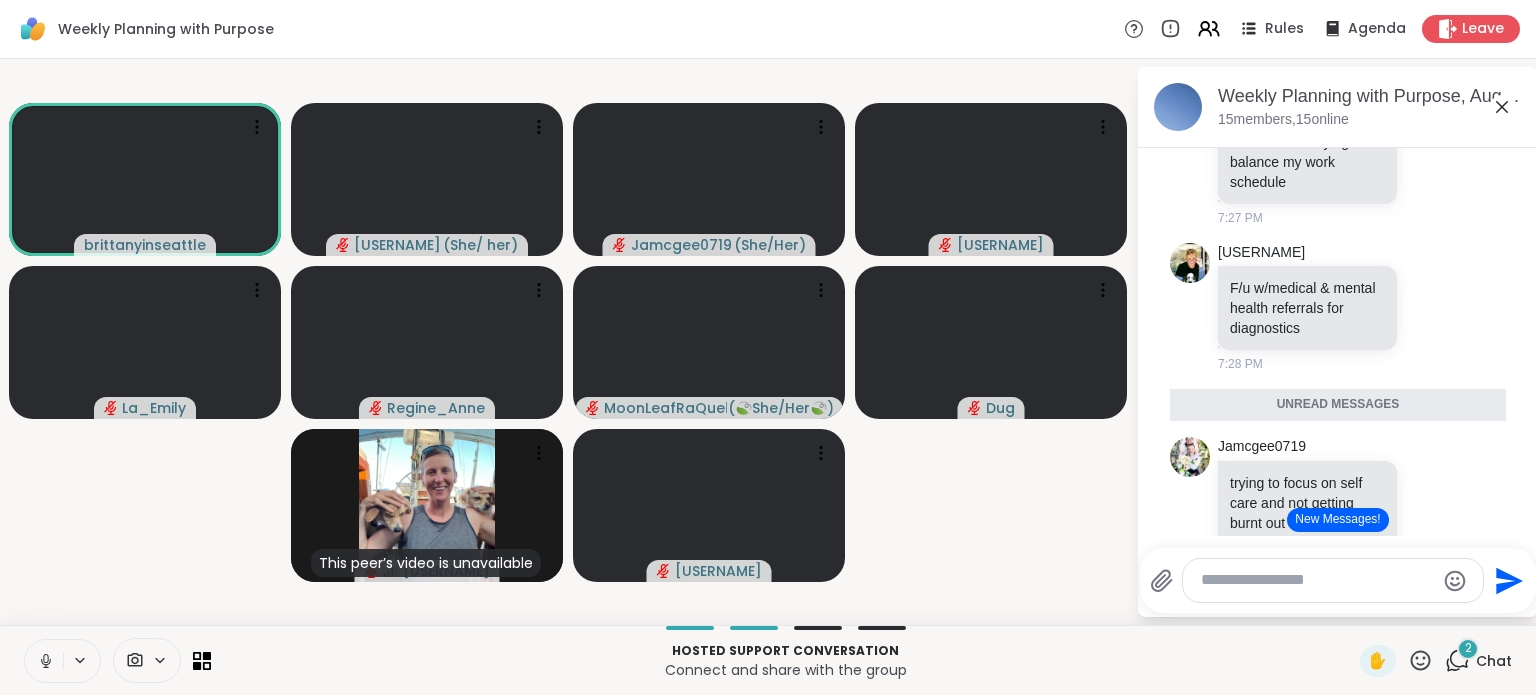 scroll, scrollTop: 7313, scrollLeft: 0, axis: vertical 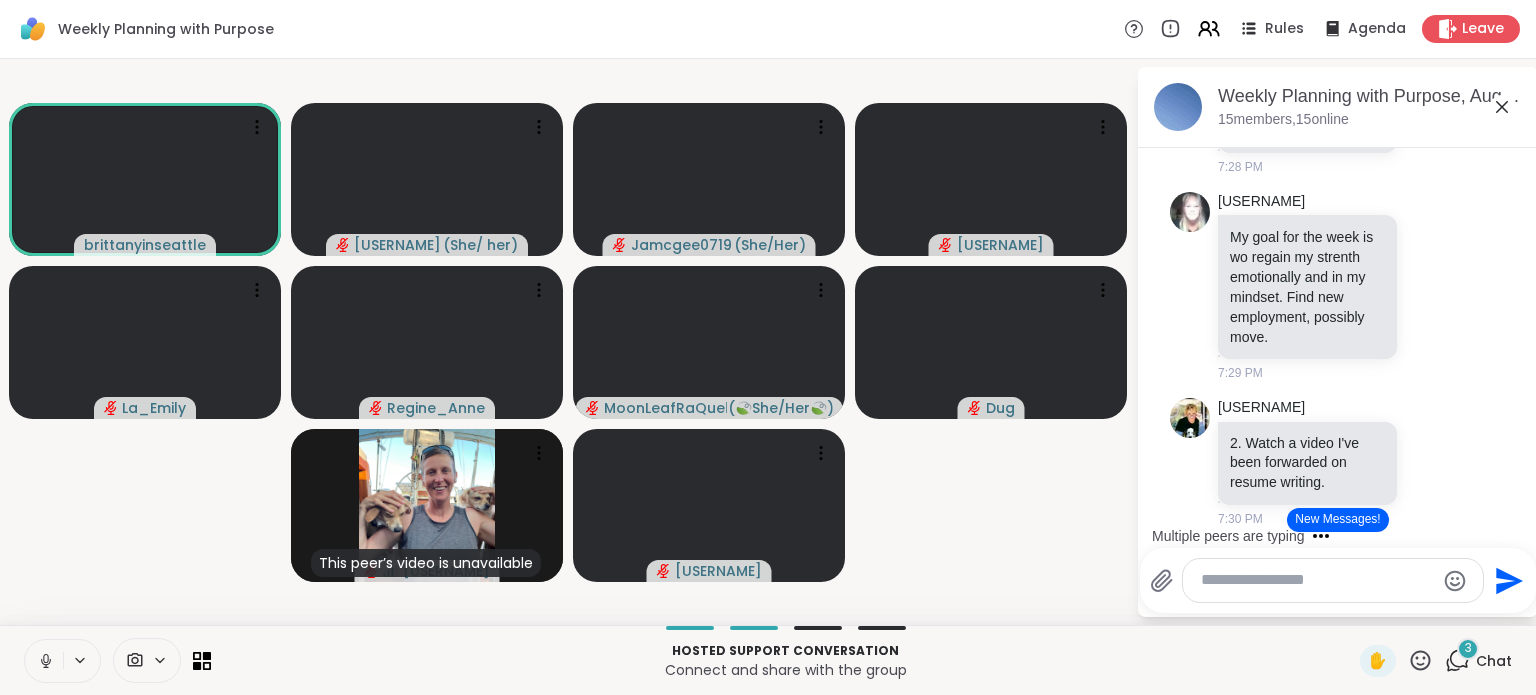 click on "Weekly Planning with Purpose Rules Agenda Leave [USERNAME] [USERNAME] ( She/ her ) [USERNAME] ( She/Her ) [USERNAME] [USERNAME] [USERNAME] ( 🍃She/Her🍃 ) Dug This peer’s video is unavailable [USERNAME] [USERNAME] Weekly Planning with Purpose, Aug 03 15 members, 15 online Today [USERNAME] hi everyone hope everyone is having a good night. 7:01 PM [USERNAME] [USERNAME] = [FIRST], [NICKNAME], [NICKNAME], [NICKNAME], or whatever is easiest for everyone 7:02 PM [USERNAME] [FIRST] 7:02 PM [USERNAME] im [FIRST], she/her pronouns, im from [STATE], a word that describes my last week is overwhelming, and a word i want to manifest is encouraging 7:02 PM You 7:03 PM • Sent [USERNAME] [FIRST] I am in Northern [CITY]. My week has been tiring. 7:04 PM [USERNAME] [FIRST] from [STATE] word of the week now 7:04 PM [USERNAME] Hi I'm [FIRST] the word was busy and tired. This week I would like to focus on the word organization 7:04 PM [USERNAME] 7:04 PM [USERNAME] 7:04 PM You 7:05 PM • Sent [USERNAME]" at bounding box center [768, 347] 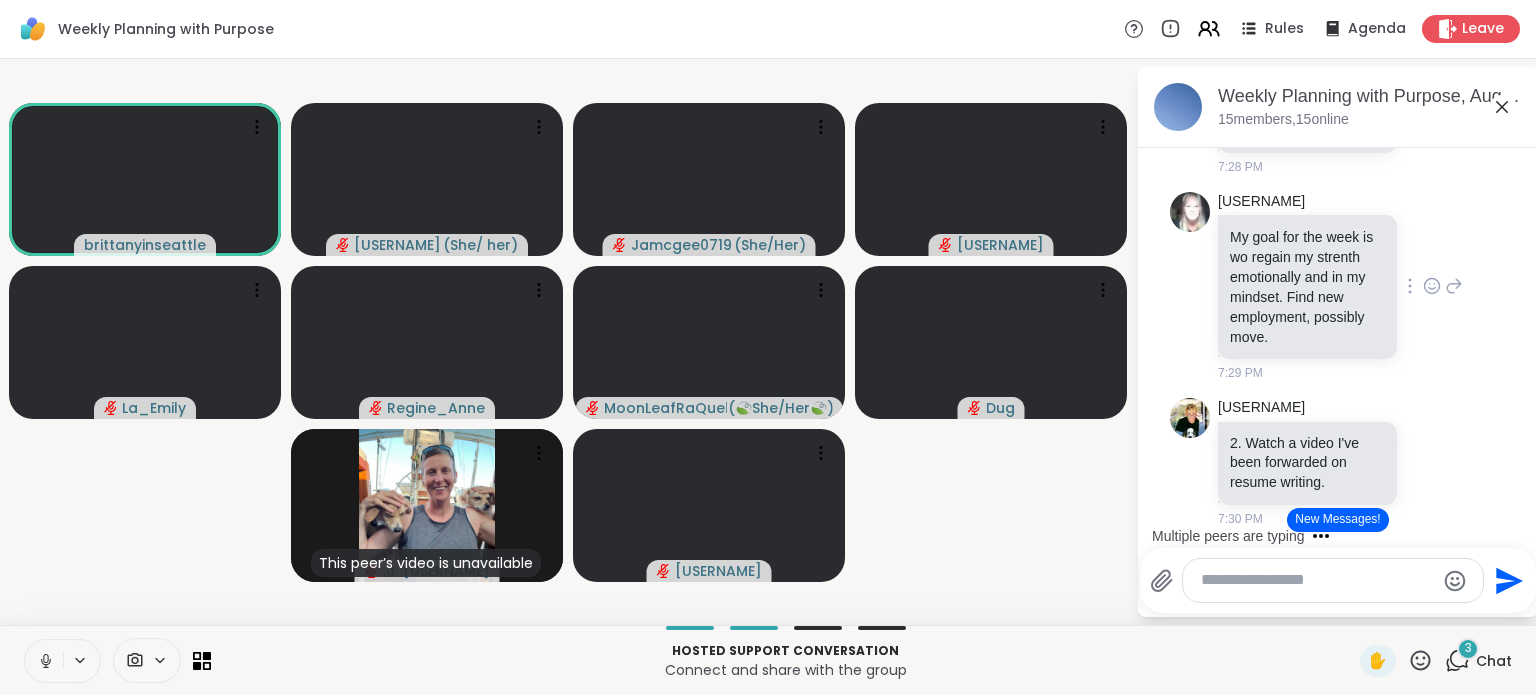 click on "[USERNAME] My goal for the week is wo regain my strenth emotionally and in my mindset. Find new employment, possibly move. 7:29 PM" at bounding box center [1338, 287] 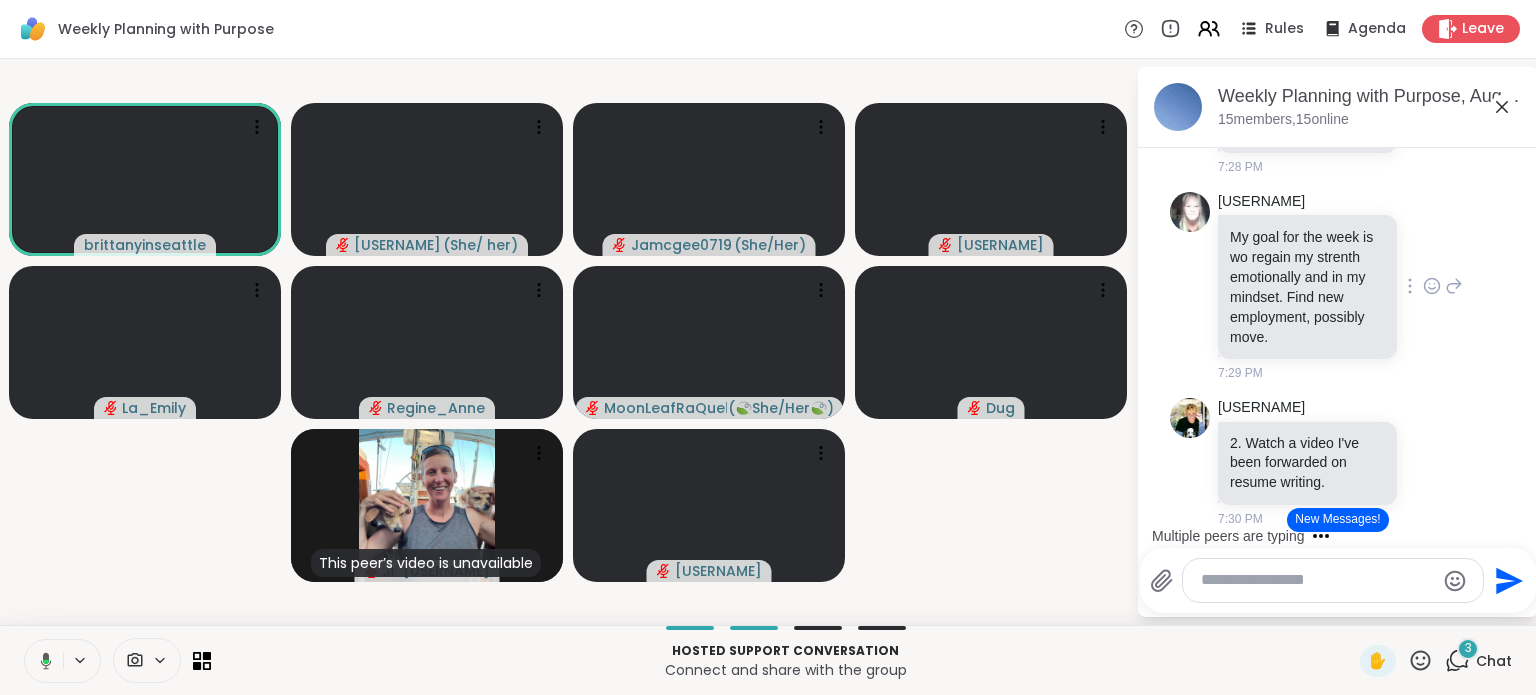 click on "[USERNAME] My goal for the week is wo regain my strenth emotionally and in my mindset. Find new employment, possibly move. 7:29 PM" at bounding box center [1338, 287] 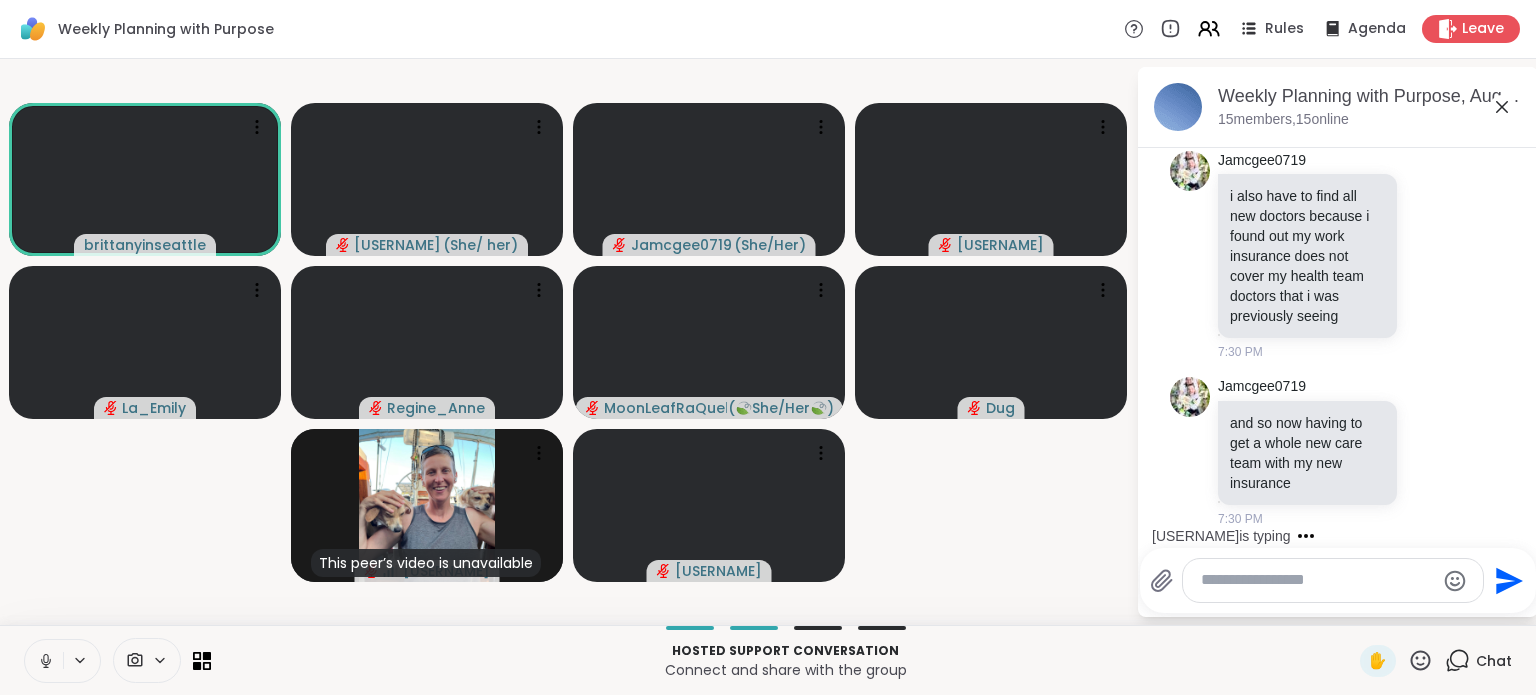 scroll, scrollTop: 8963, scrollLeft: 0, axis: vertical 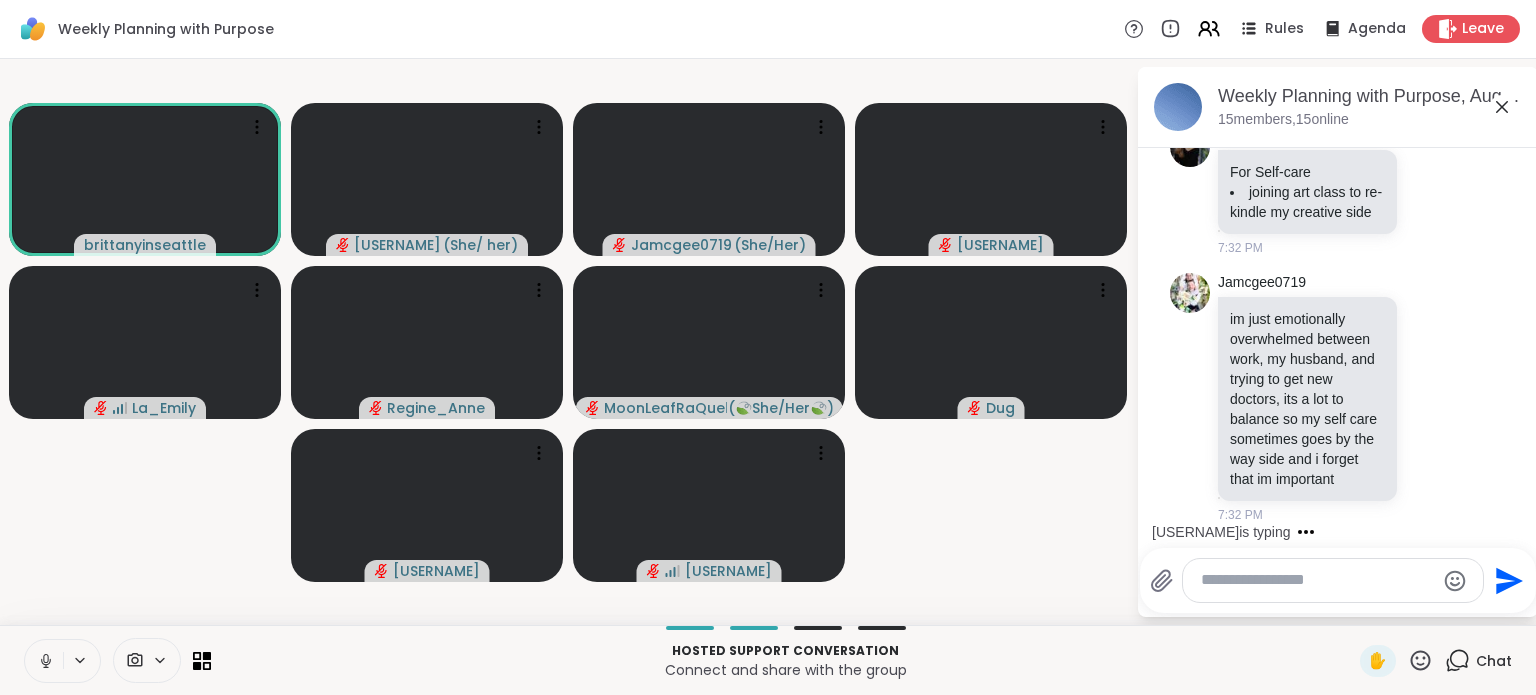 click on "Weekly Planning with Purpose Rules Agenda Leave [USERNAME] [USERNAME] ( She/ her ) [USERNAME] ( She/Her ) [USERNAME] [USERNAME] [USERNAME] ( 🍃She/Her🍃 ) Dug [USERNAME] [USERNAME] Weekly Planning with Purpose, Aug 03 15 members, 15 online Today [USERNAME] hi everyone hope everyone is having a good night. 7:01 PM [USERNAME] [USERNAME] = [FIRST], [NICKNAME], [NICKNAME], [NICKNAME], or whatever is easiest for everyone 7:02 PM [USERNAME] [FIRST] 7:02 PM [USERNAME] im [FIRST], she/her pronouns, im from [STATE], a word that describes my last week is overwhelming, and a word i want to manifest is encouraging 7:02 PM You 7:03 PM • Sent [USERNAME] [FIRST] I am in Northern [CITY]. My week has been tiring. 7:04 PM [USERNAME] [FIRST] from [STATE] word of the week now 7:04 PM [USERNAME] Hi I'm [FIRST] the word was busy and tired. This week I would like to focus on the word organization 7:04 PM [USERNAME] I'm [FIRST]. Joining from the [CITY] area. My week was exhausting, but hopeful 7:04 PM [USERNAME]" at bounding box center (768, 347) 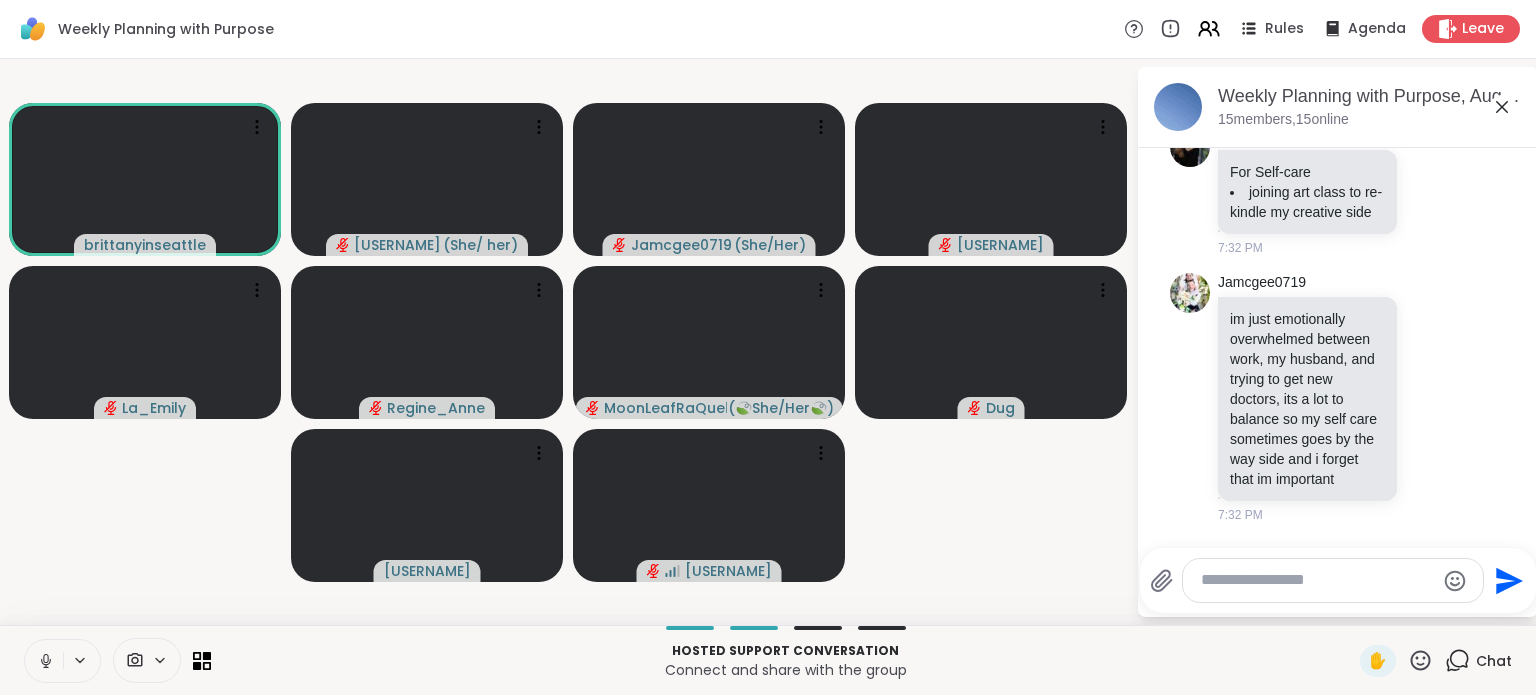 scroll, scrollTop: 10026, scrollLeft: 0, axis: vertical 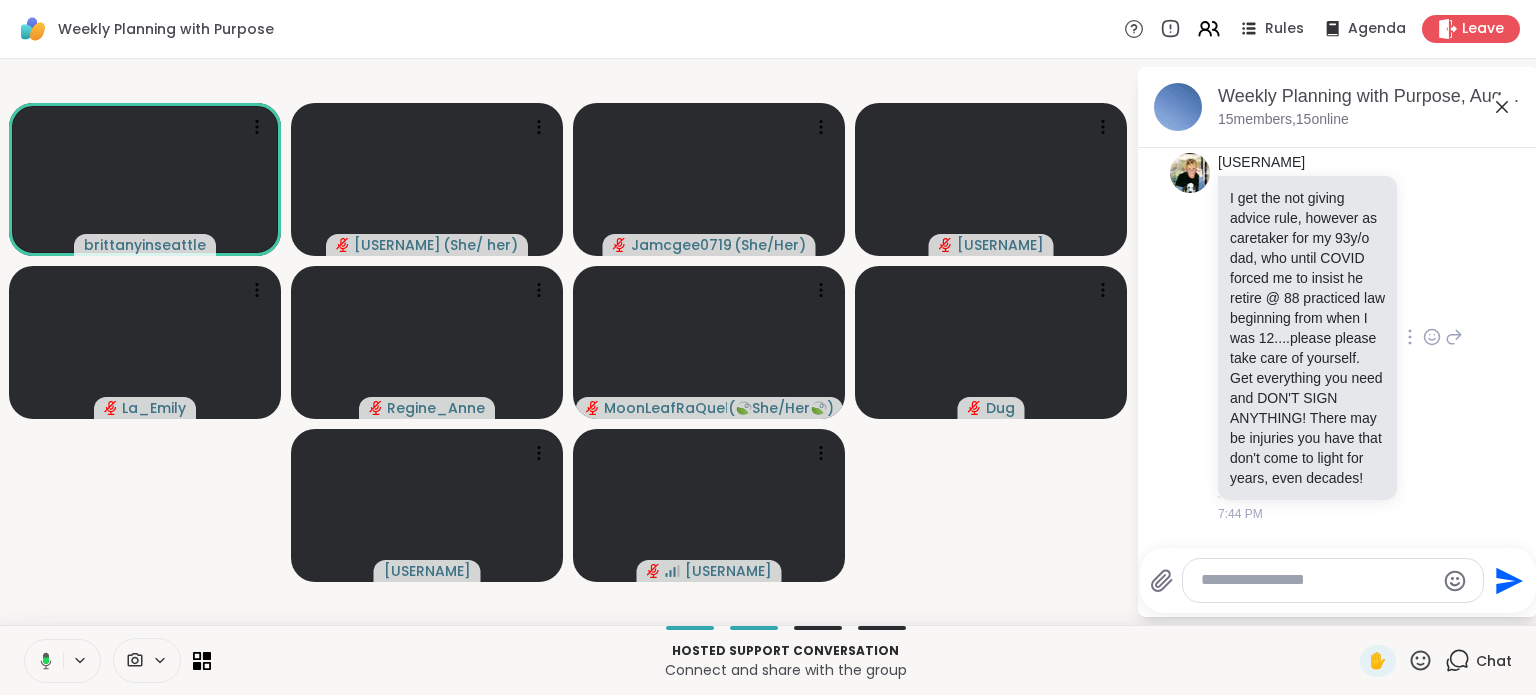 click on "[USERNAME] I get the not giving advice rule, however as caretaker for my 93y/o dad, who until COVID forced me to insist he retire @ 88 practiced law beginning from when I was 12....please please take care of yourself. Get everything you need and DON'T SIGN ANYTHING! There may be injuries you have that don't come to light for years, even decades! 7:44 PM" at bounding box center (1340, 338) 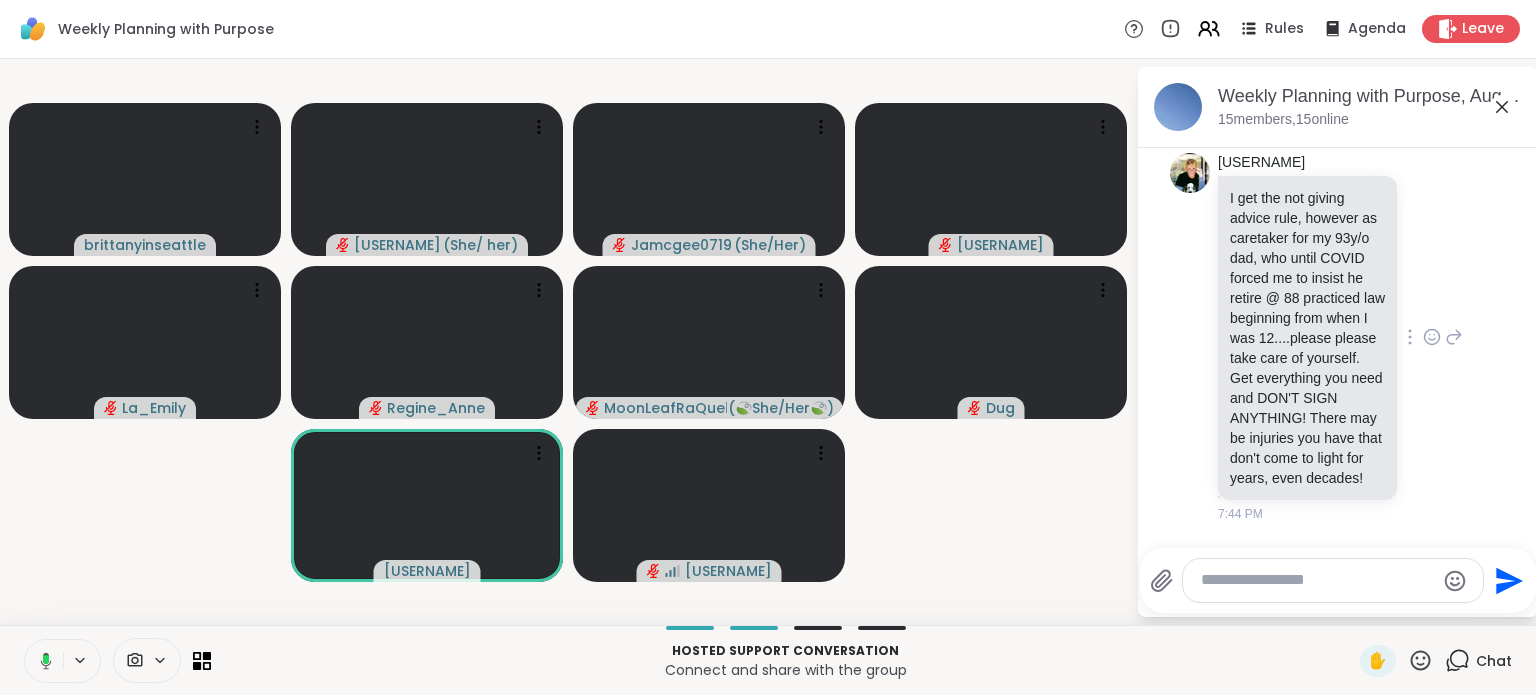 scroll, scrollTop: 10026, scrollLeft: 0, axis: vertical 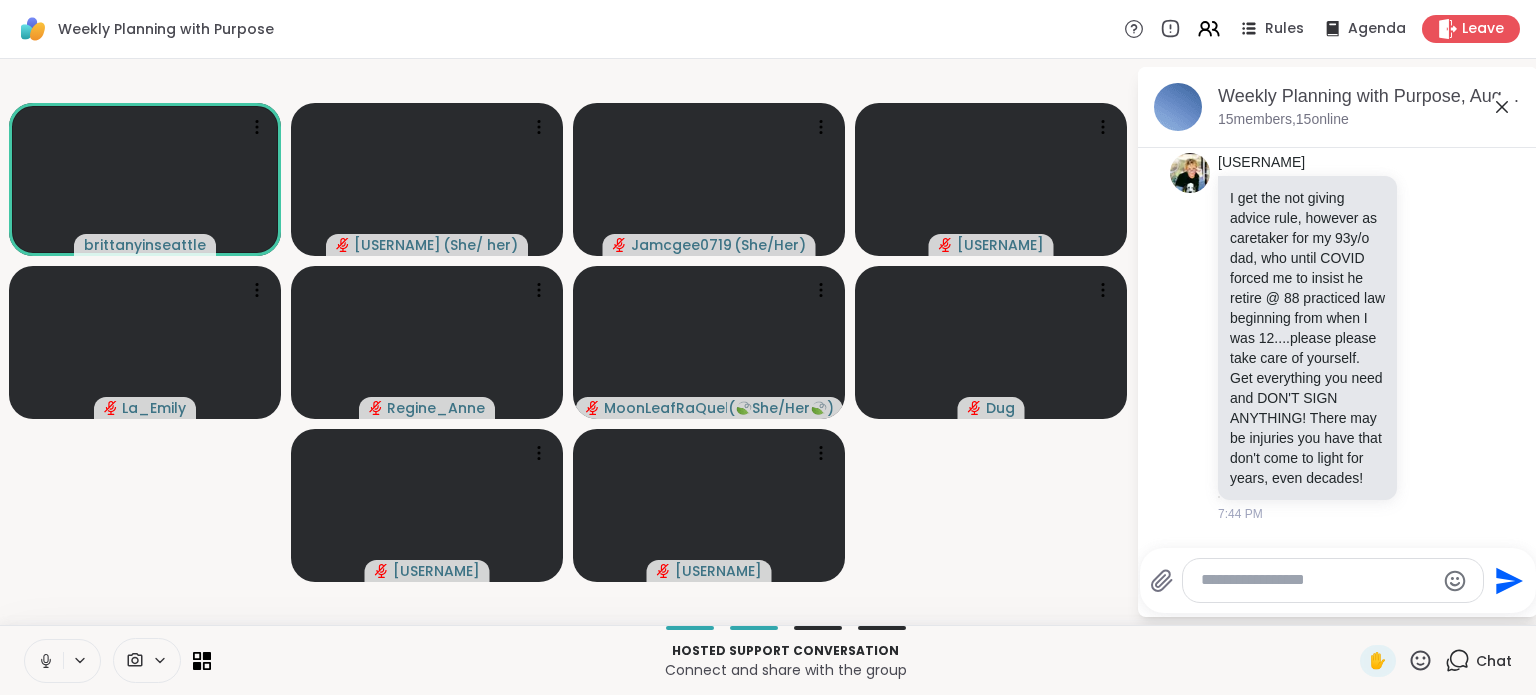 click at bounding box center [1317, 580] 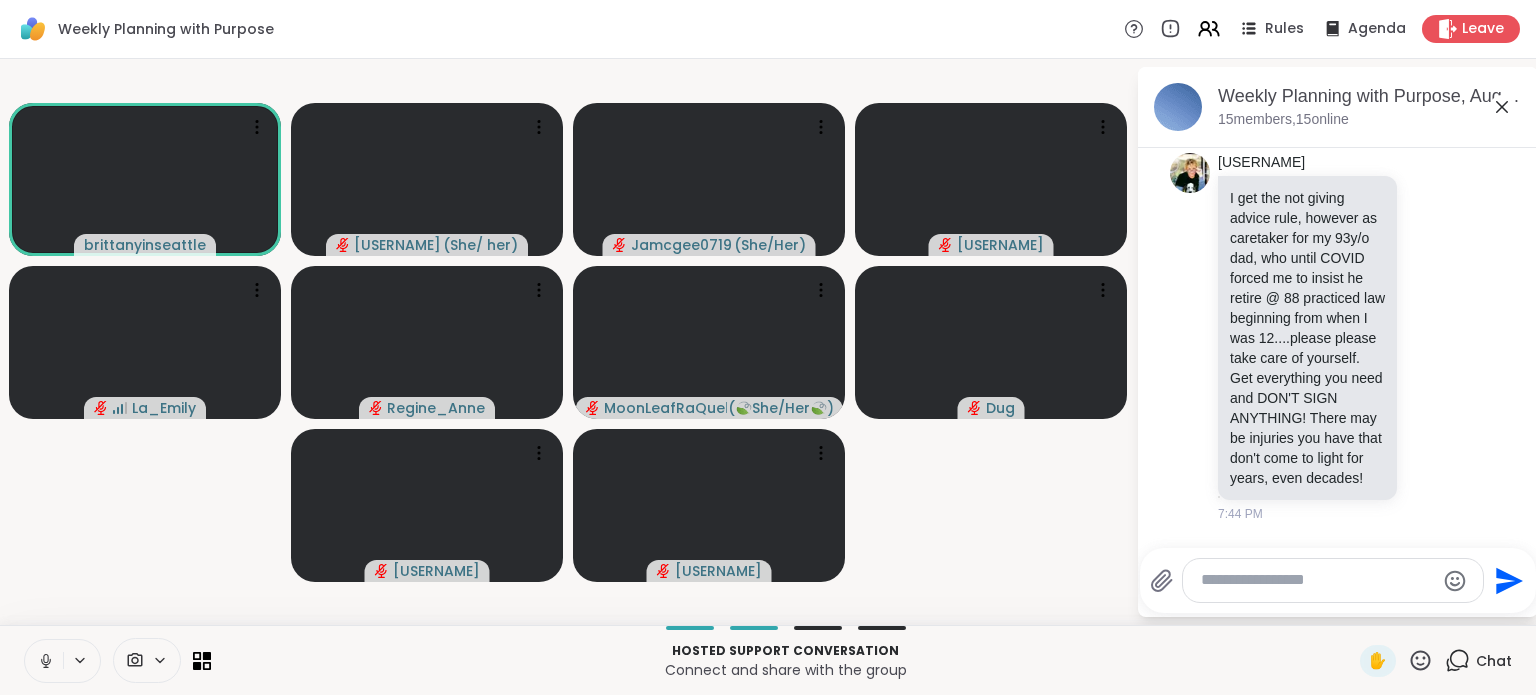 click at bounding box center (1317, 580) 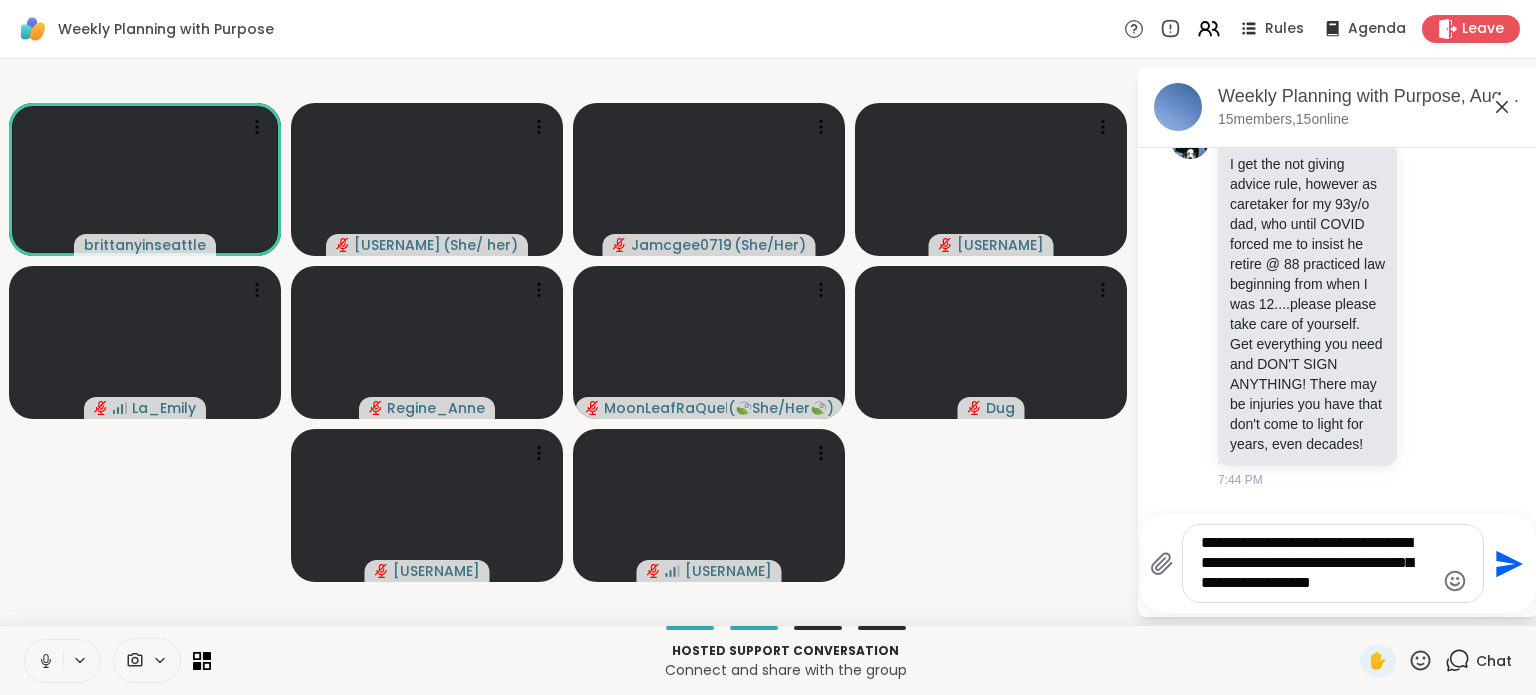 click on "**********" at bounding box center [1317, 563] 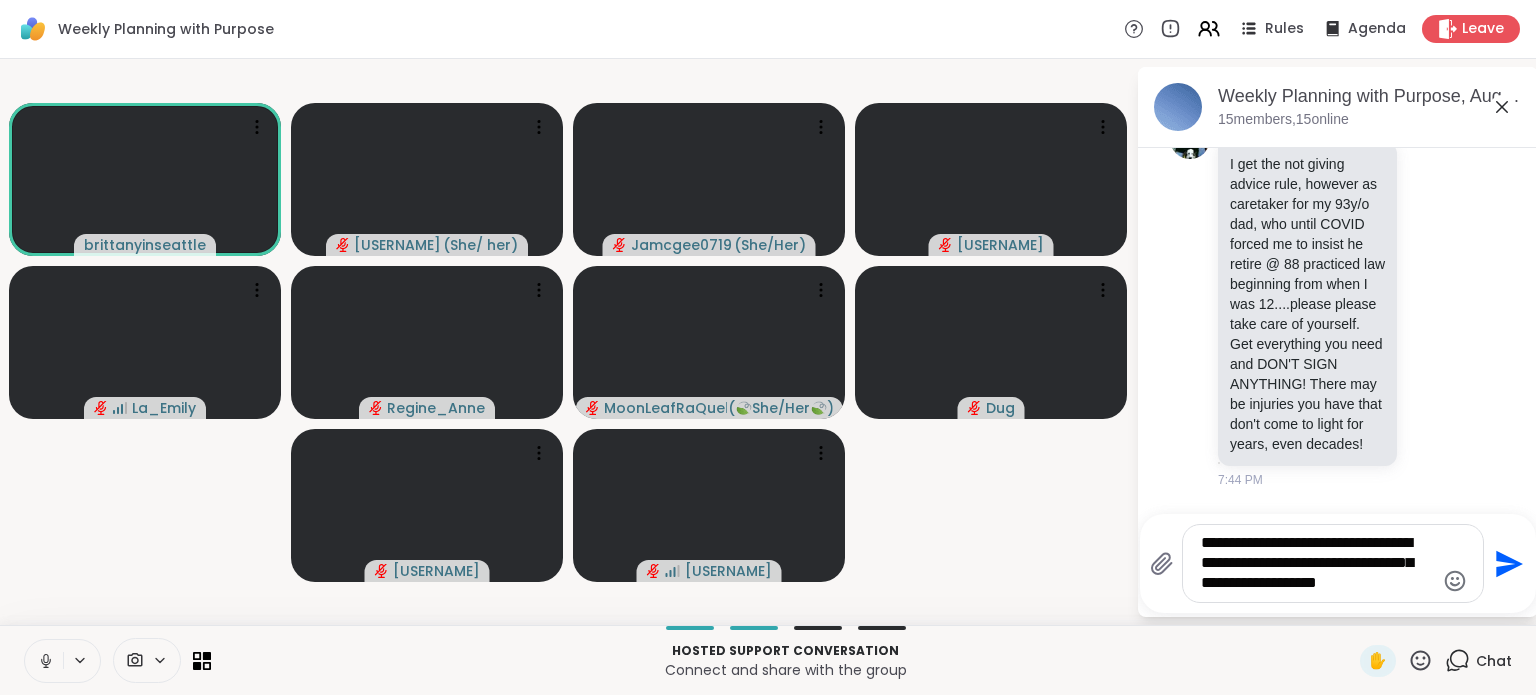 click on "**********" at bounding box center [1317, 563] 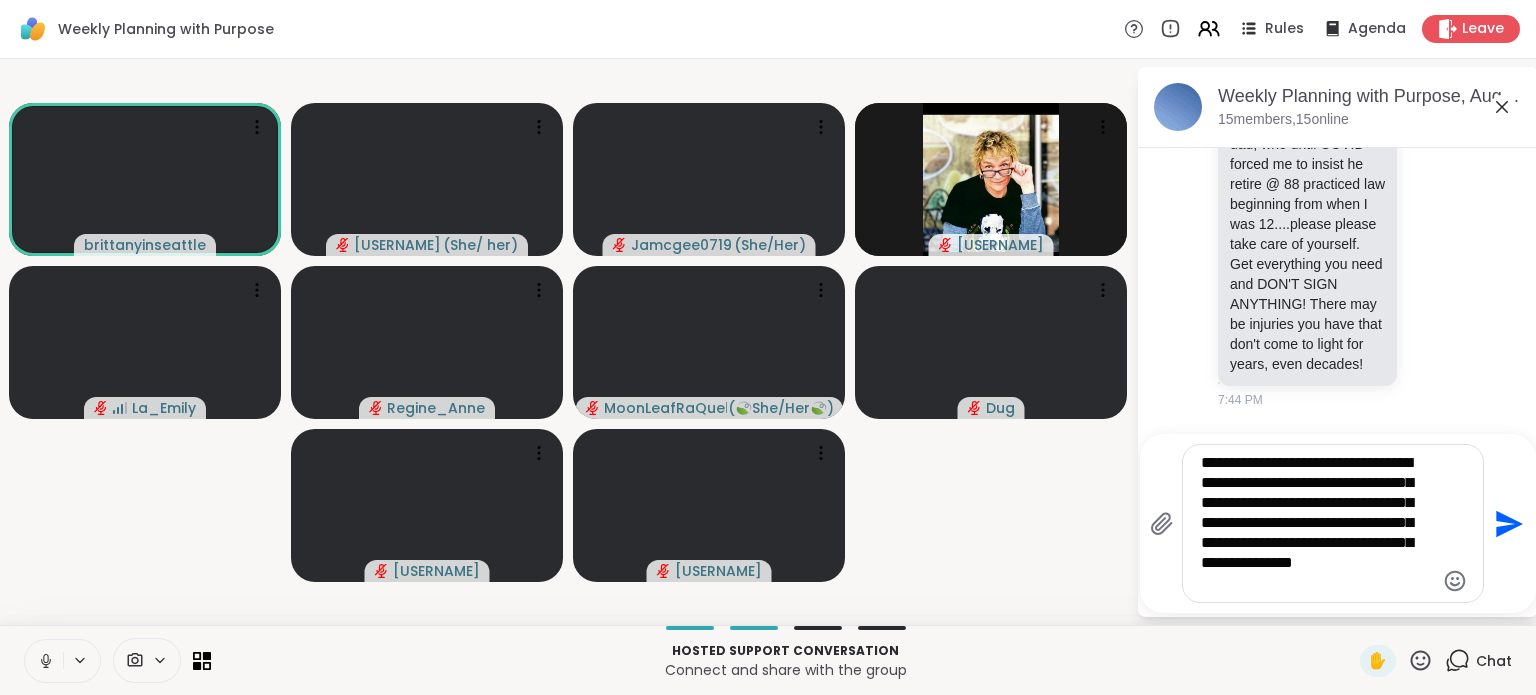type on "**********" 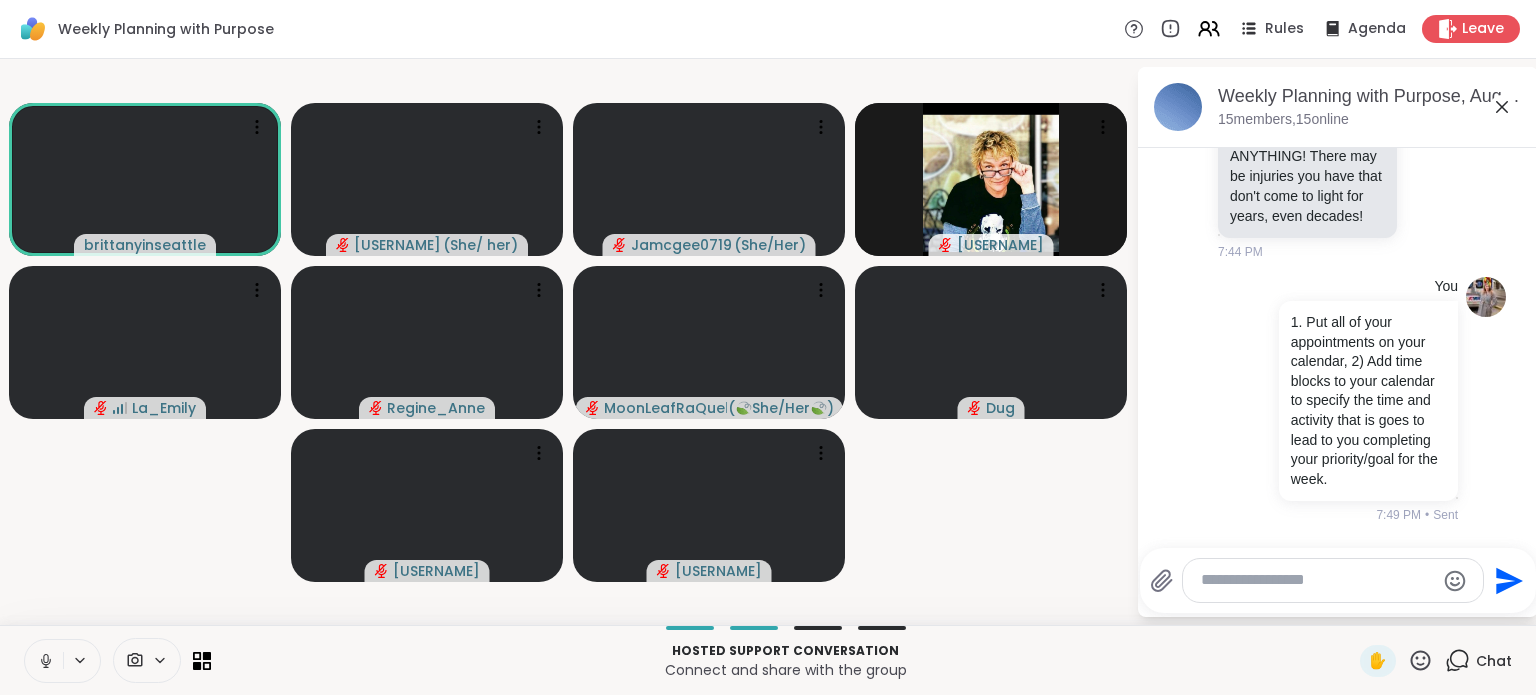 scroll, scrollTop: 10308, scrollLeft: 0, axis: vertical 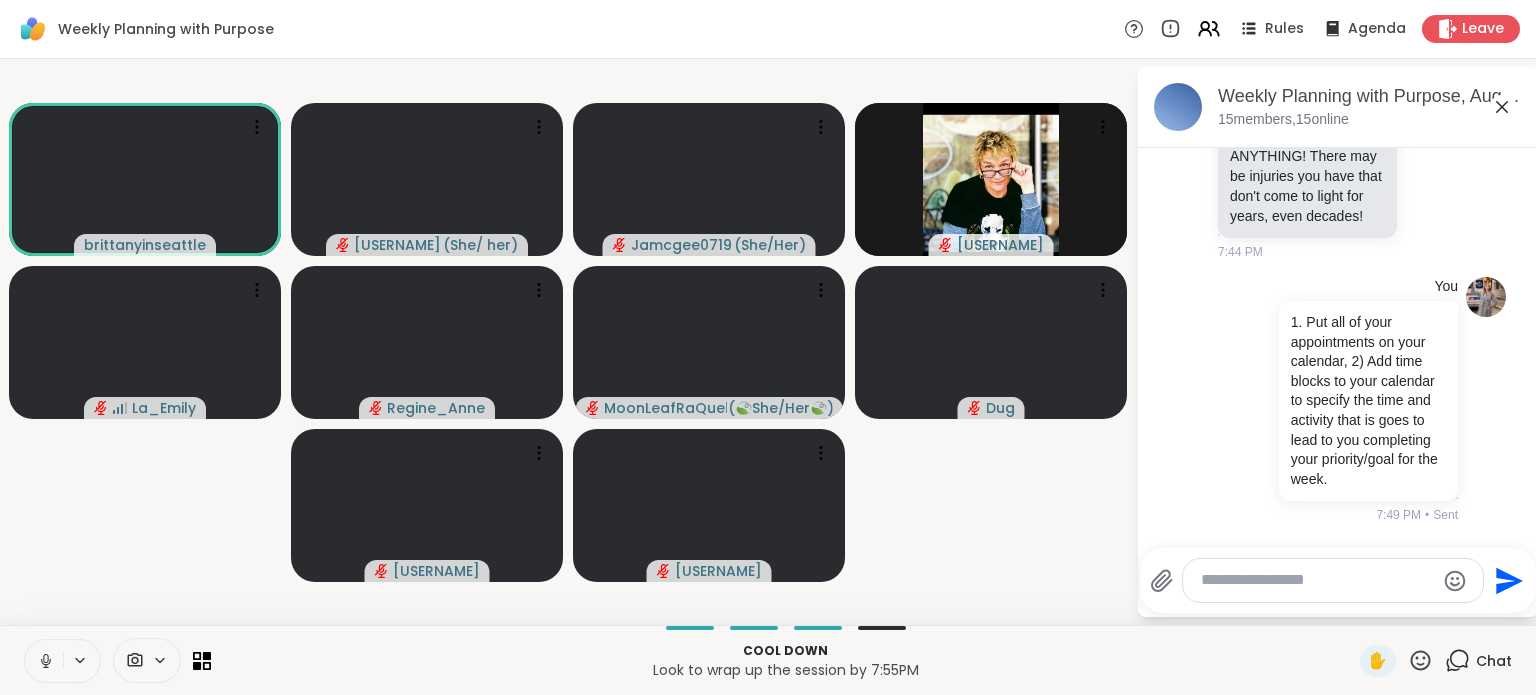 click at bounding box center (1317, 580) 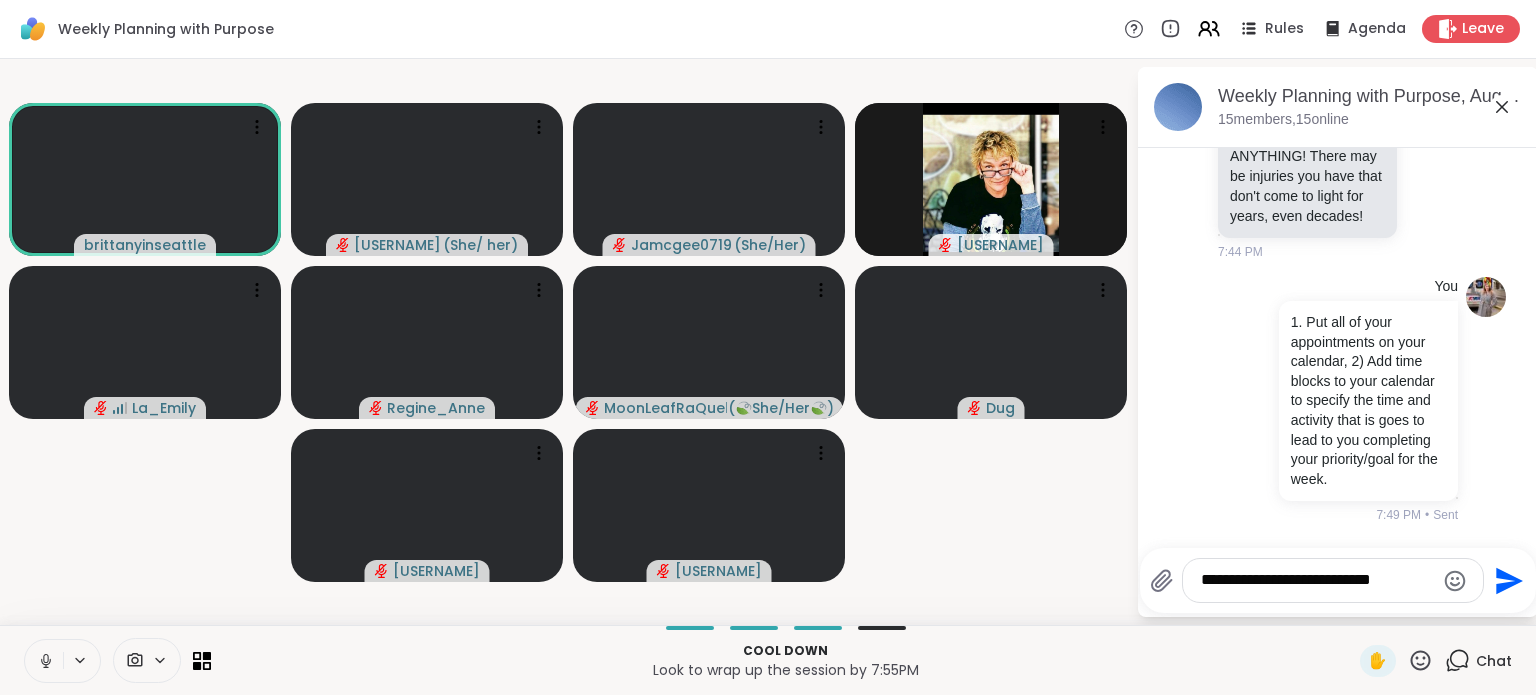 type on "**********" 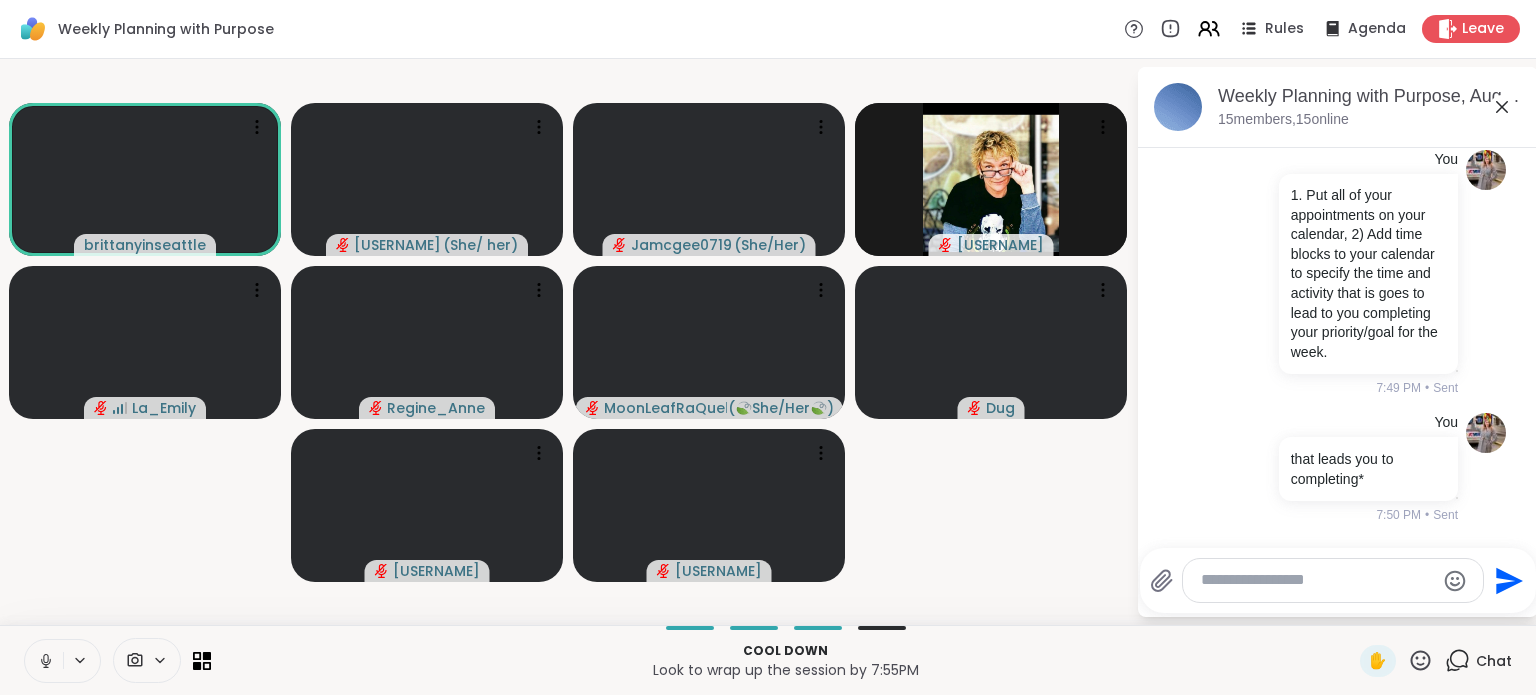 scroll, scrollTop: 10435, scrollLeft: 0, axis: vertical 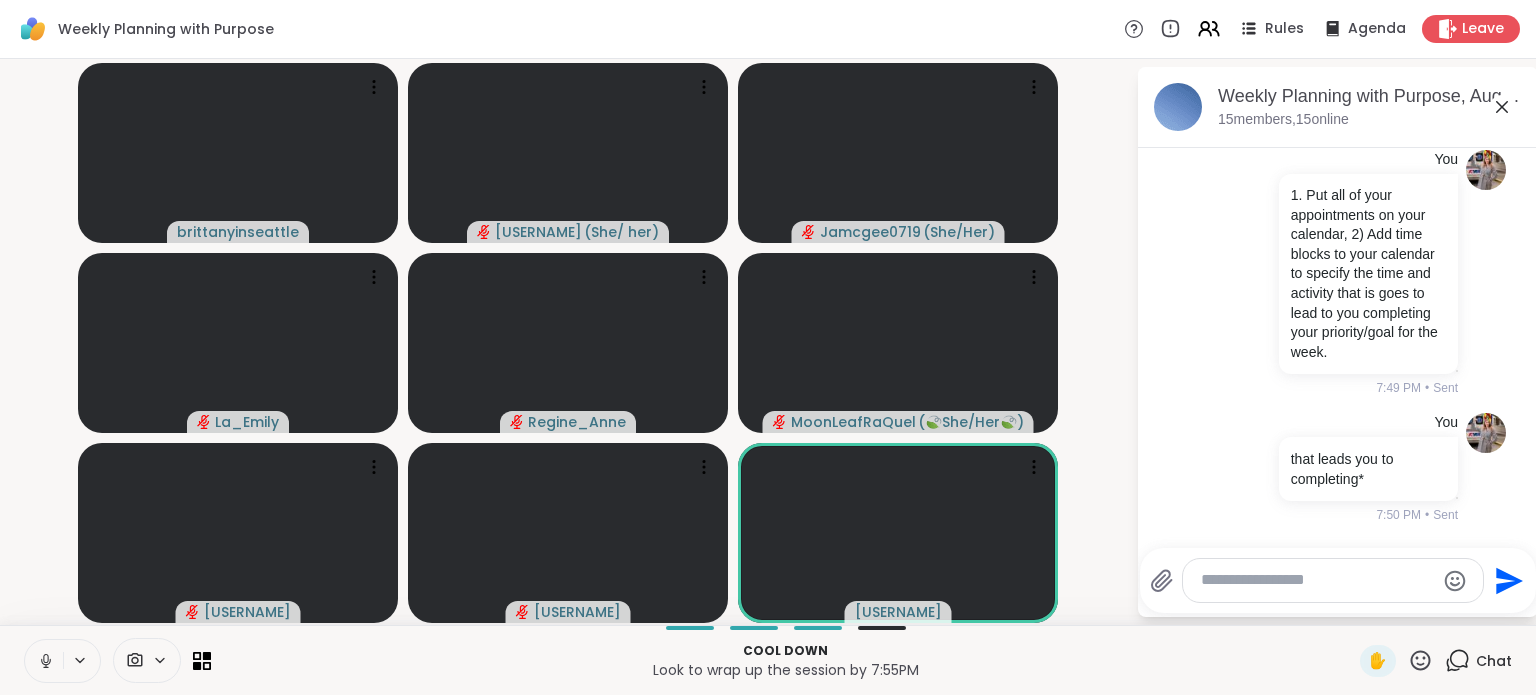 click at bounding box center [1317, 580] 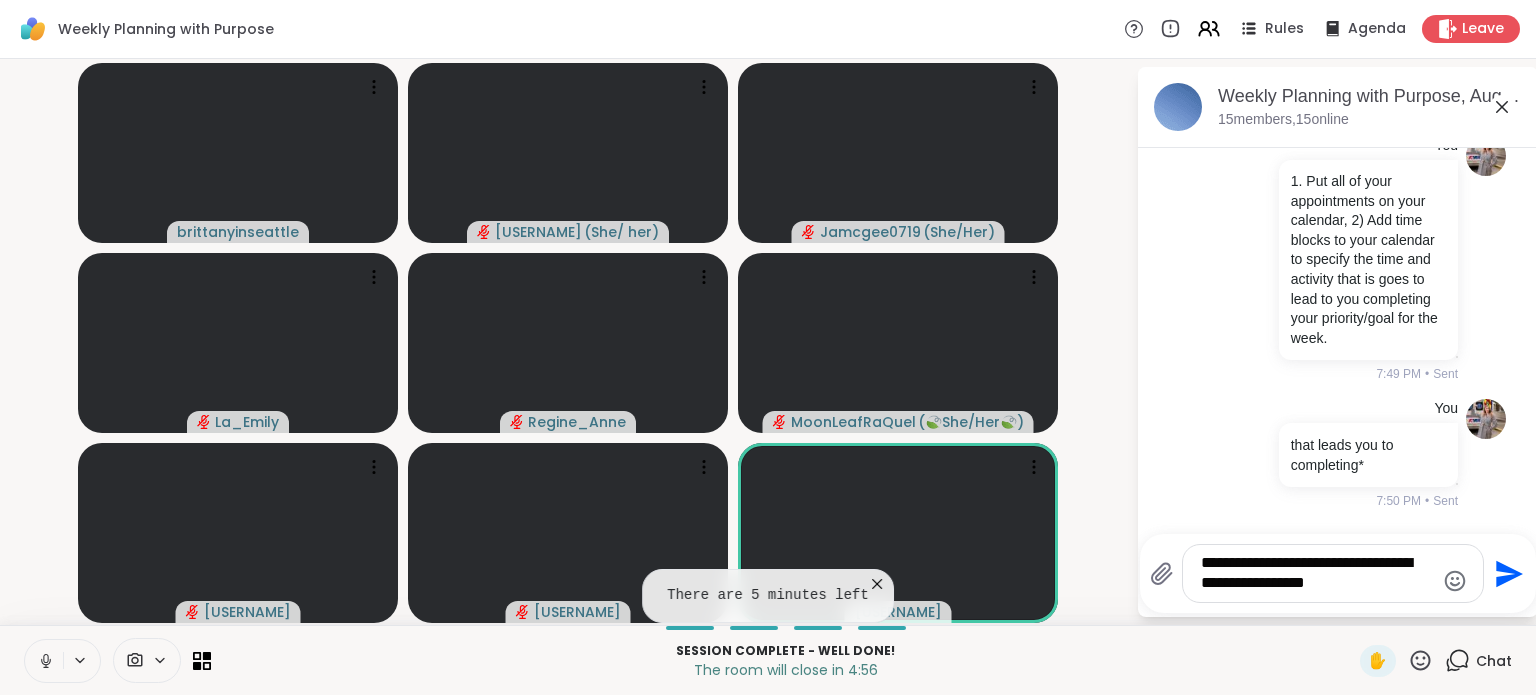 type on "**********" 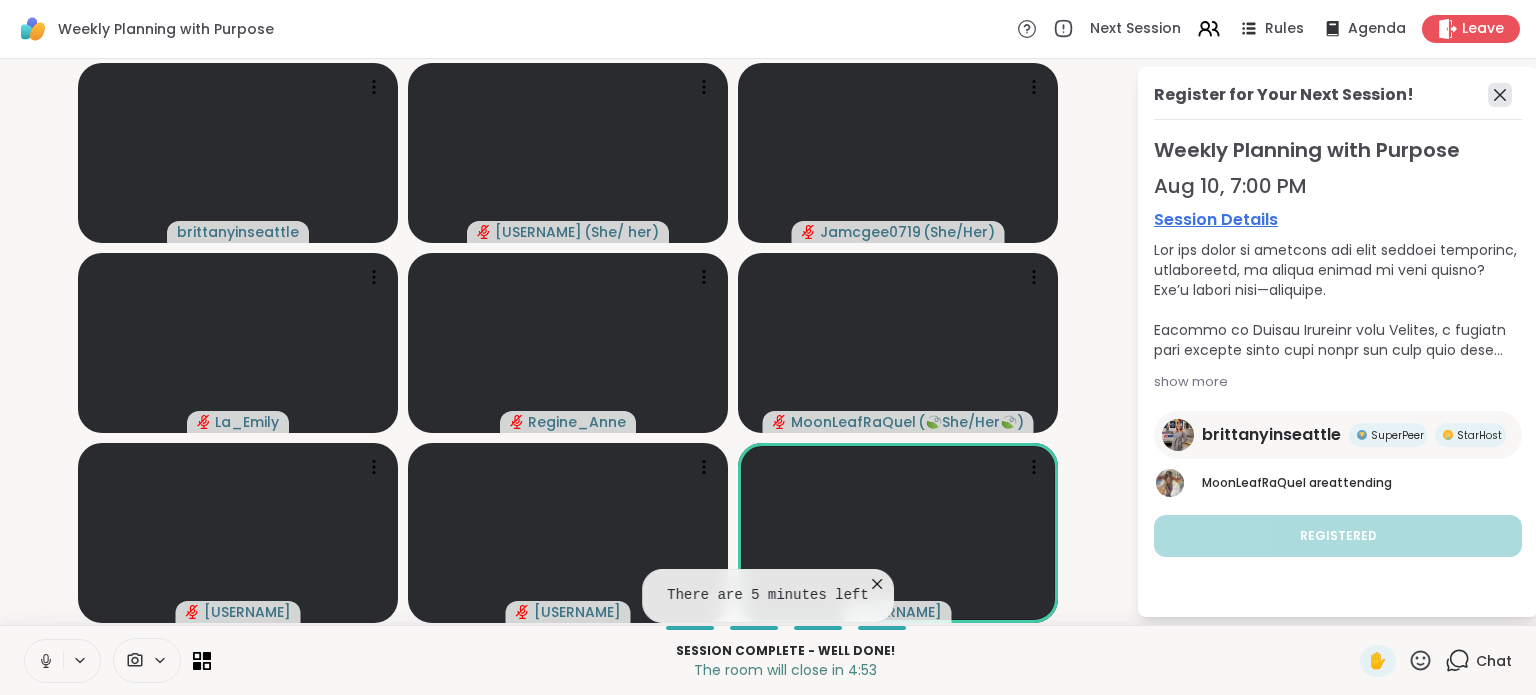click 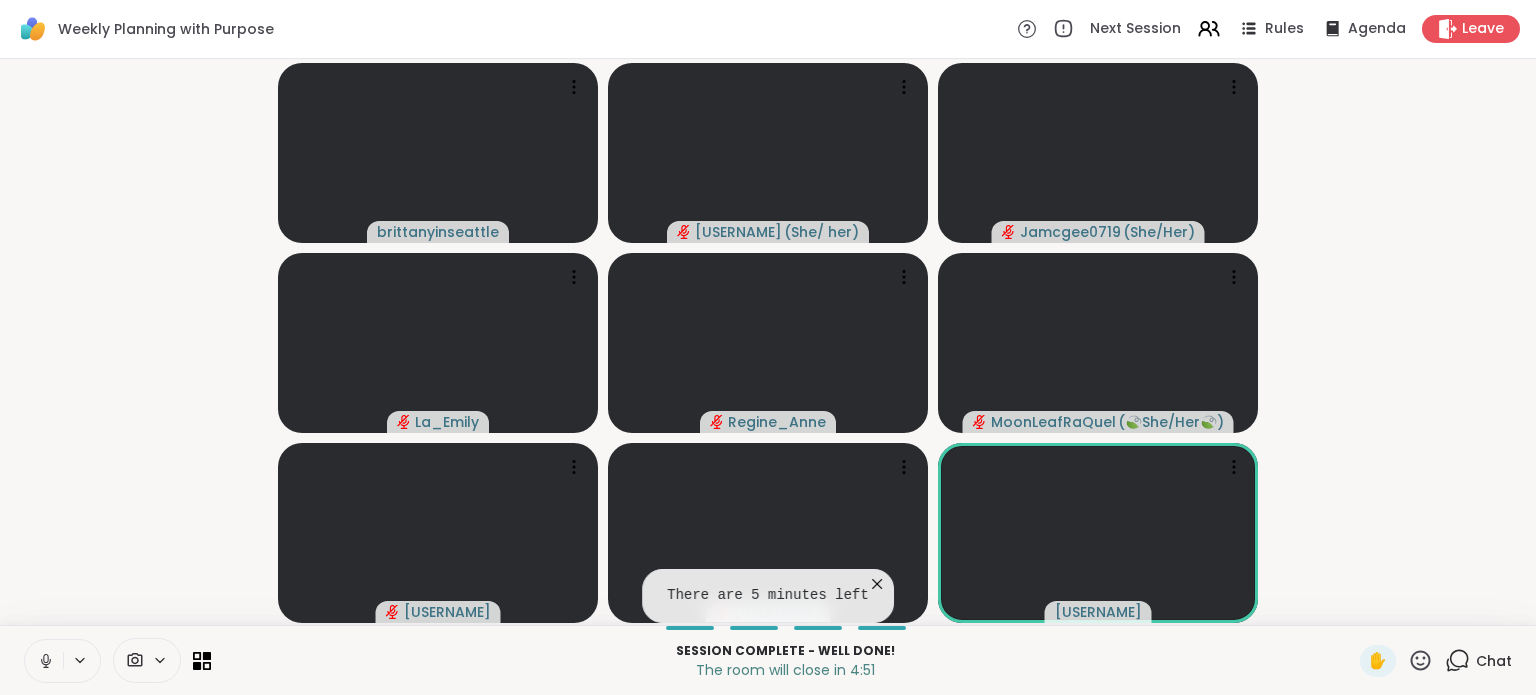 click 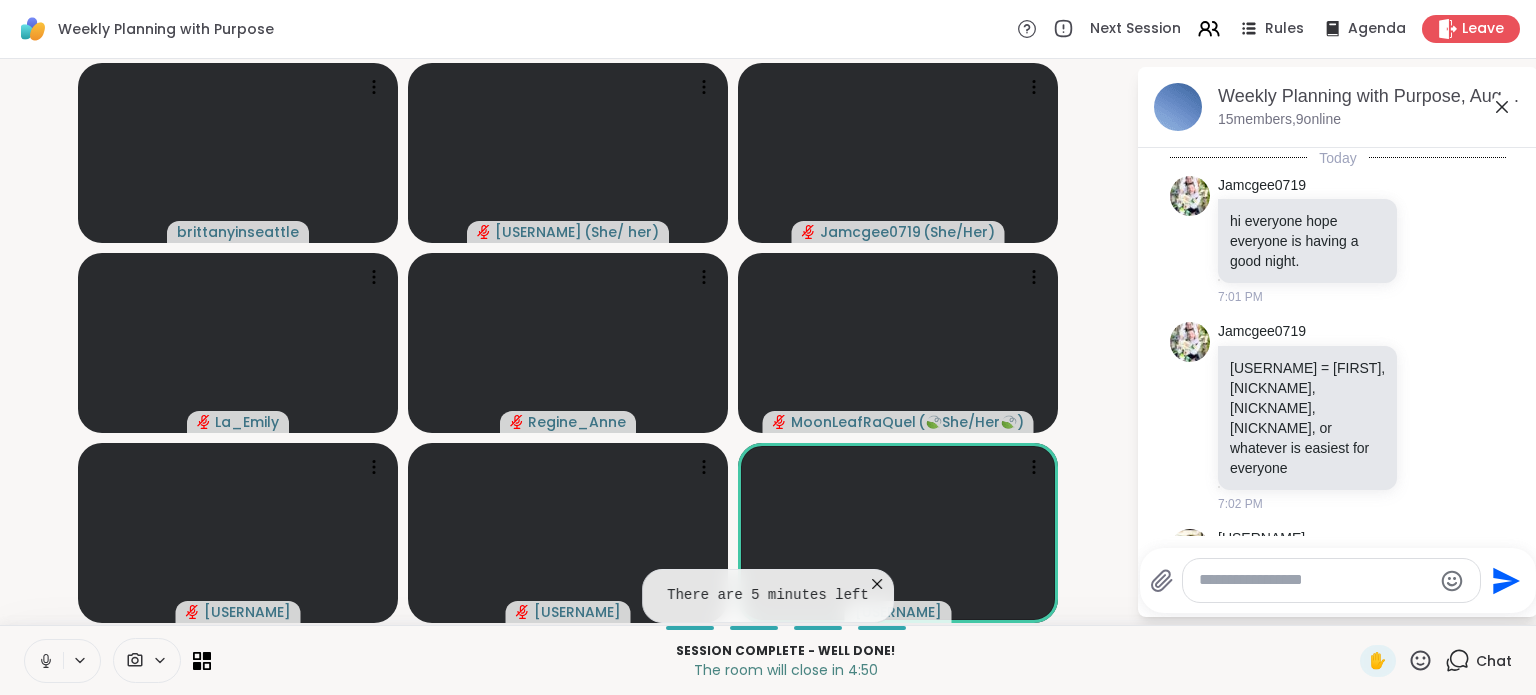 scroll, scrollTop: 10435, scrollLeft: 0, axis: vertical 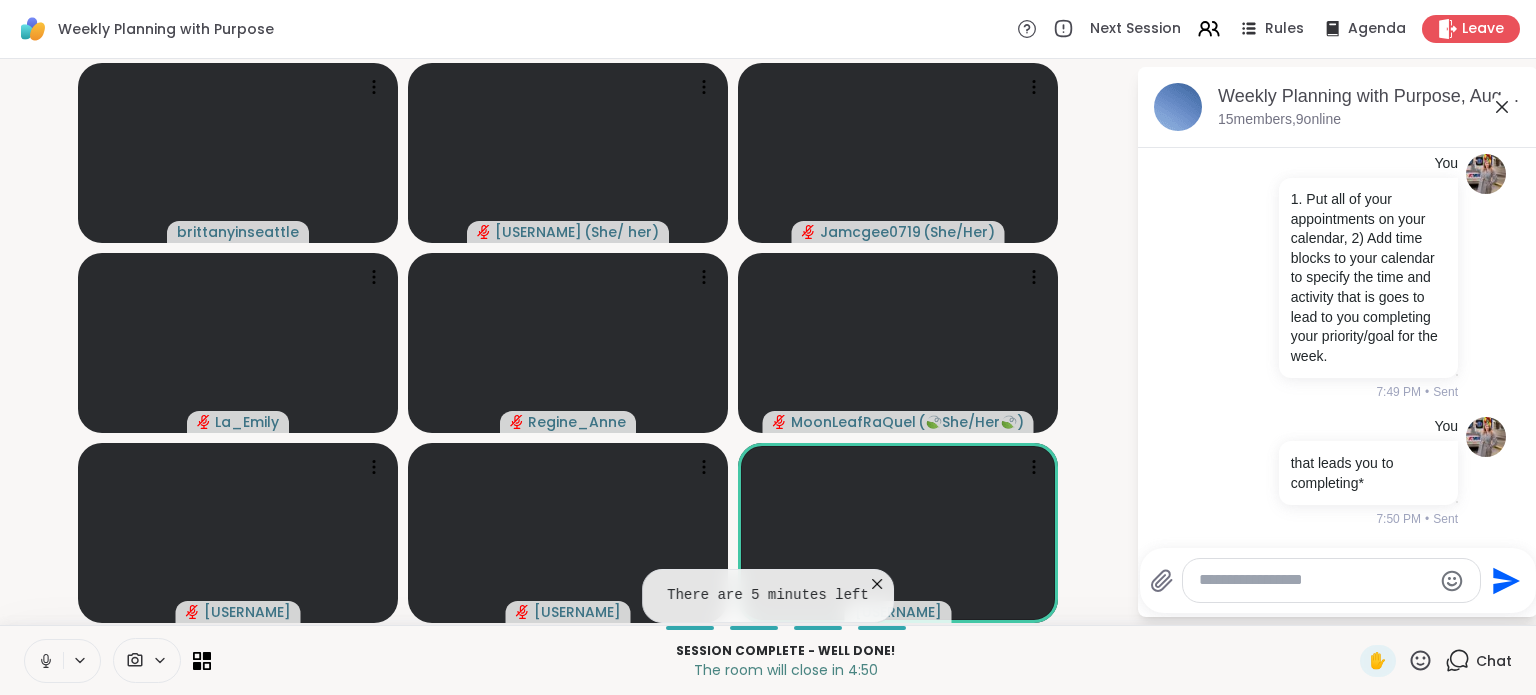 click at bounding box center (1315, 580) 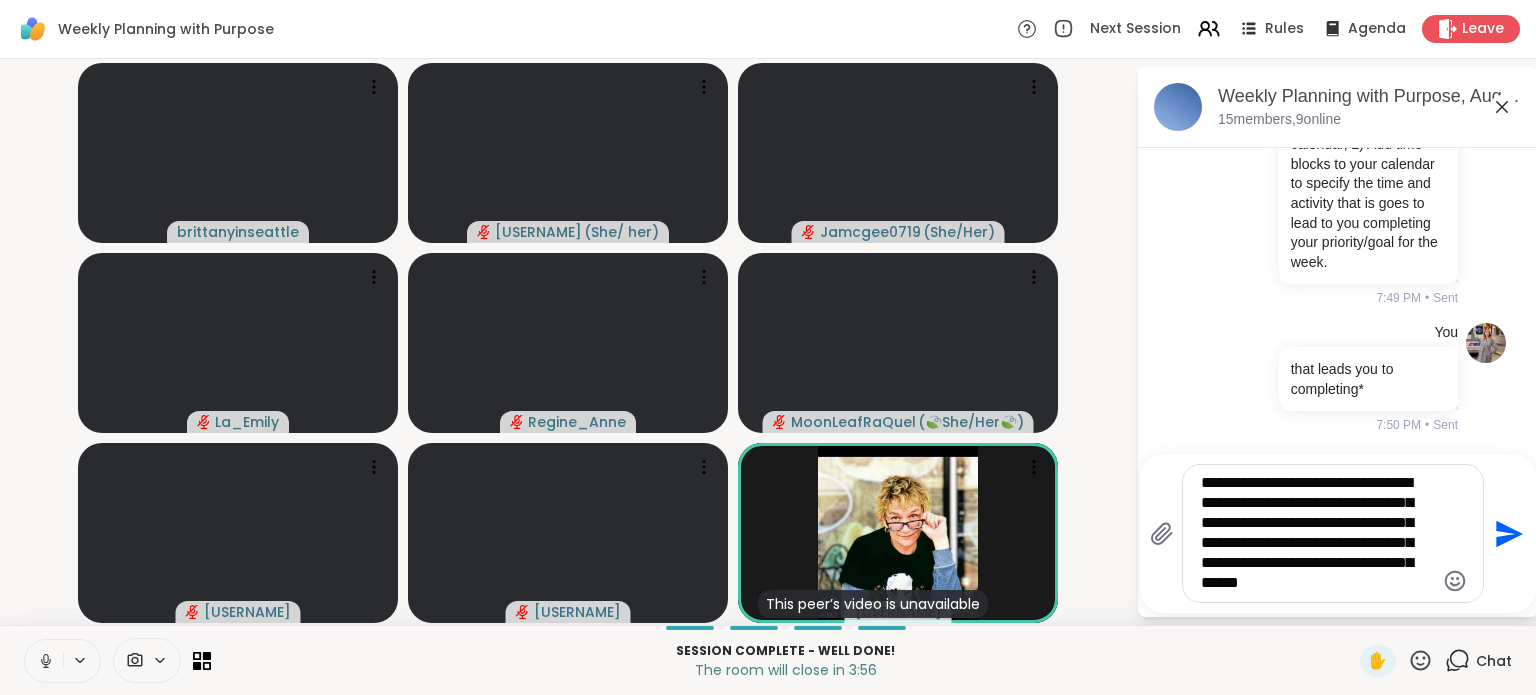 type on "**********" 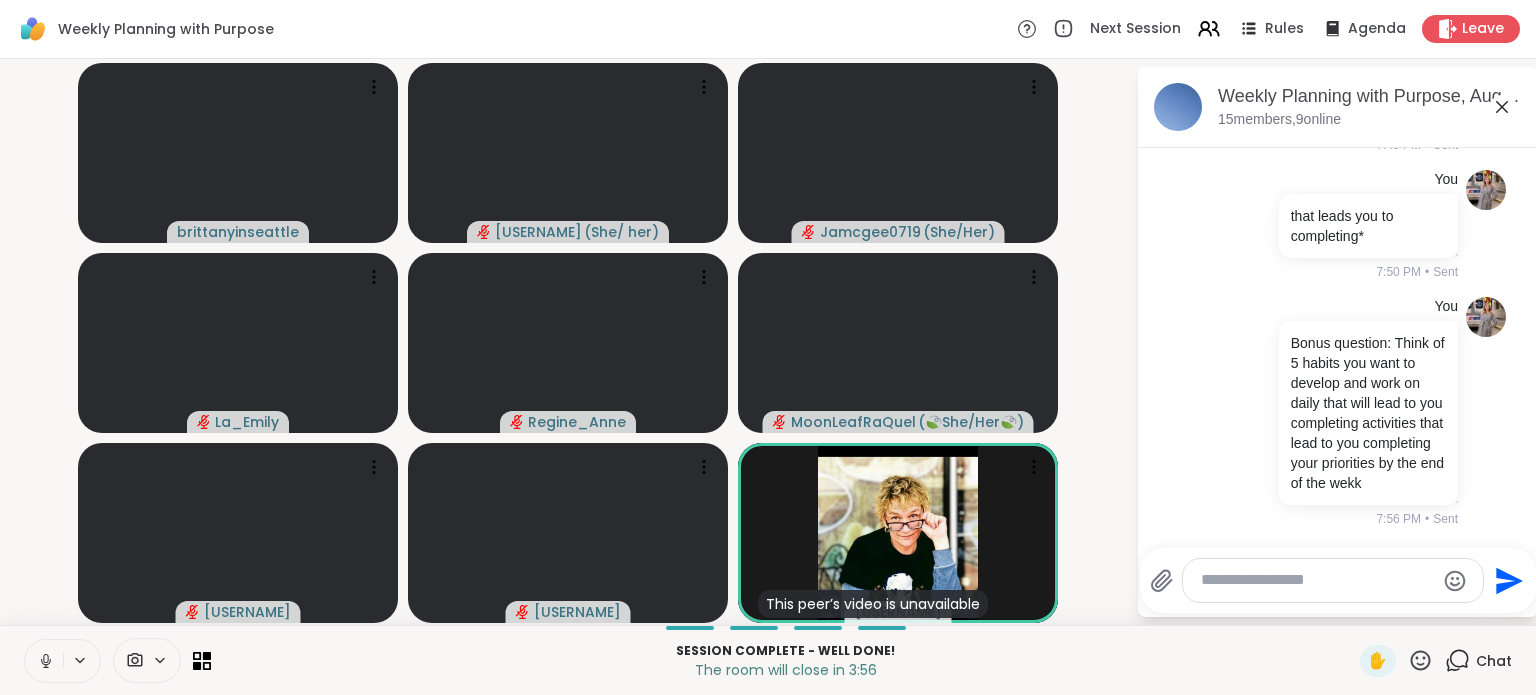 scroll, scrollTop: 10721, scrollLeft: 0, axis: vertical 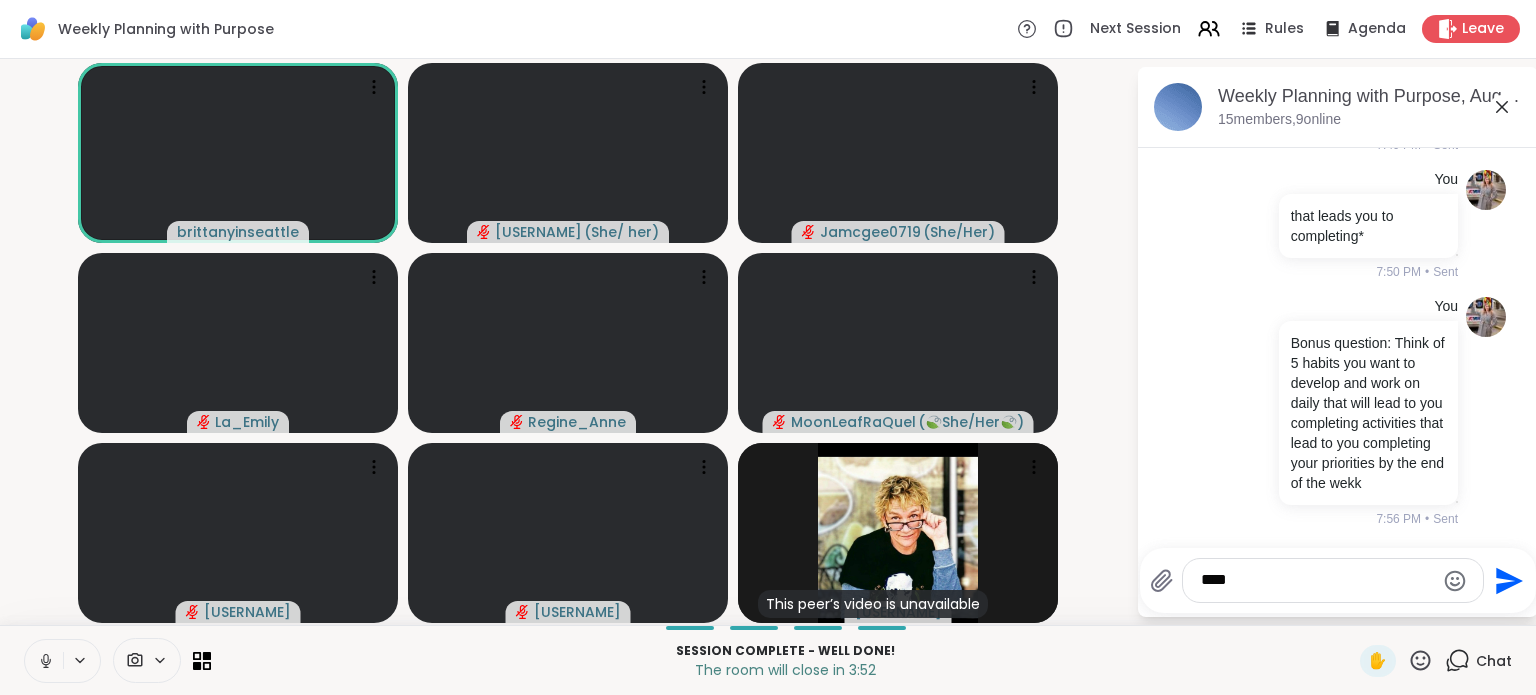 type on "*****" 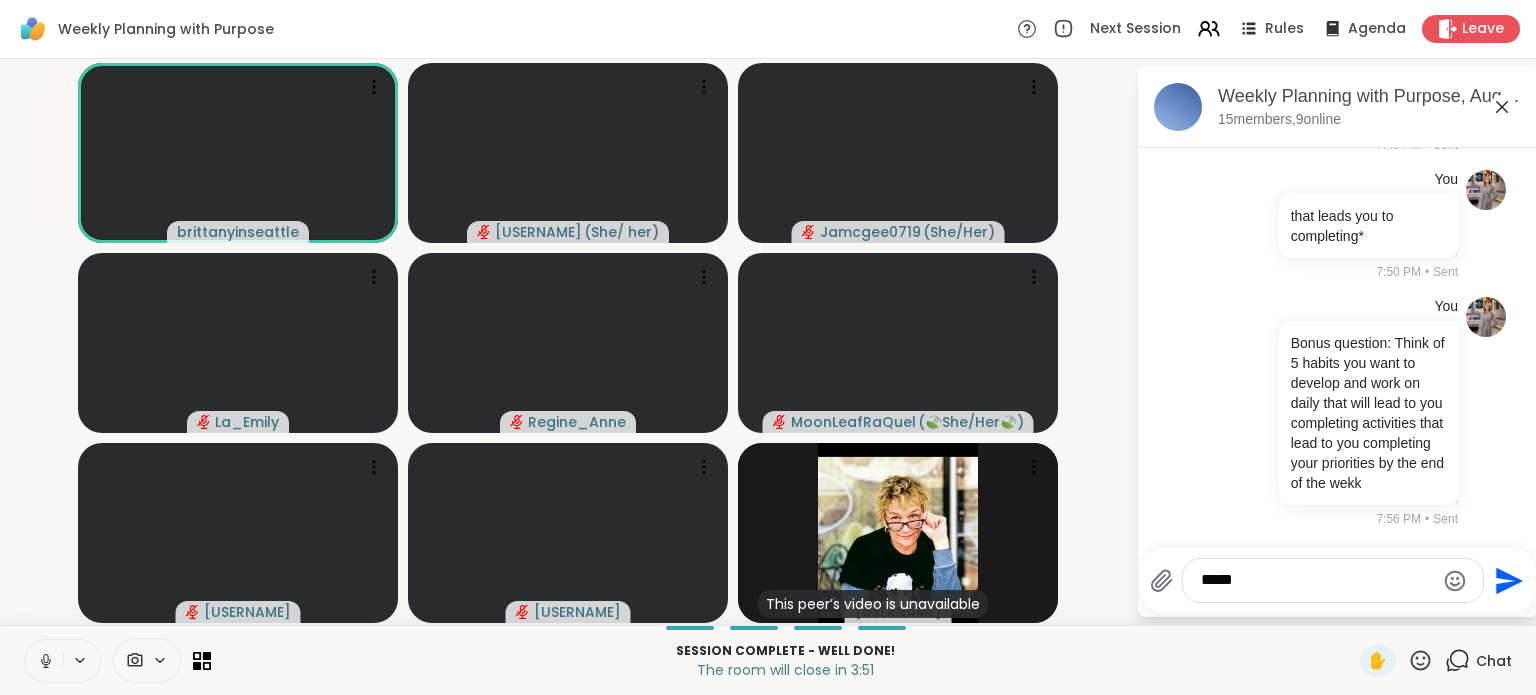 type 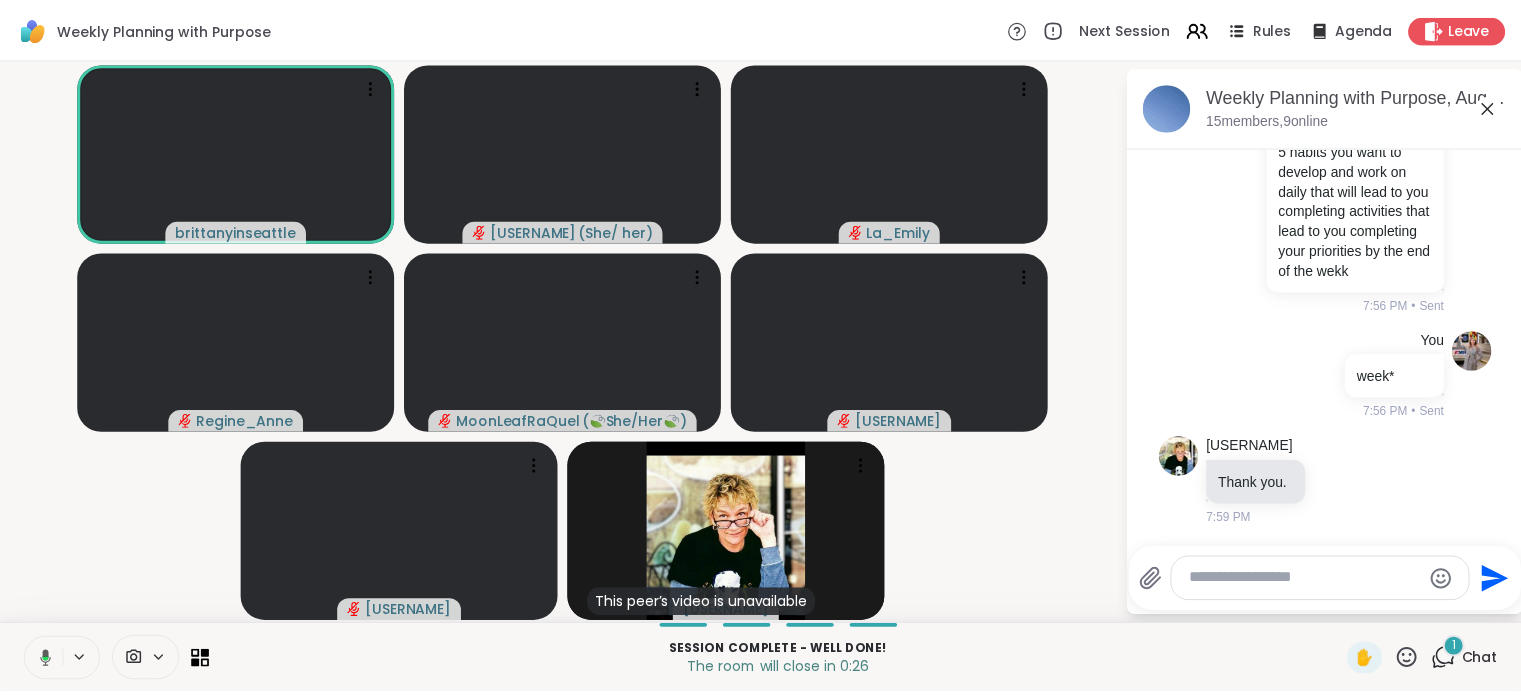scroll, scrollTop: 10933, scrollLeft: 0, axis: vertical 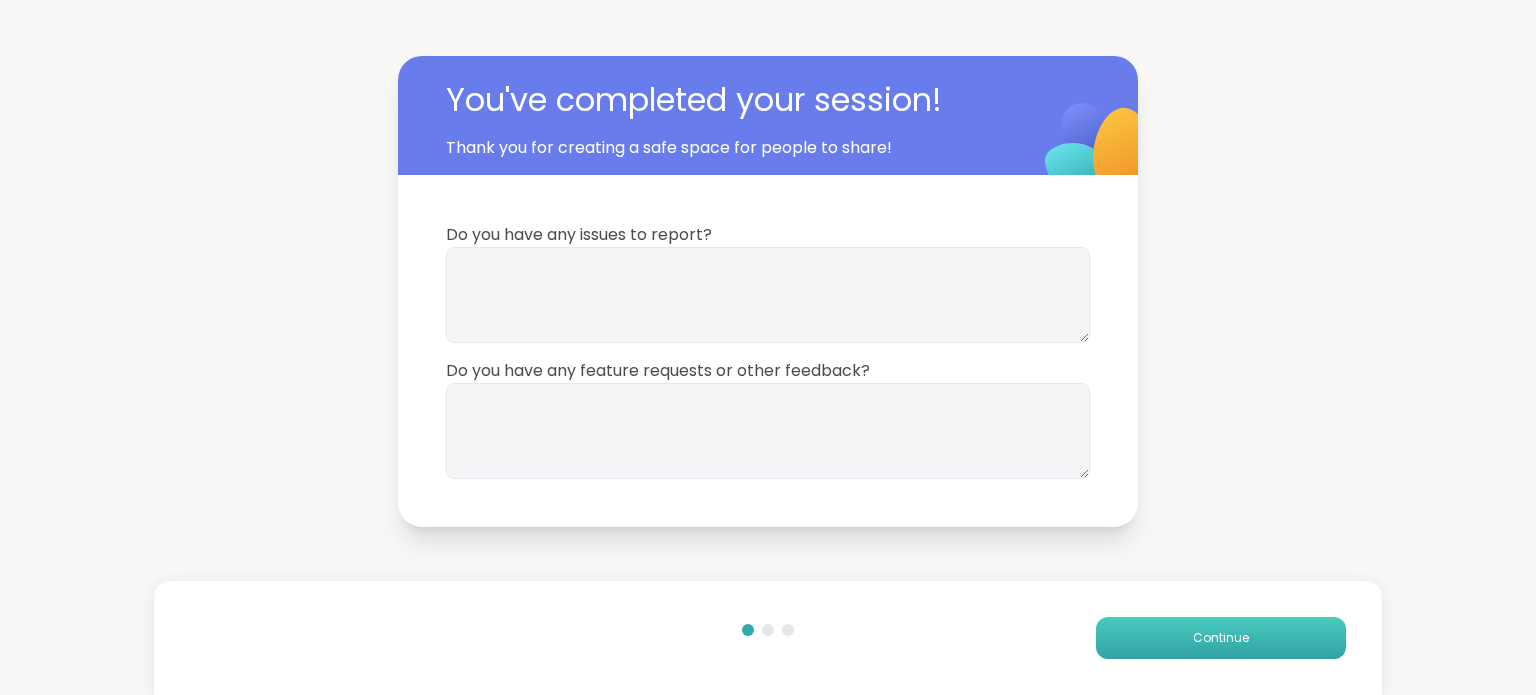 click on "Continue" at bounding box center (1221, 638) 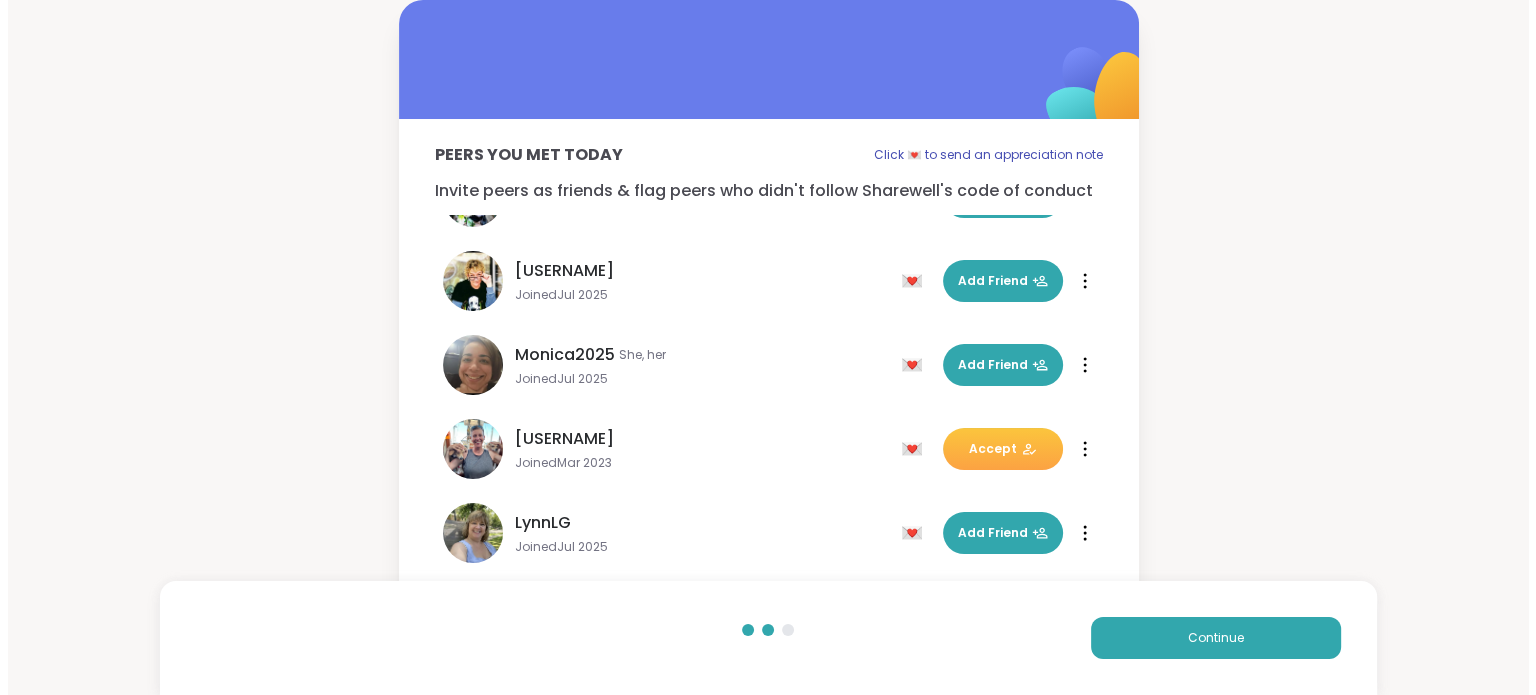 scroll, scrollTop: 0, scrollLeft: 0, axis: both 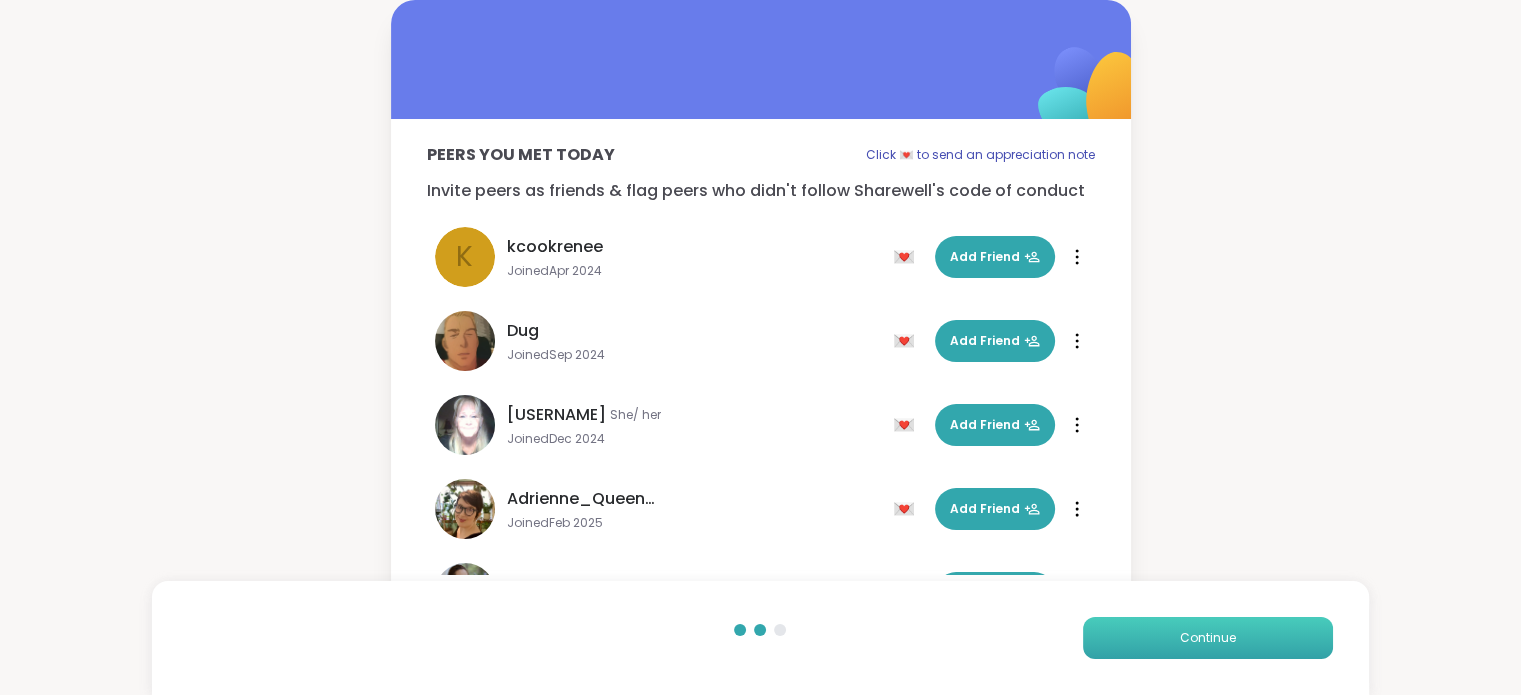 click on "Continue" at bounding box center (1208, 638) 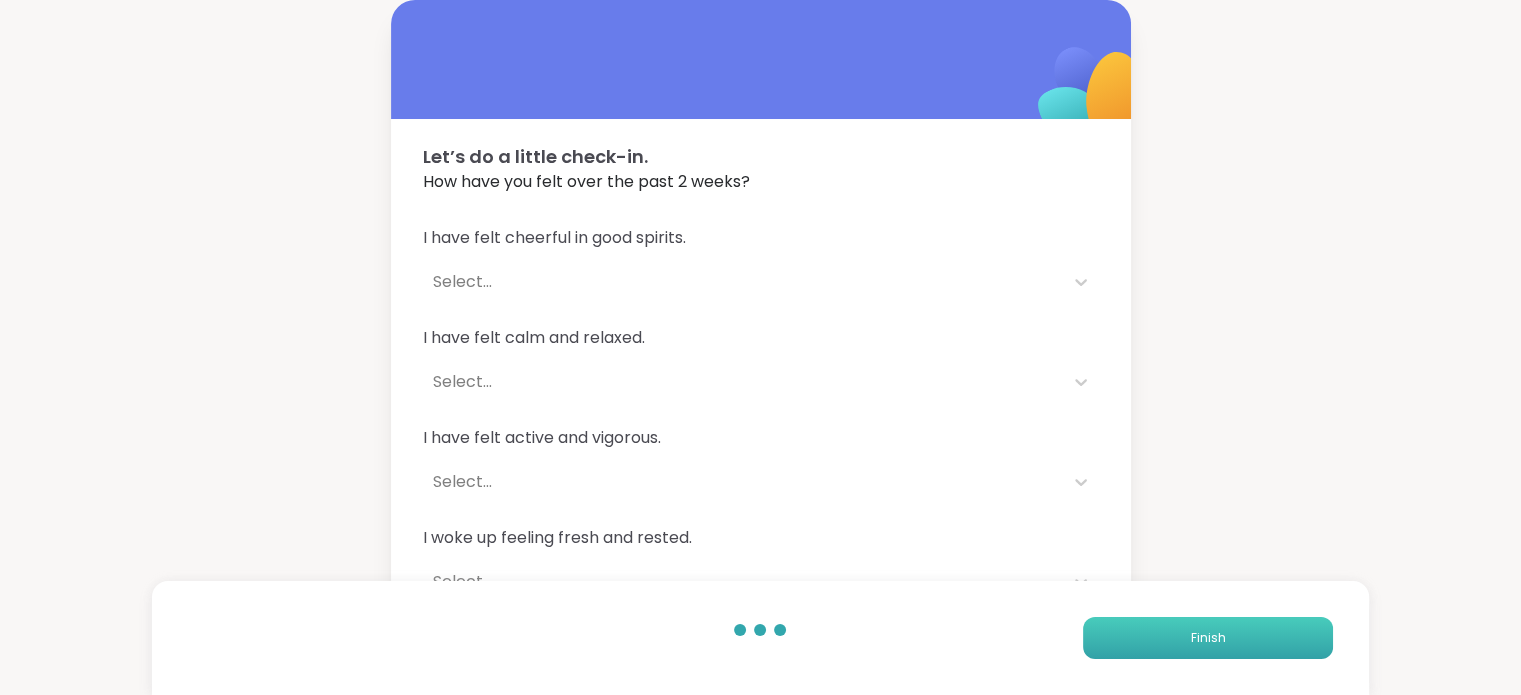 click on "Finish" at bounding box center (1208, 638) 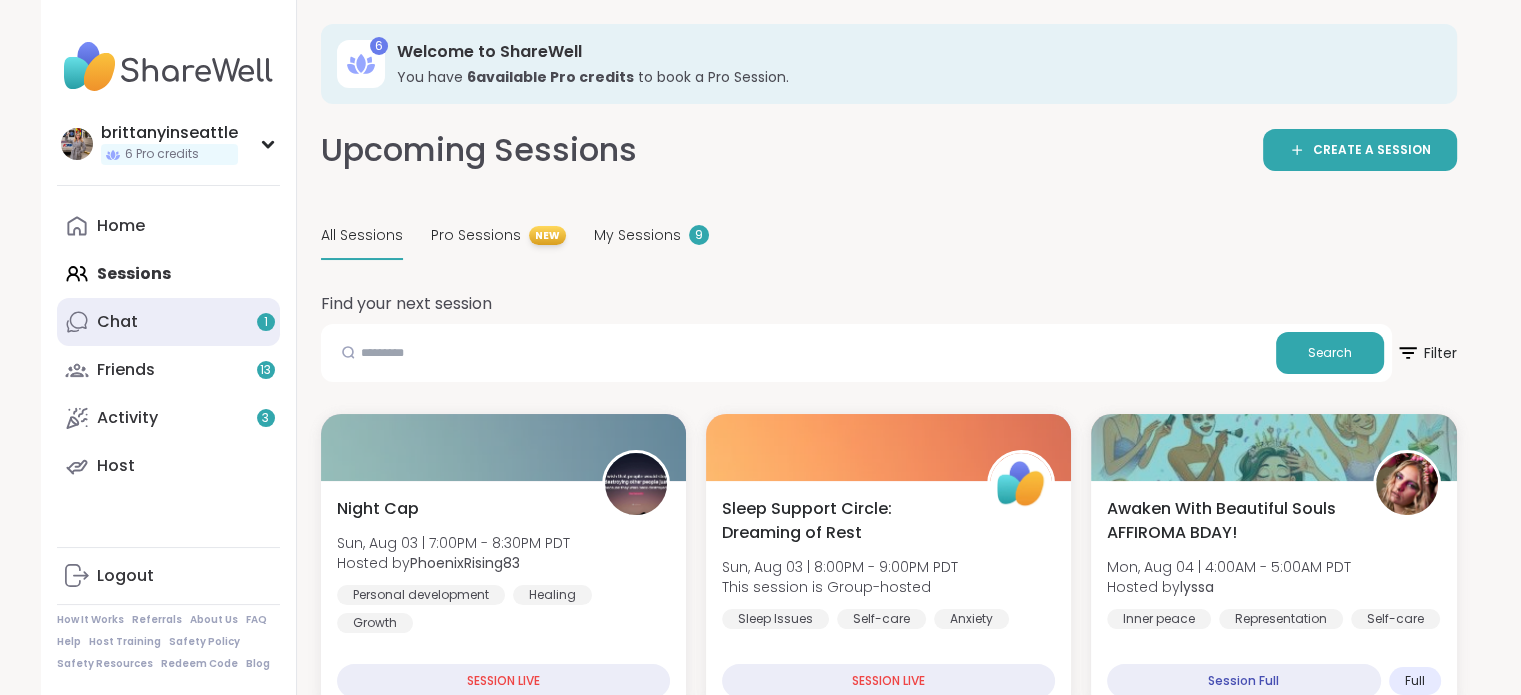 click on "Chat 1" at bounding box center (168, 322) 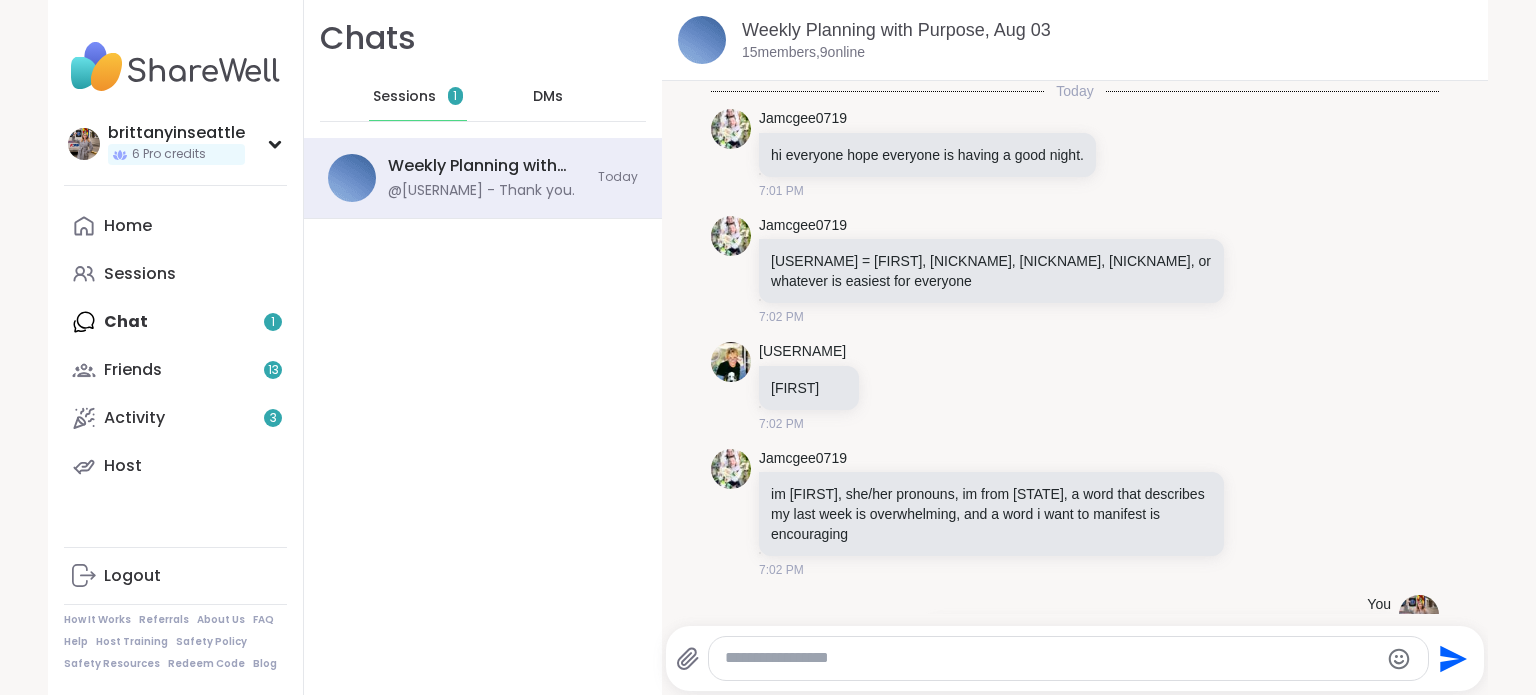 scroll, scrollTop: 5994, scrollLeft: 0, axis: vertical 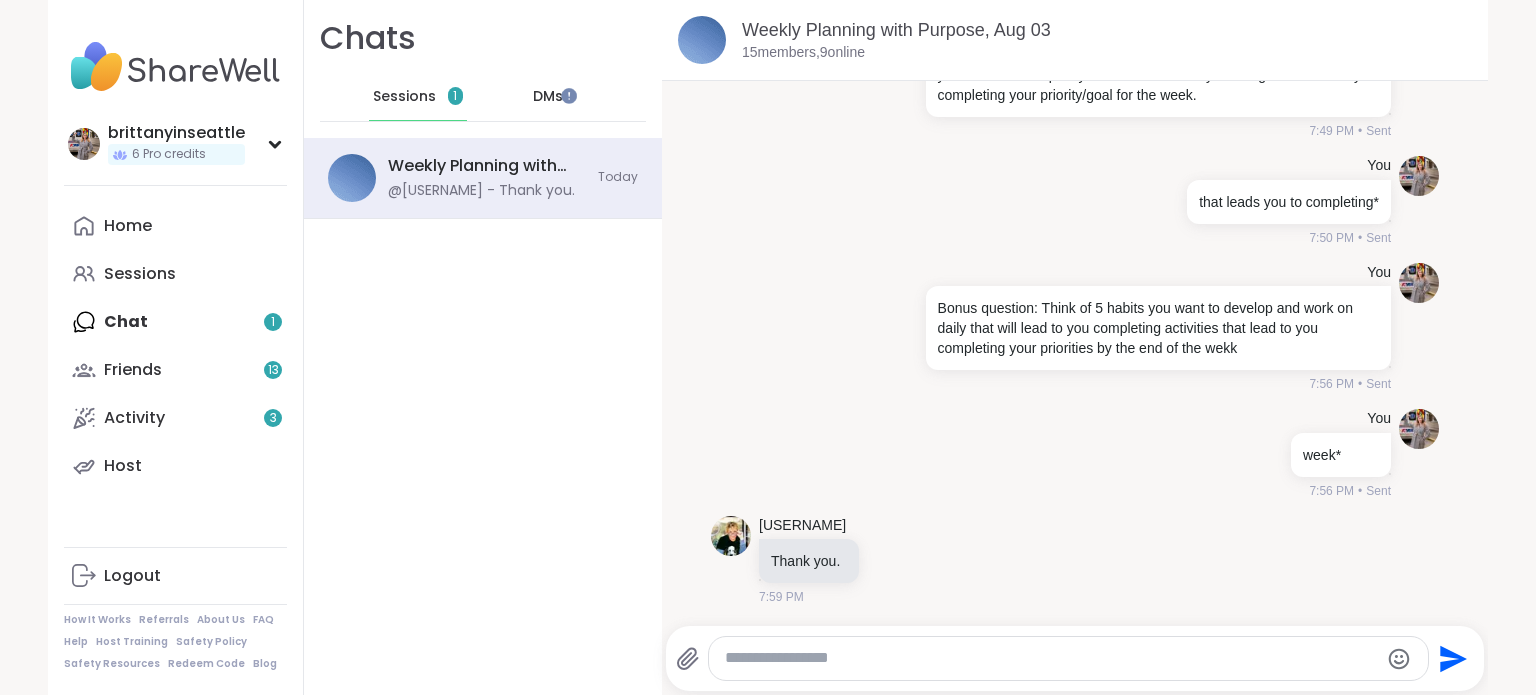 click on "Send" at bounding box center [1075, 658] 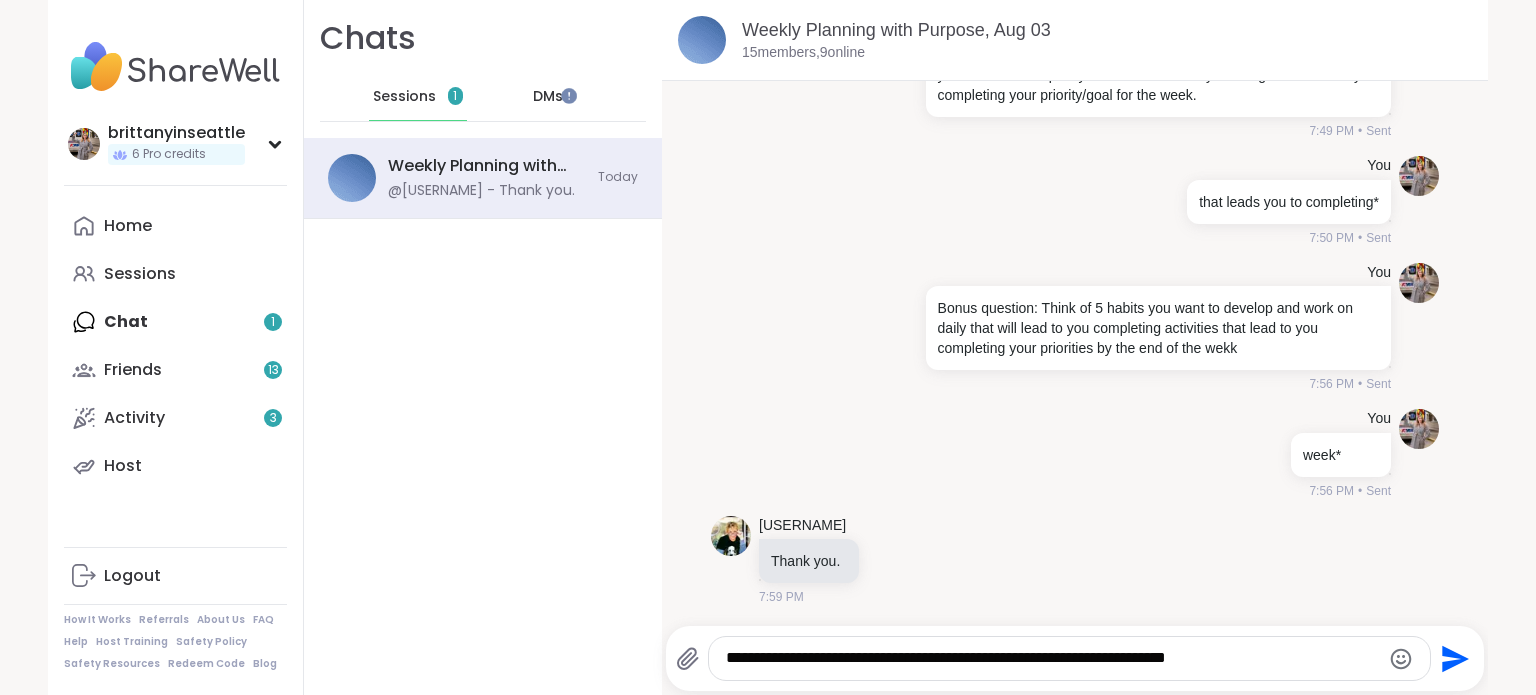 type on "**********" 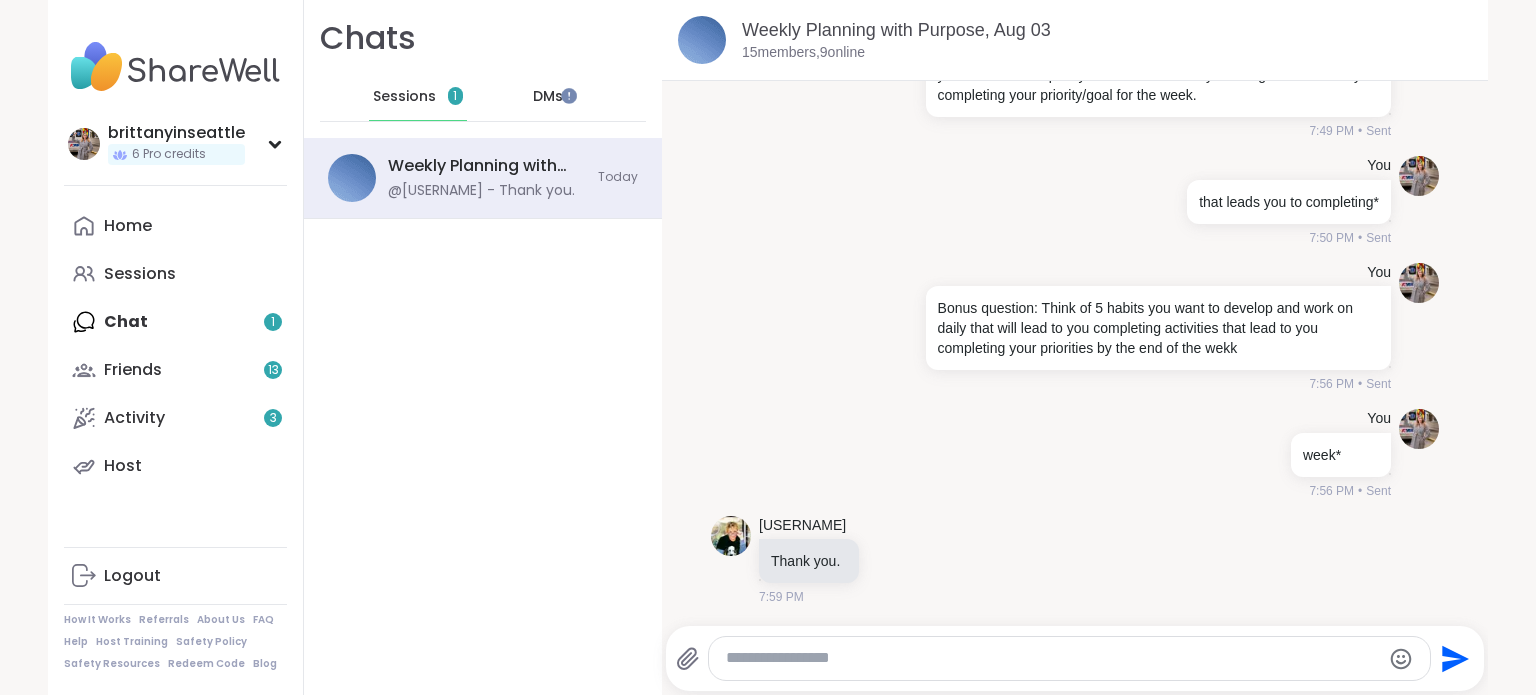 scroll, scrollTop: 6120, scrollLeft: 0, axis: vertical 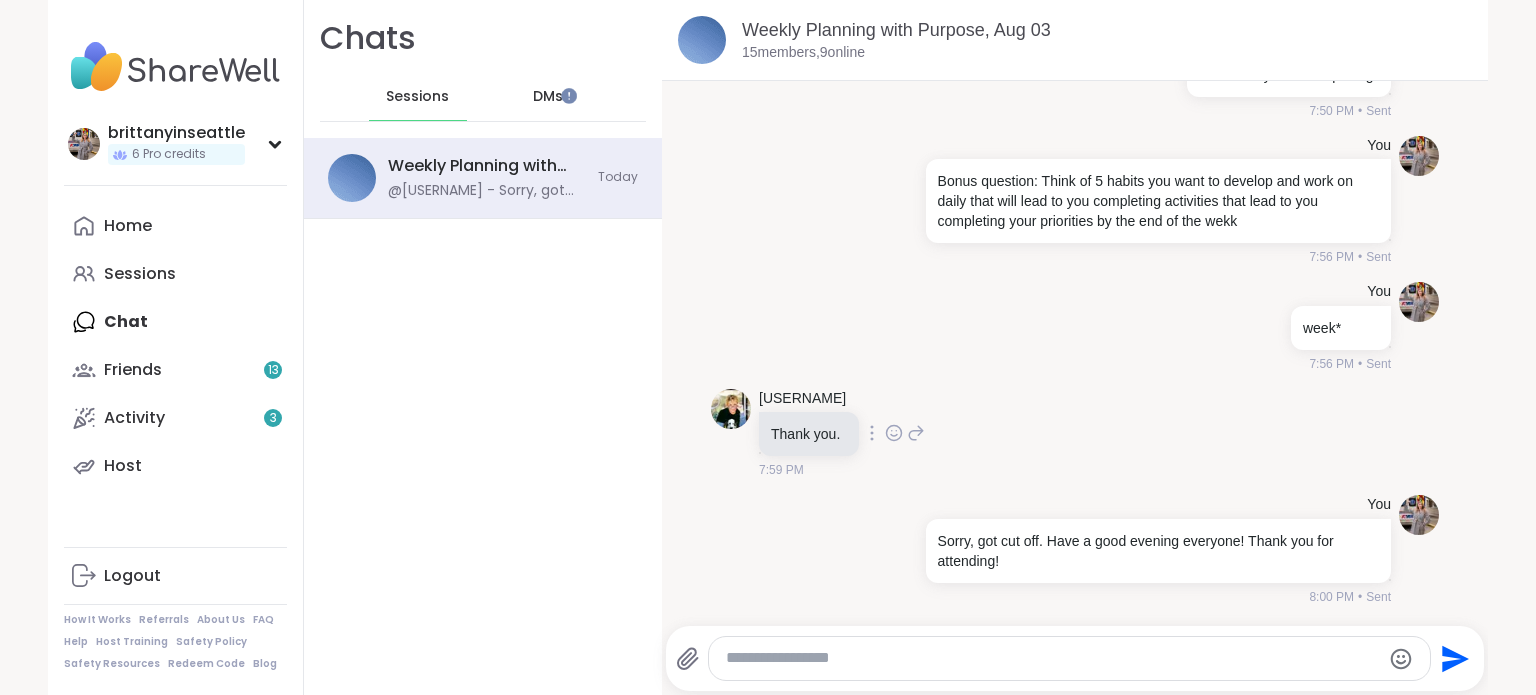 click 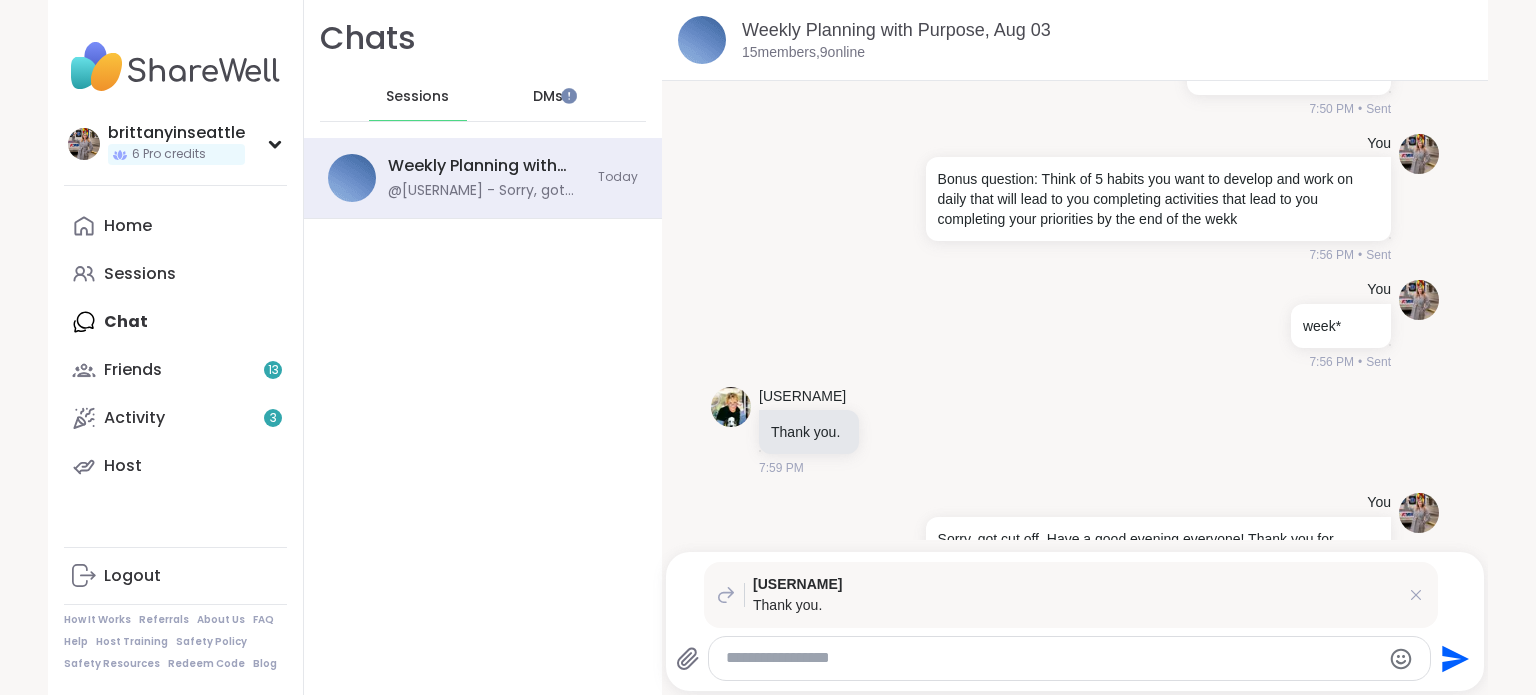 click at bounding box center [1069, 658] 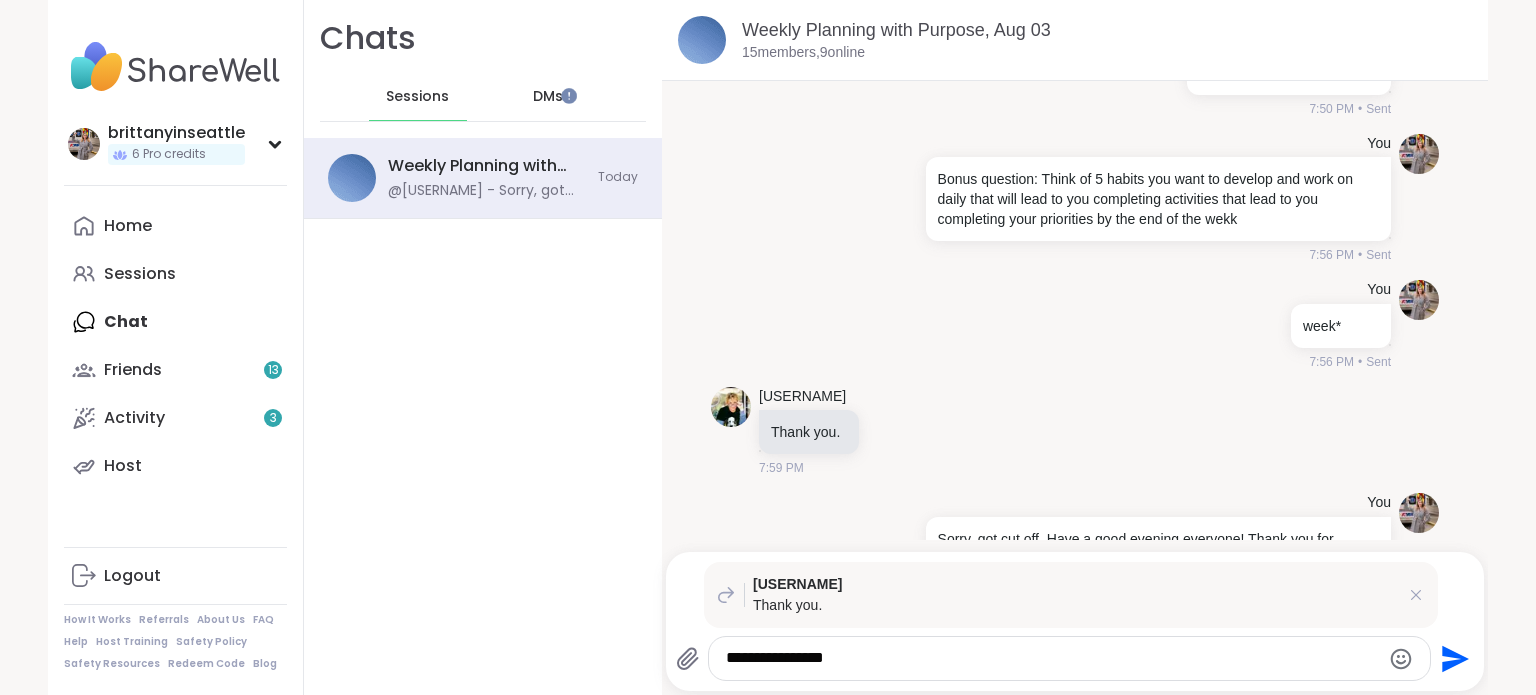 click on "**********" at bounding box center [1052, 658] 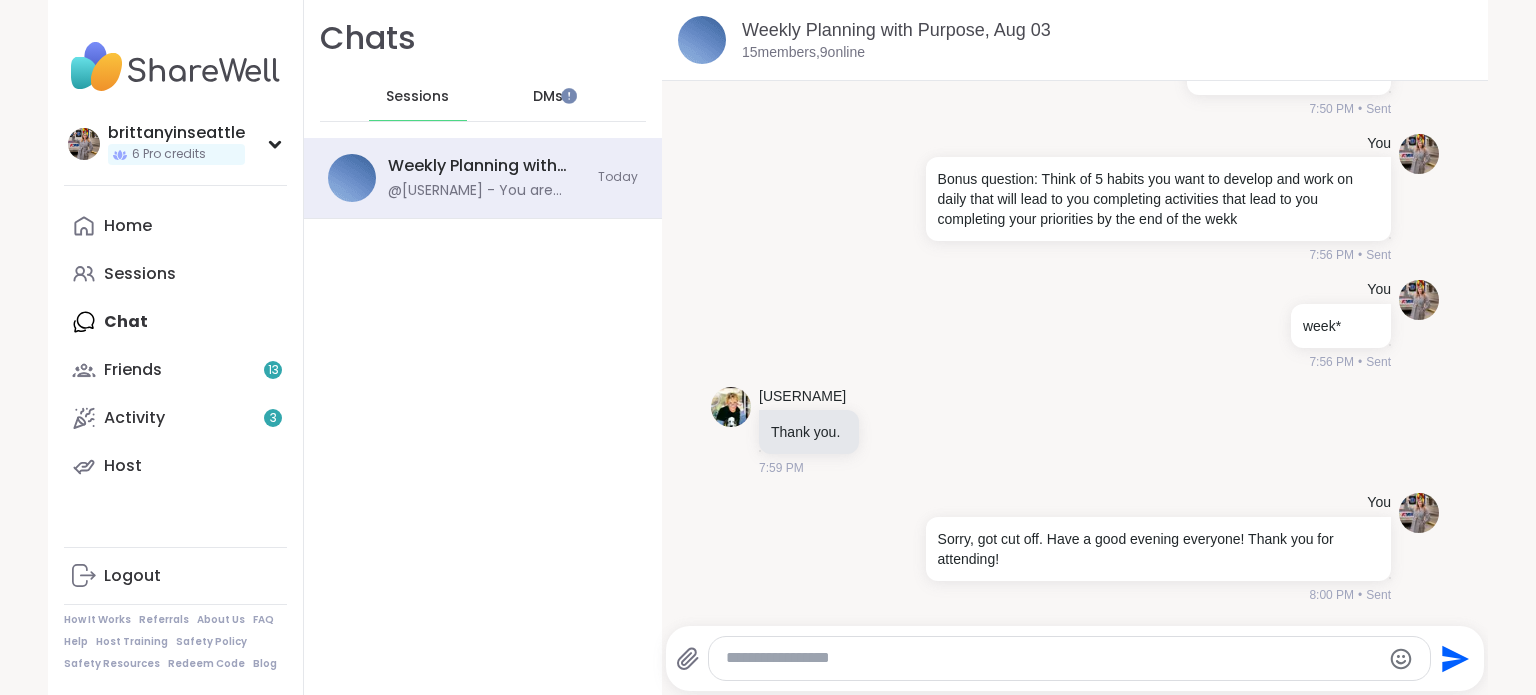 scroll, scrollTop: 6294, scrollLeft: 0, axis: vertical 